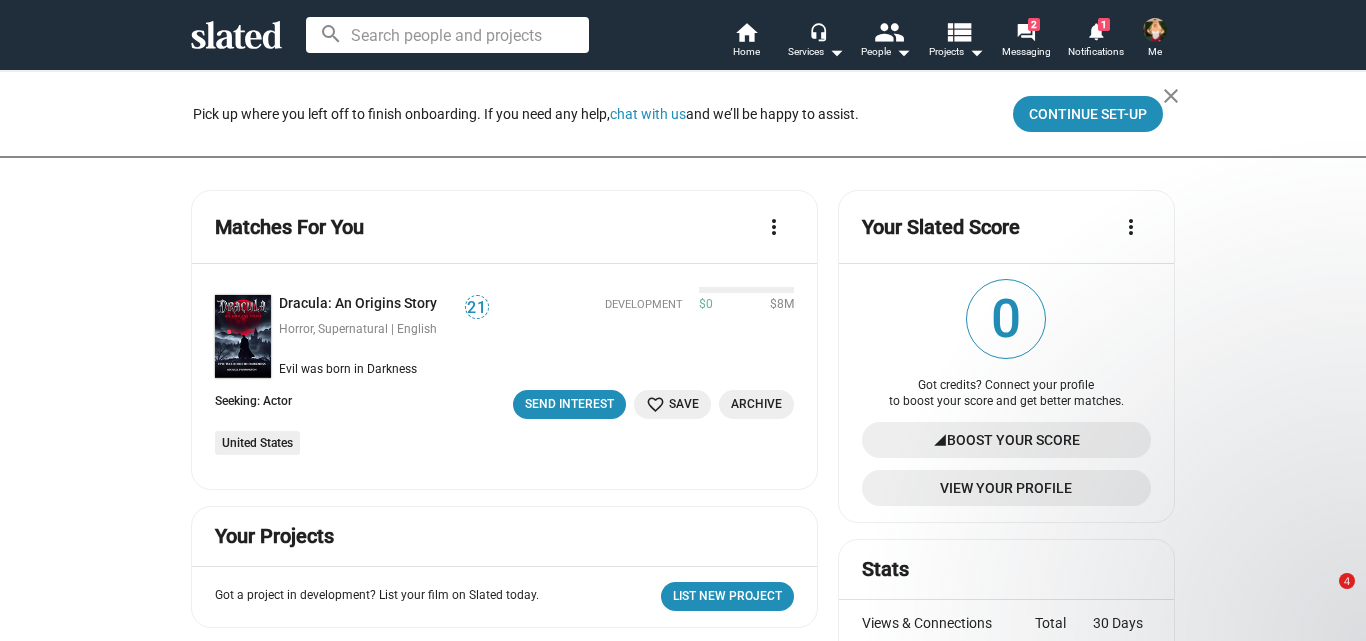 scroll, scrollTop: 0, scrollLeft: 0, axis: both 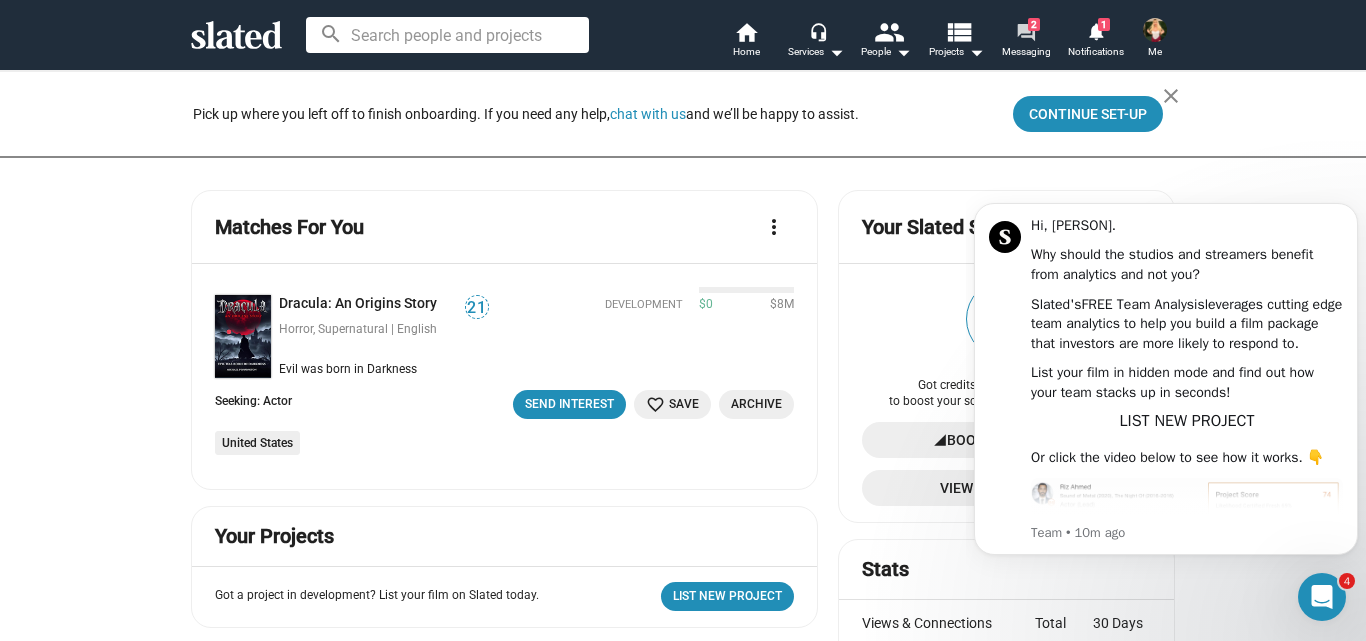 click on "forum" at bounding box center (1025, 31) 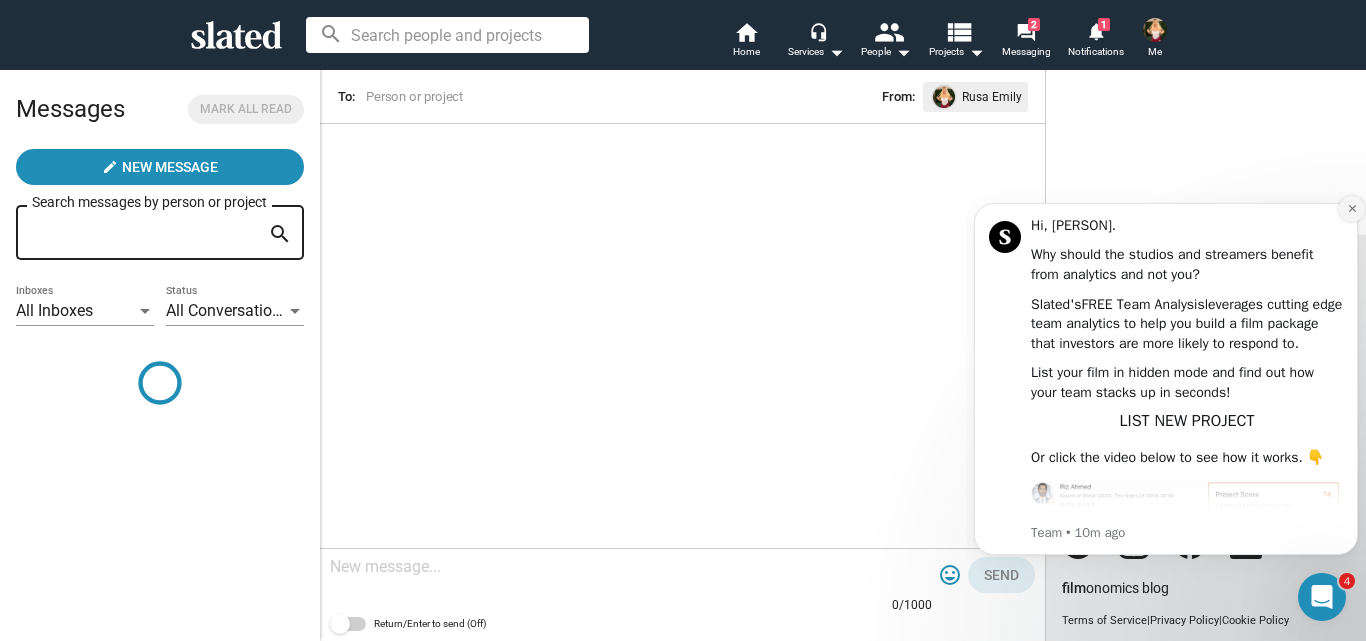 click 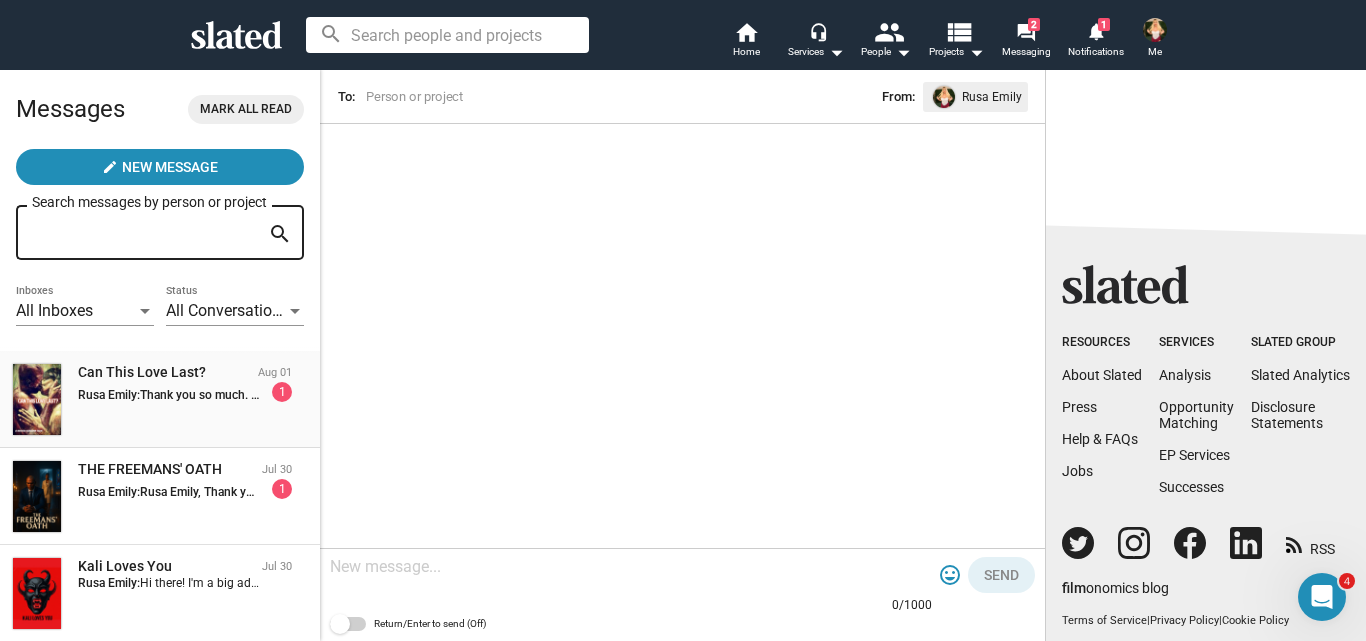 click on "Rusa Emily:  Thank you so much.  I will reach out to her.
1" at bounding box center [185, 392] 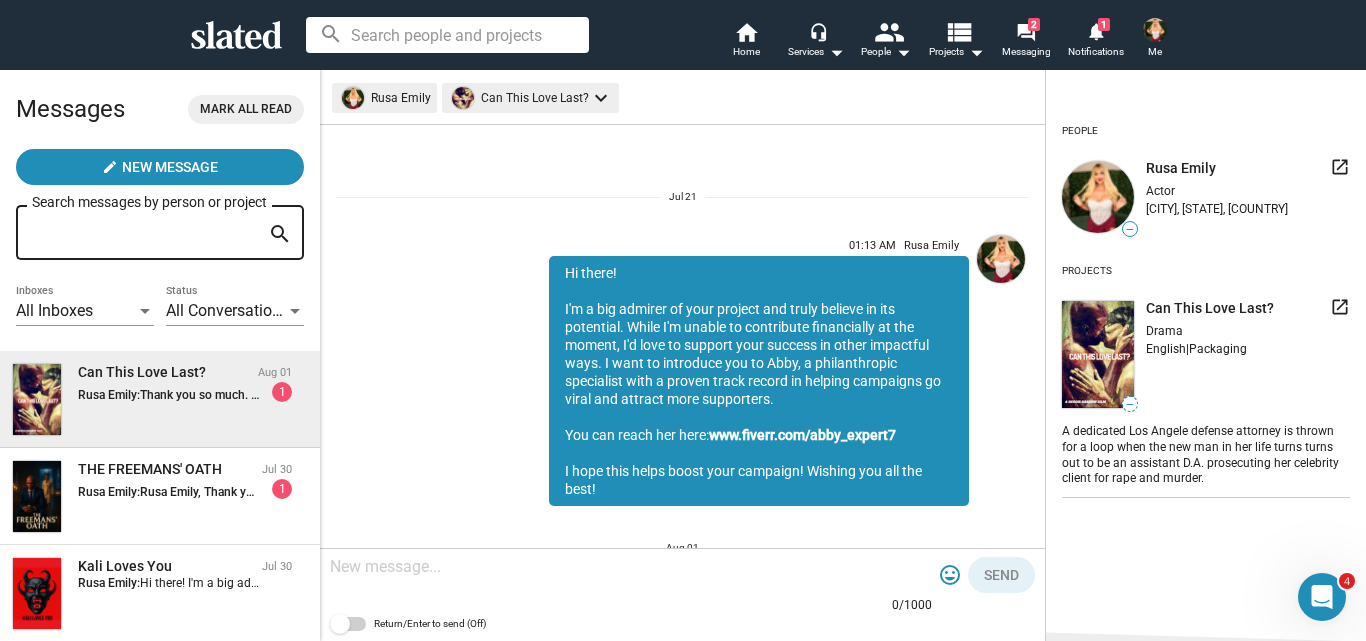scroll, scrollTop: 139, scrollLeft: 0, axis: vertical 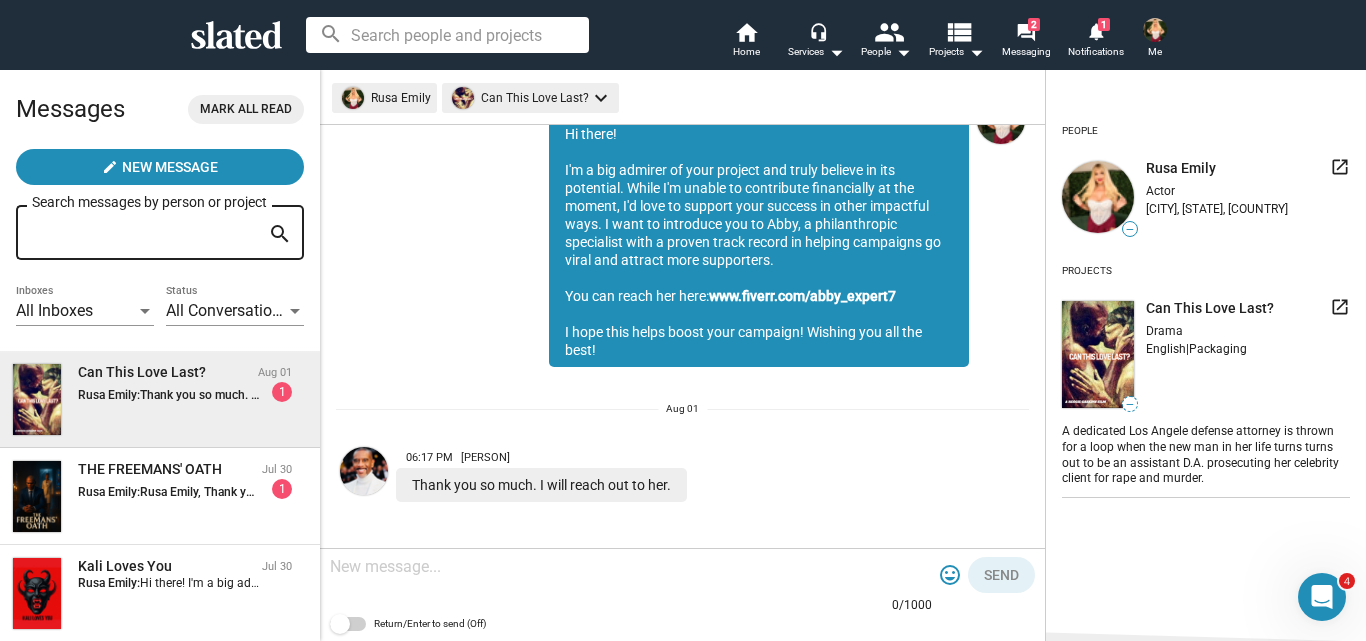 click at bounding box center (631, 567) 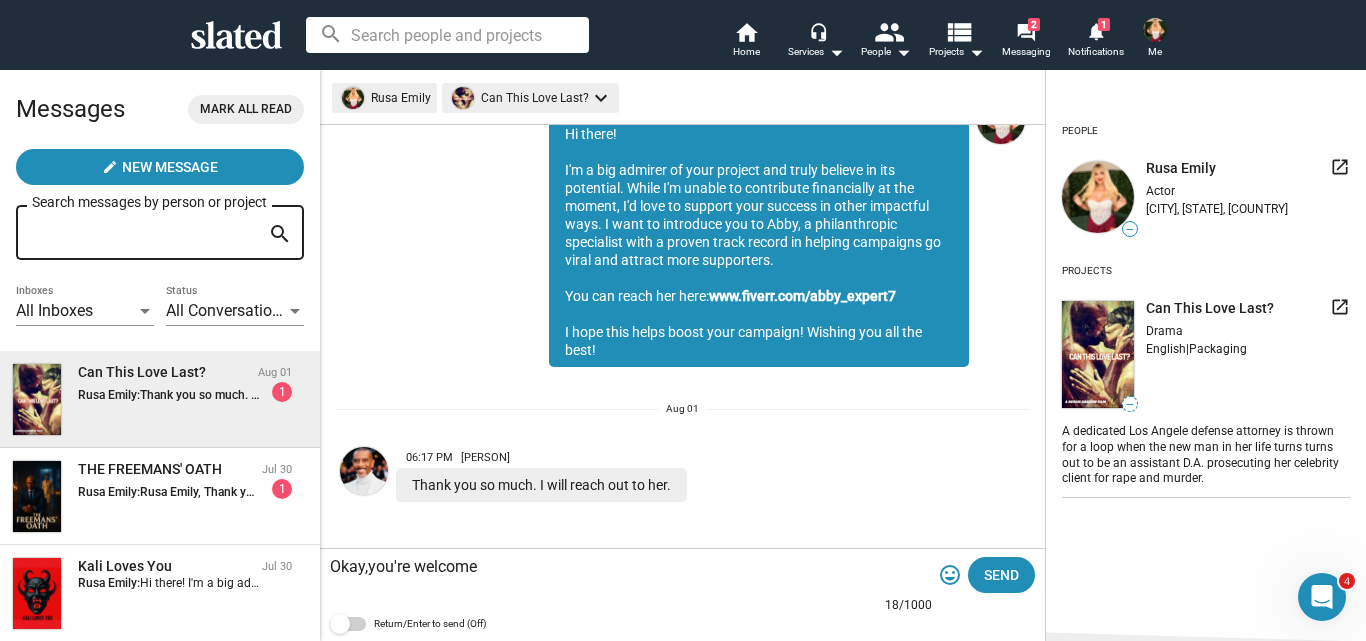 click on "Okay,you're welcome" at bounding box center (631, 567) 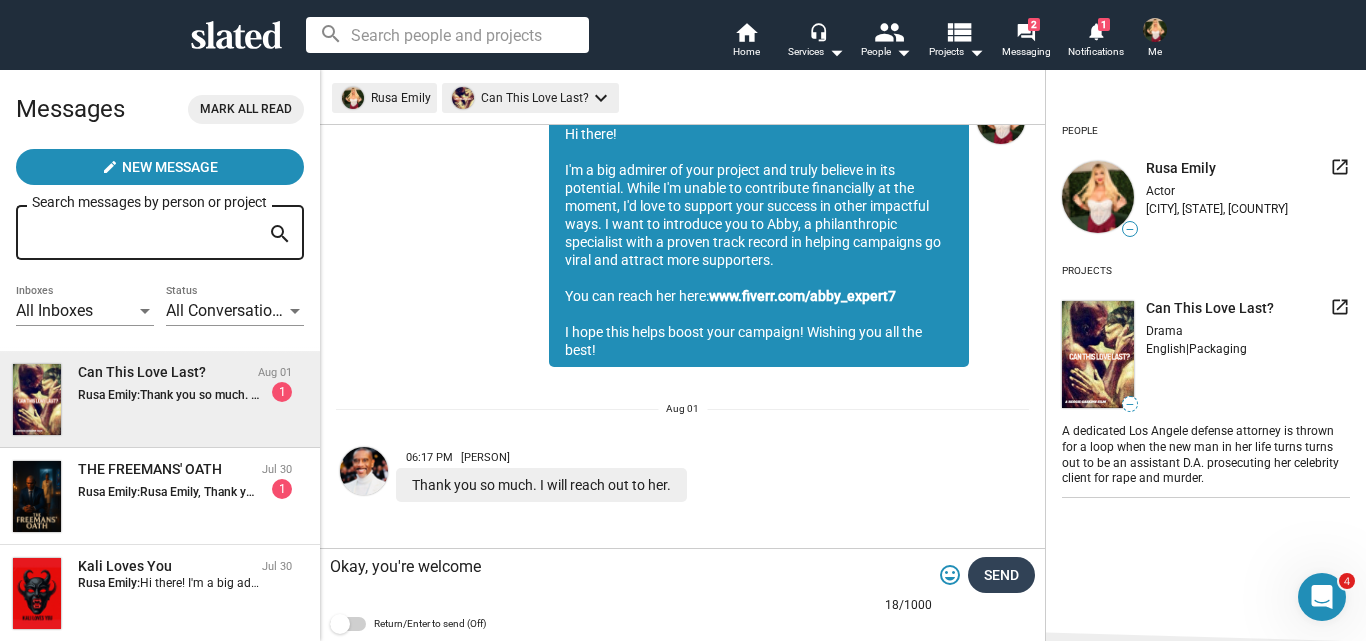 type on "Okay, you're welcome" 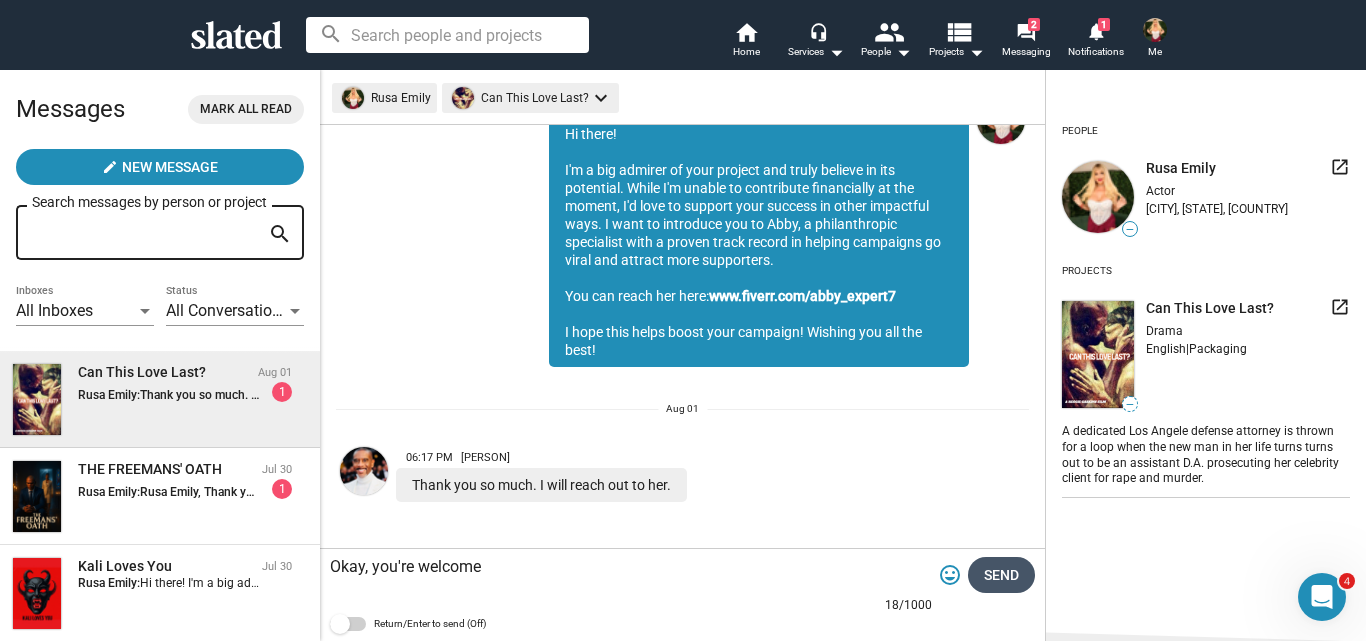 click on "Send" 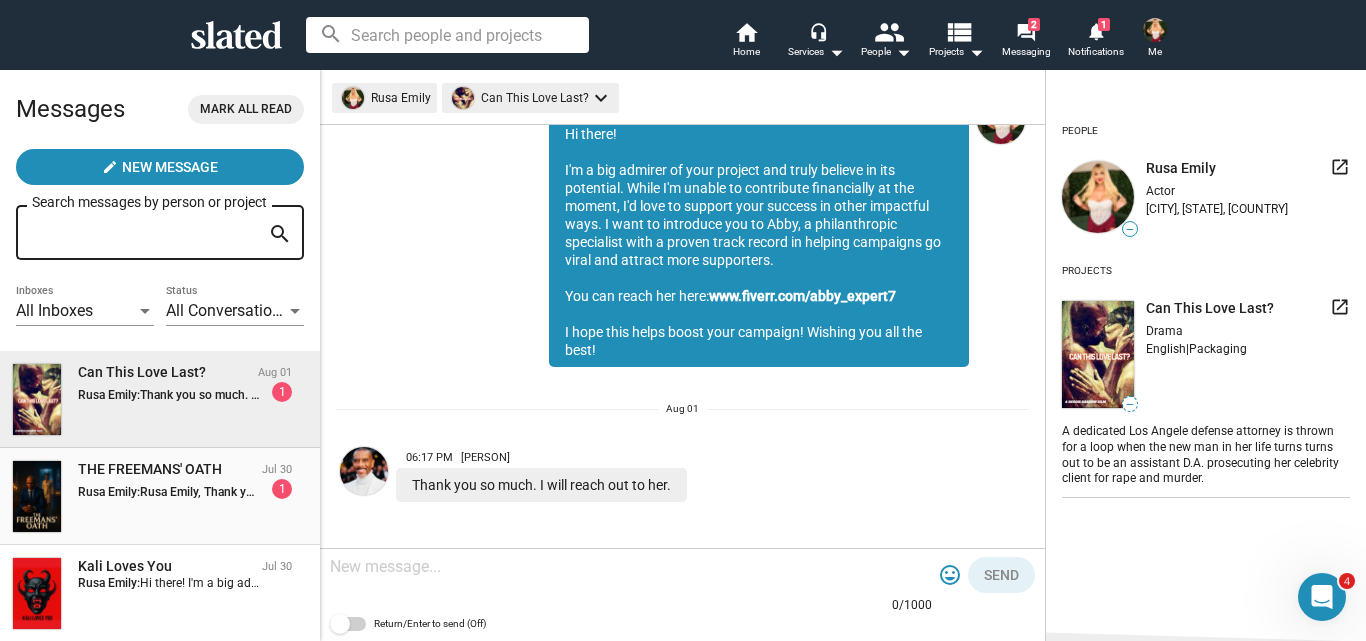 scroll, scrollTop: 299, scrollLeft: 0, axis: vertical 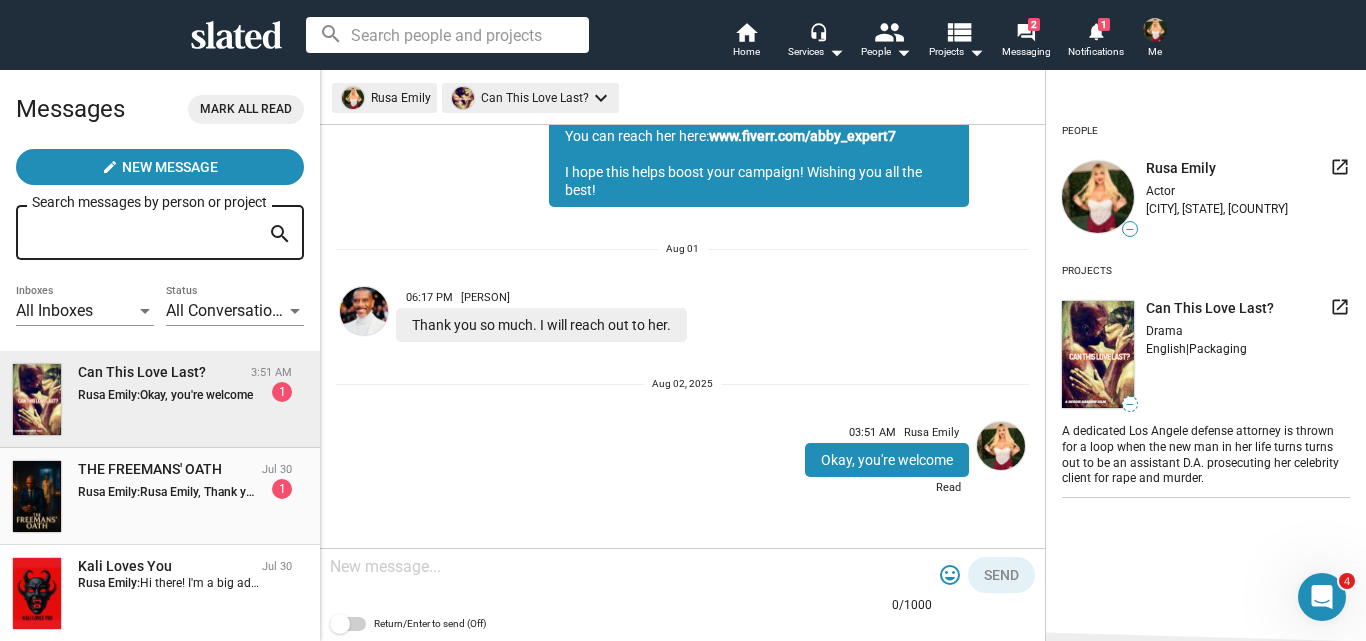click on "THE FREEMANS' OATH Jul 30 Rusa Emily:  Rusa Emily,
Thank you for your interest. Please share our project with anyone who you feel may be interested as well. We start Production next wee, August 6th and could use all the finacial support as possible. I’m Jeff Lambert Wingfield, an award-winning filmmaker and professor currently producing The Freemans’ Oath: Reckoning—a SAG-AFTRA-approved political thriller starring Tony Award-winner Tonya Pinkins. Set in a fictional East Coast city, the film follows a rising Black politician forced to confront his father’s corrupt legacy in a desperate fight for moral redemption—urgently resonant in today’s political climate. My past work has earned honors at domestic and international festivals, and this project has already attracted celebrated talent and local government support. I would love to share our pitch deck, script, or teaser with you.
Warmly,
Jeff Lambert Wingfield
www.j-wingfield.com 1" at bounding box center [160, 496] 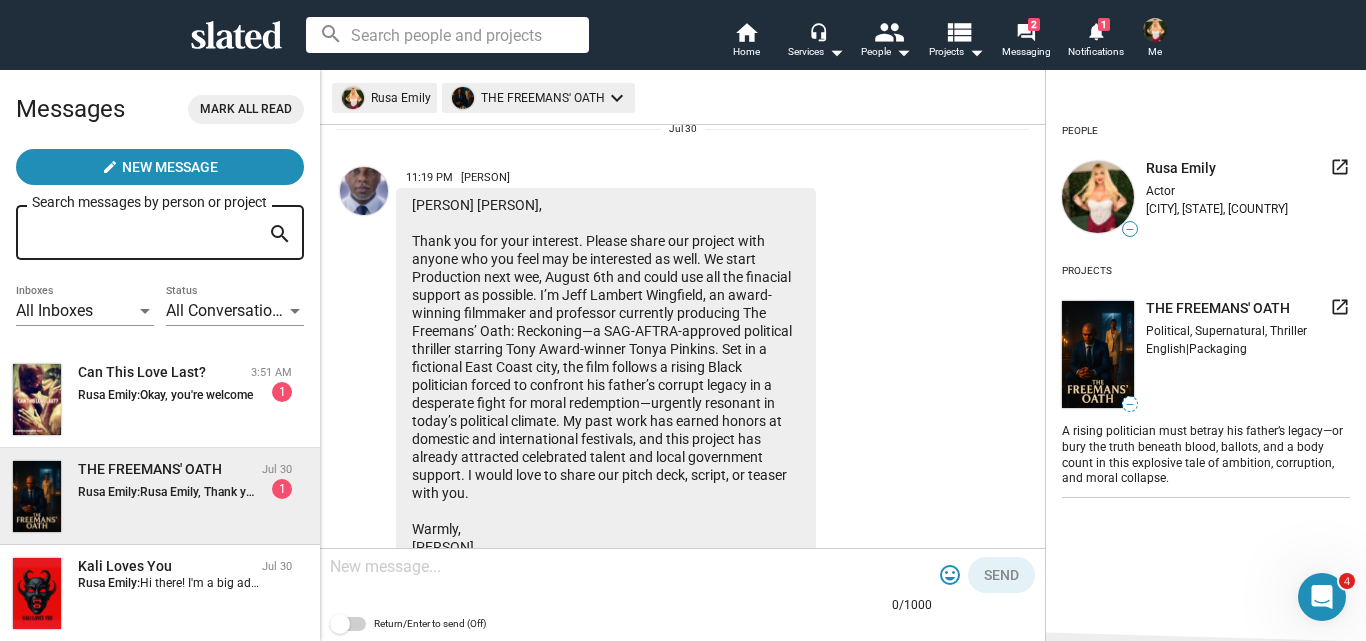 scroll, scrollTop: 499, scrollLeft: 0, axis: vertical 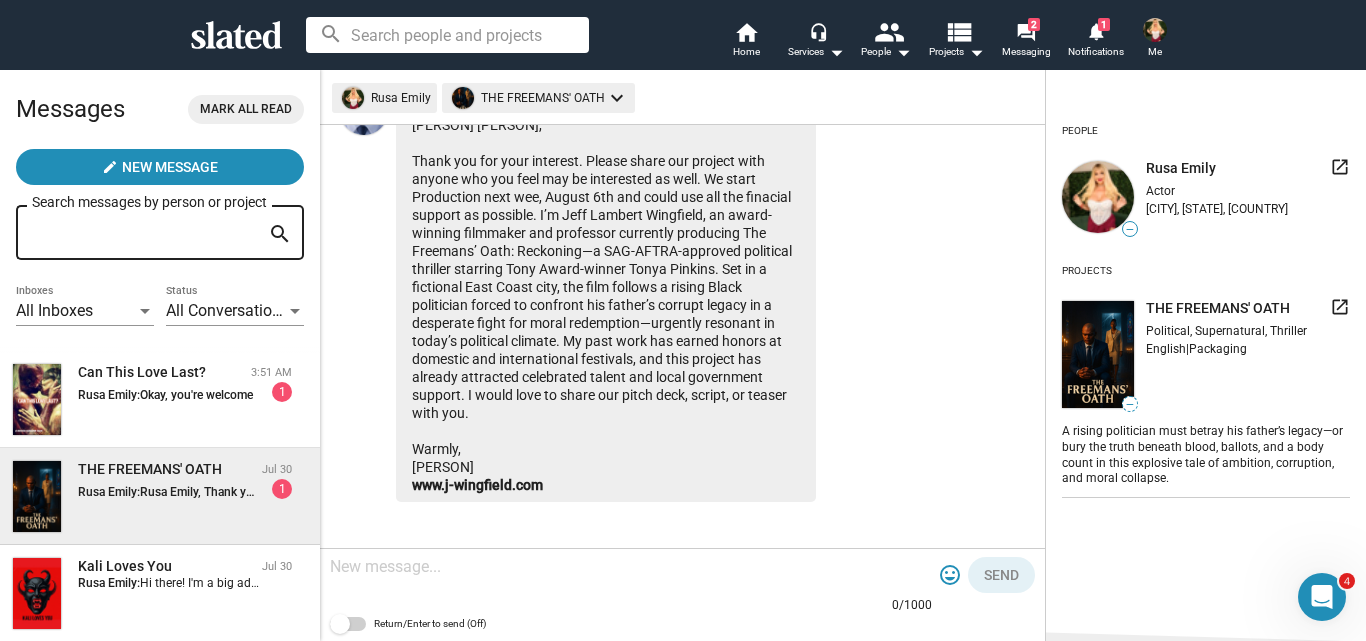 click at bounding box center [631, 567] 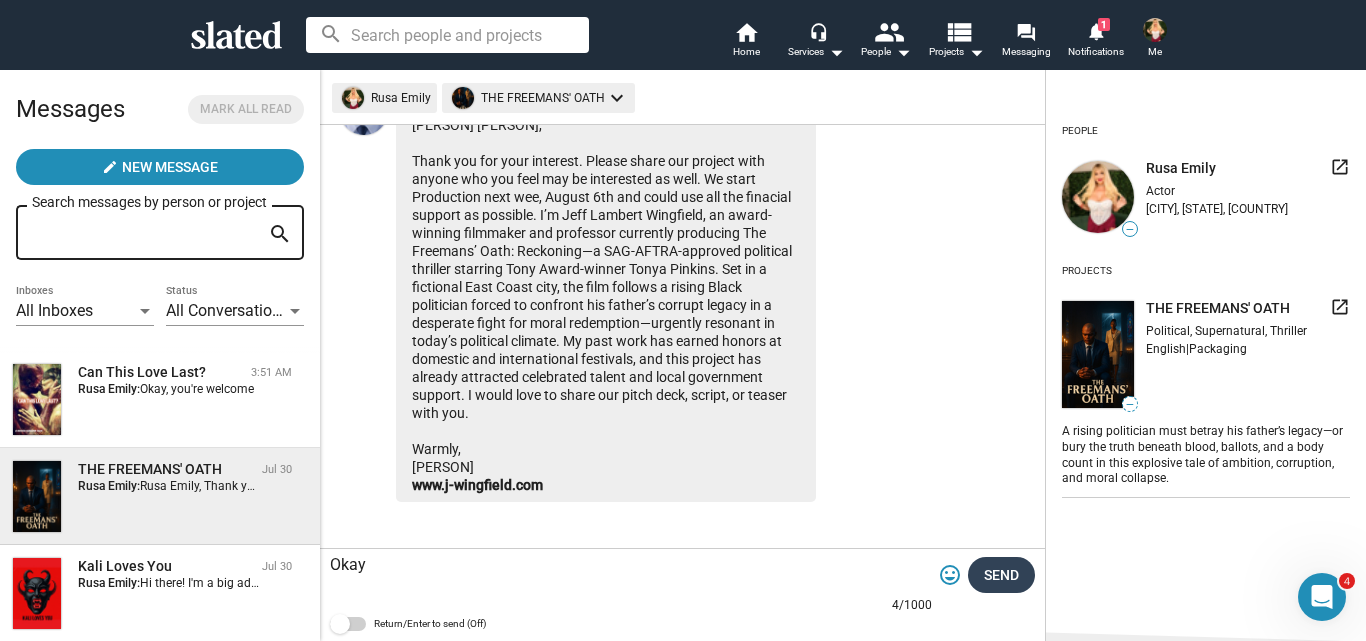 type on "Okay" 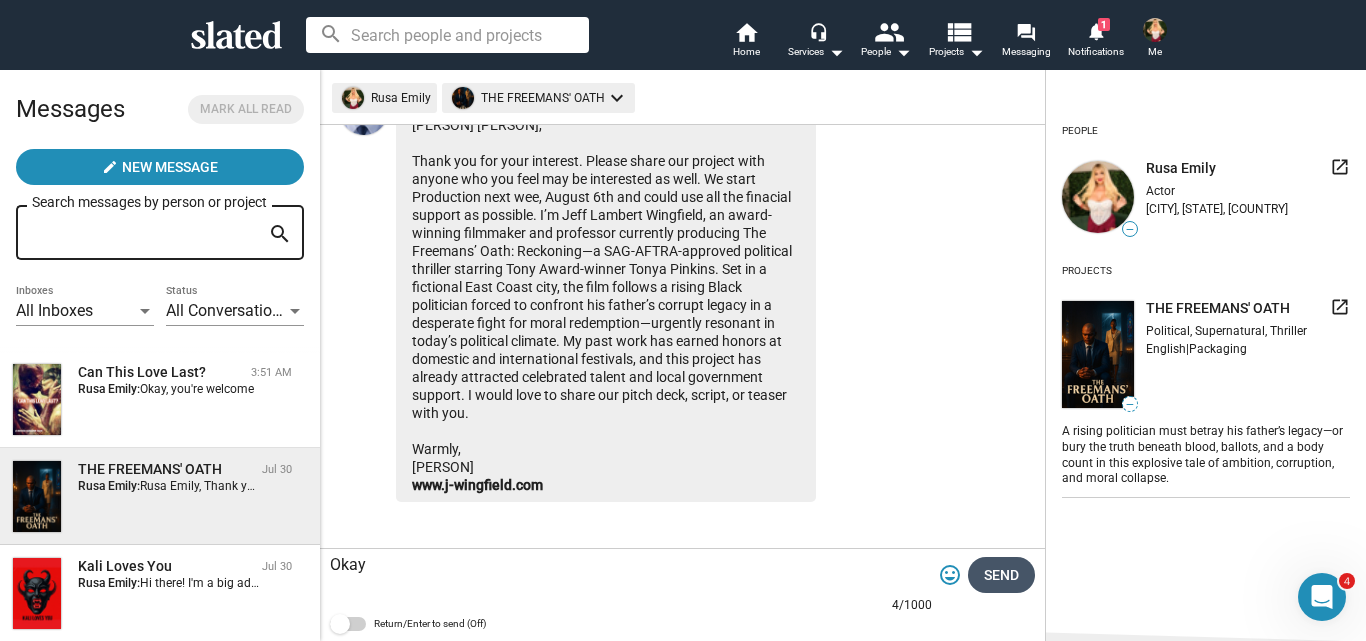click on "Send" 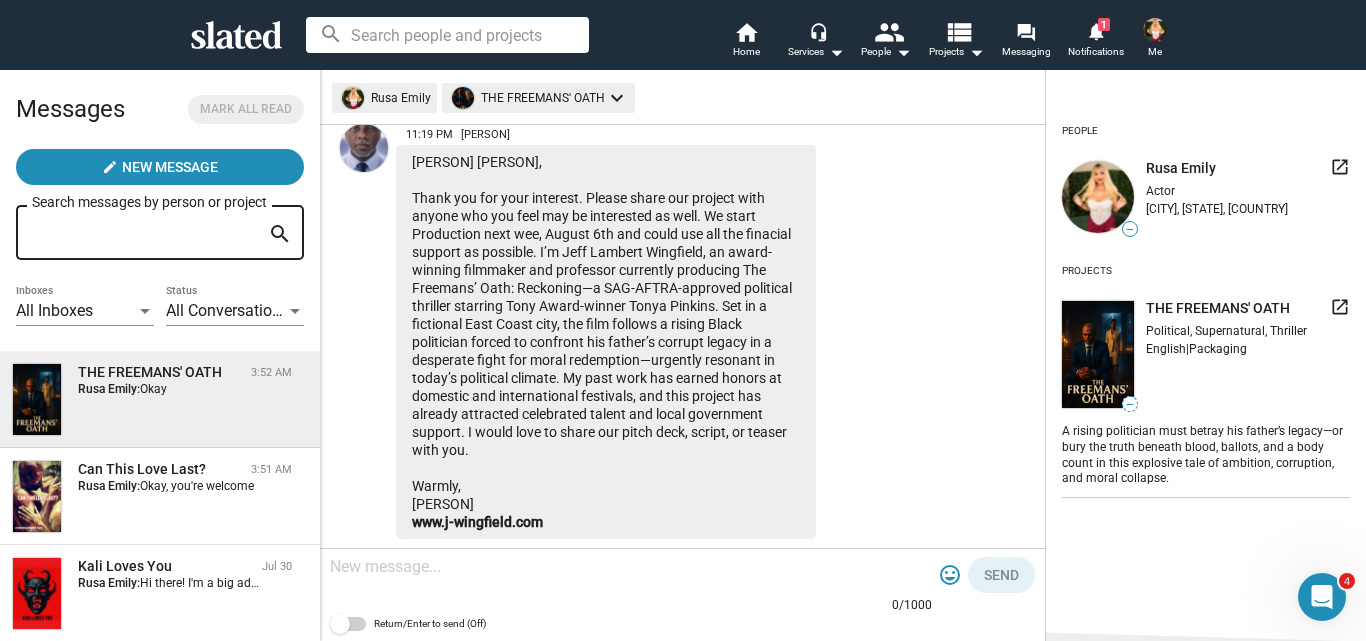 scroll, scrollTop: 659, scrollLeft: 0, axis: vertical 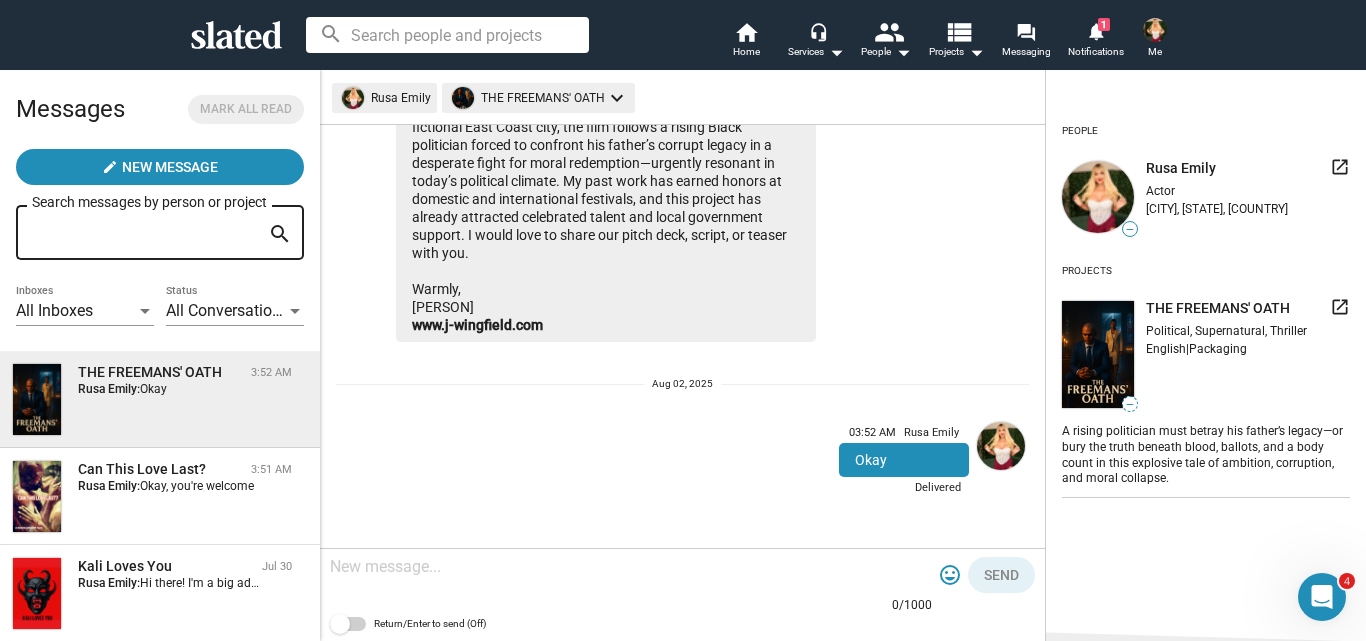 click 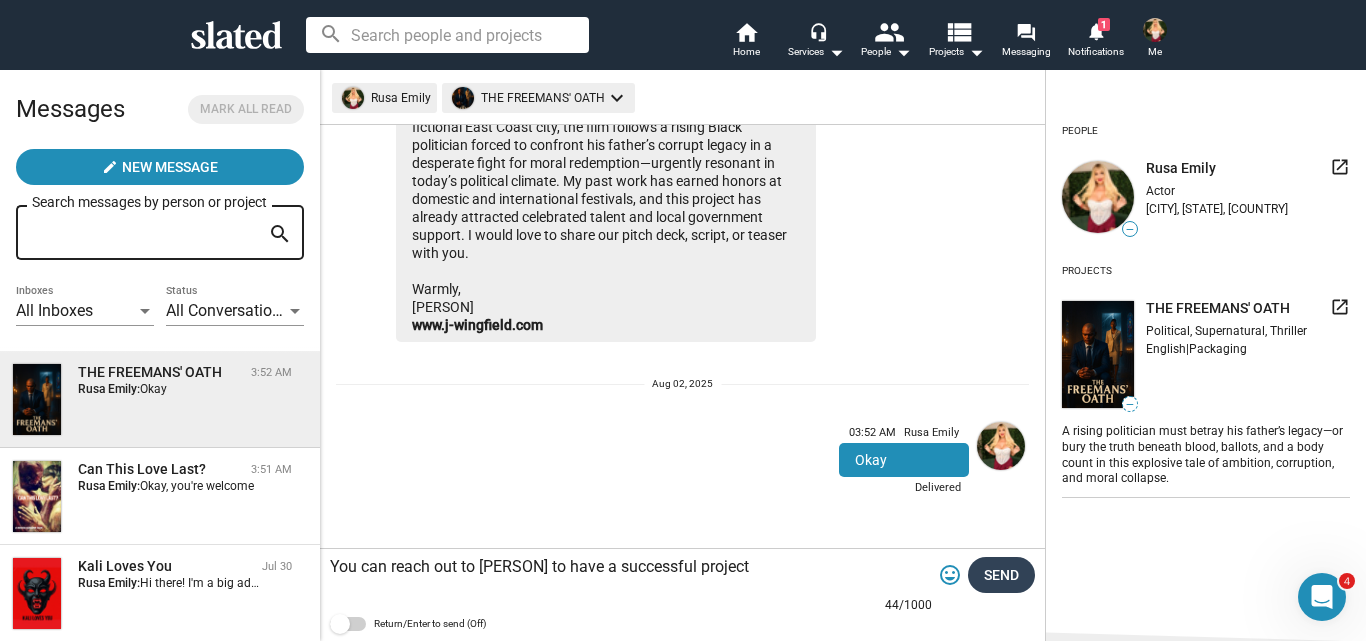 type on "You can reach out to Abby to have a successful project" 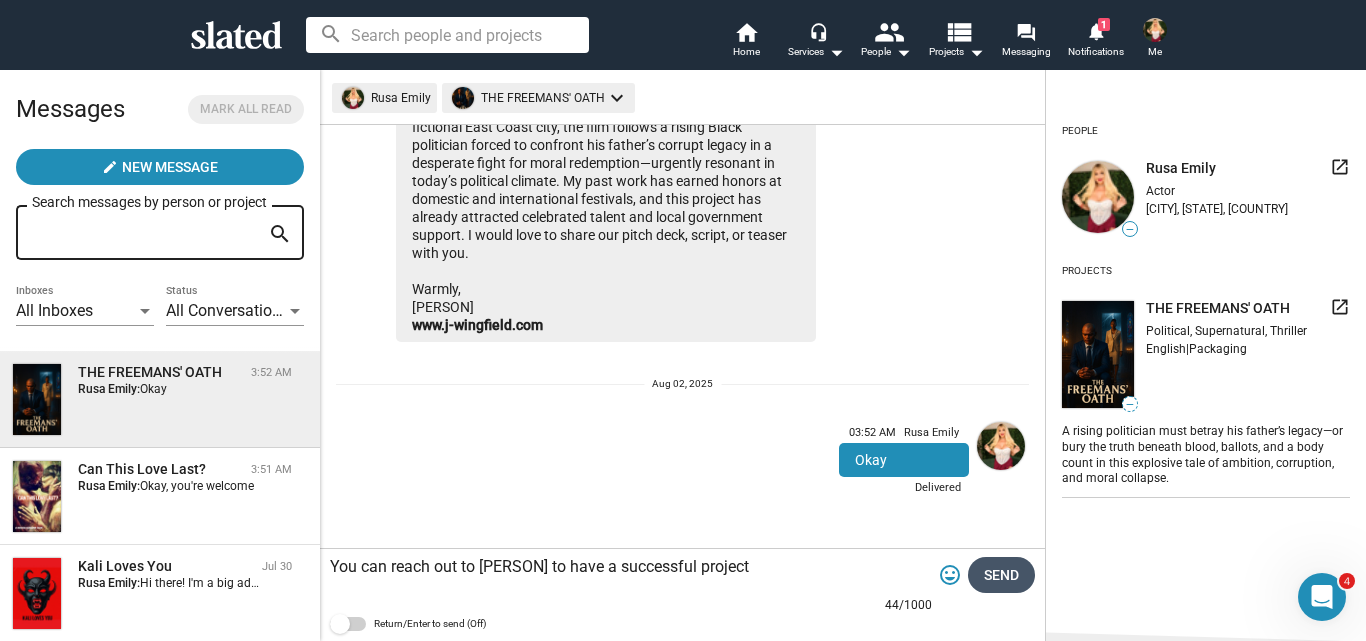 click on "Send" 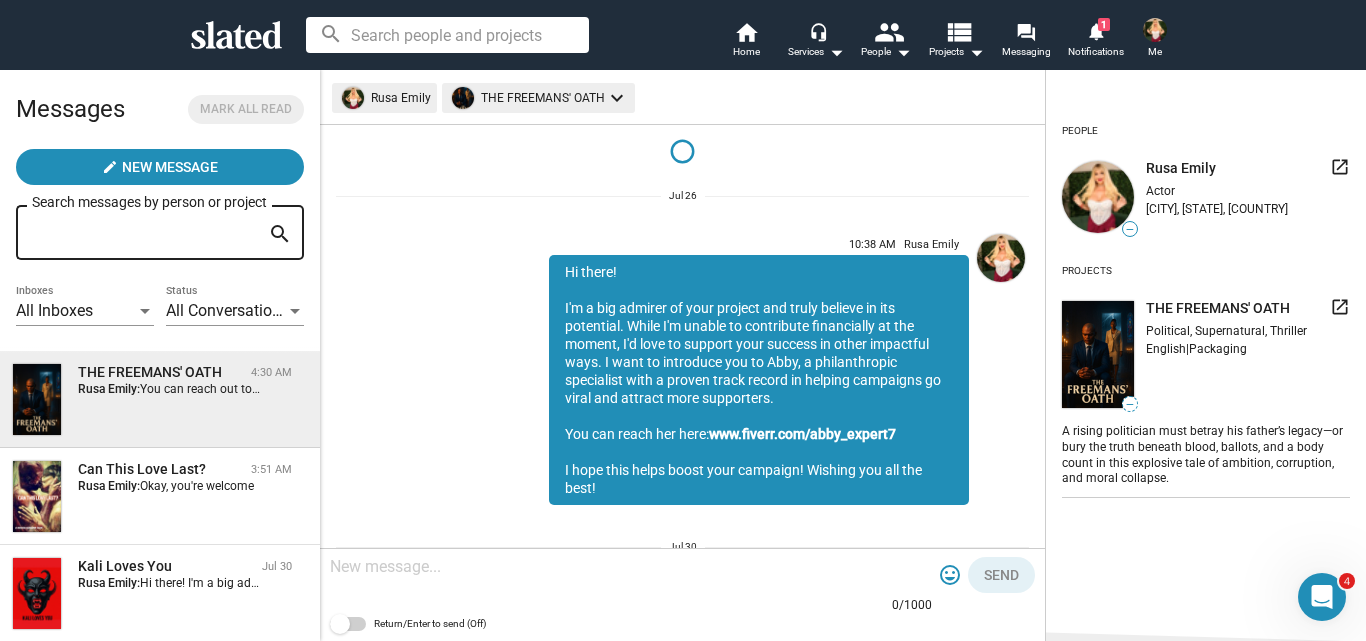 scroll, scrollTop: 0, scrollLeft: 0, axis: both 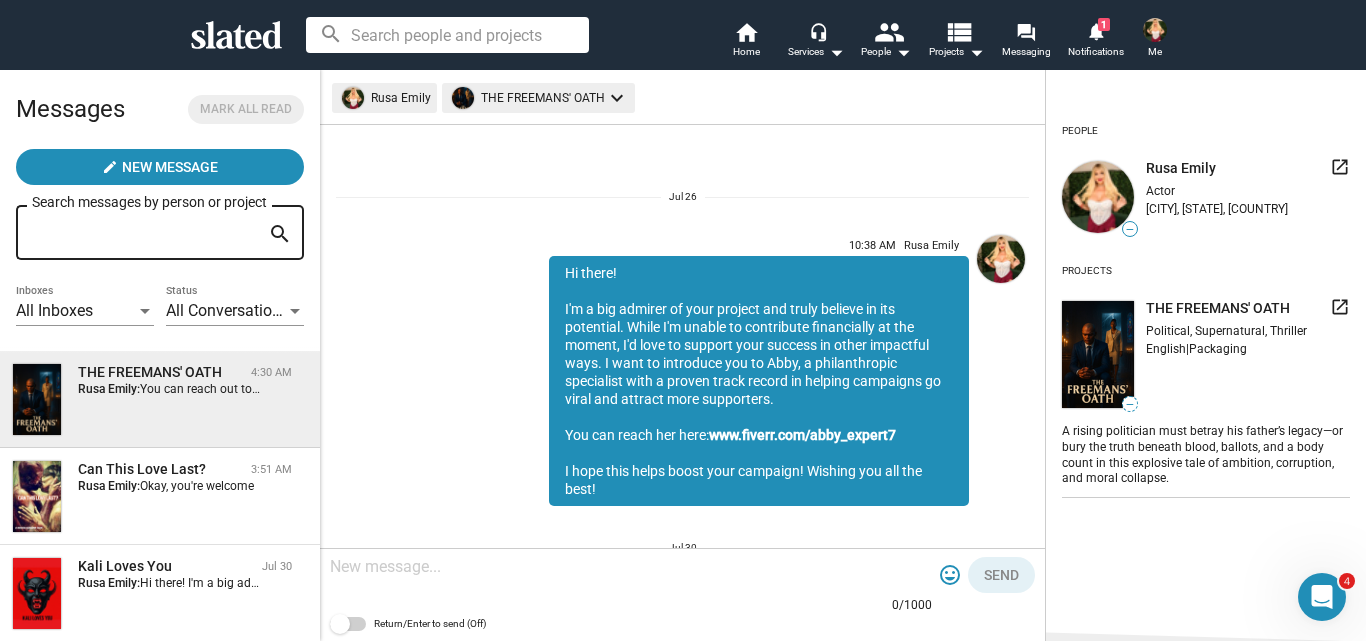 drag, startPoint x: 593, startPoint y: 489, endPoint x: 528, endPoint y: 274, distance: 224.61078 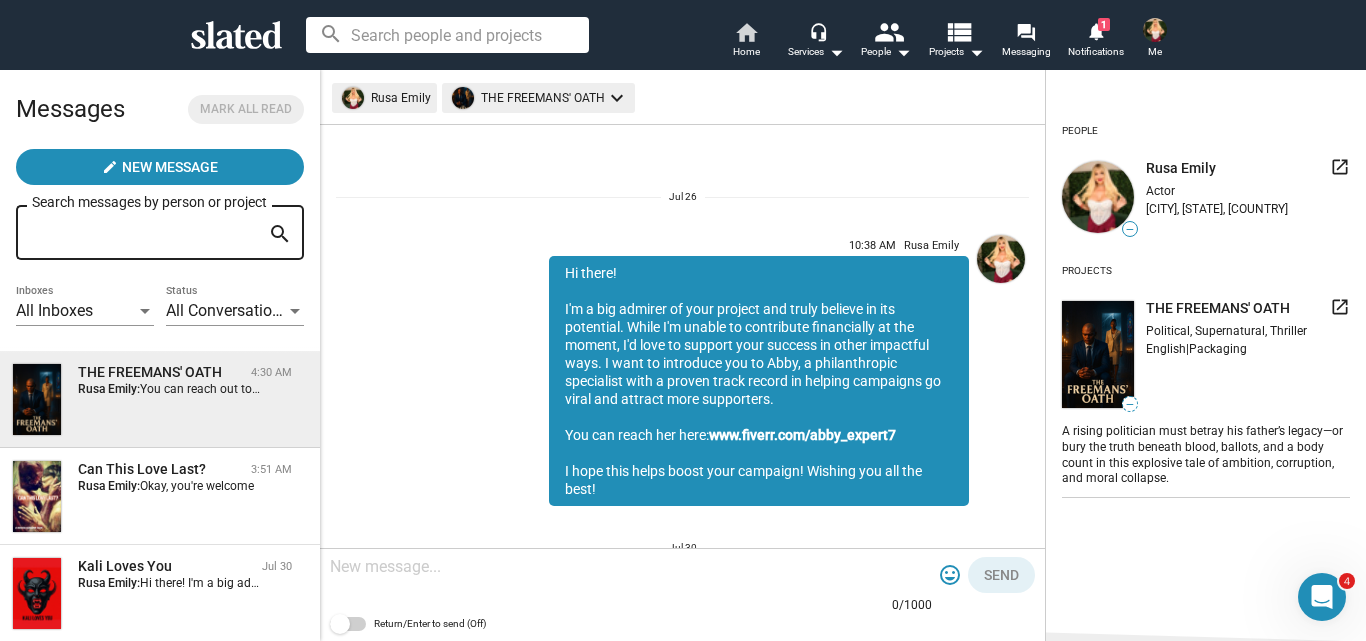 click on "home" at bounding box center [746, 32] 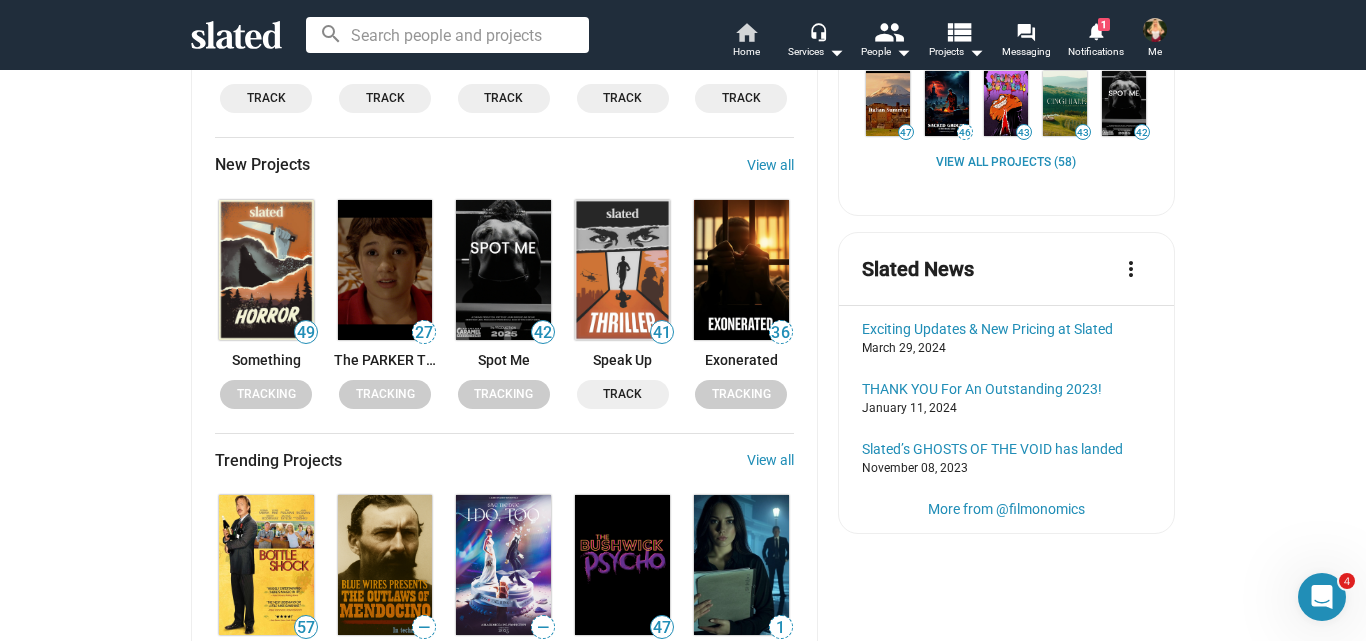 scroll, scrollTop: 1095, scrollLeft: 0, axis: vertical 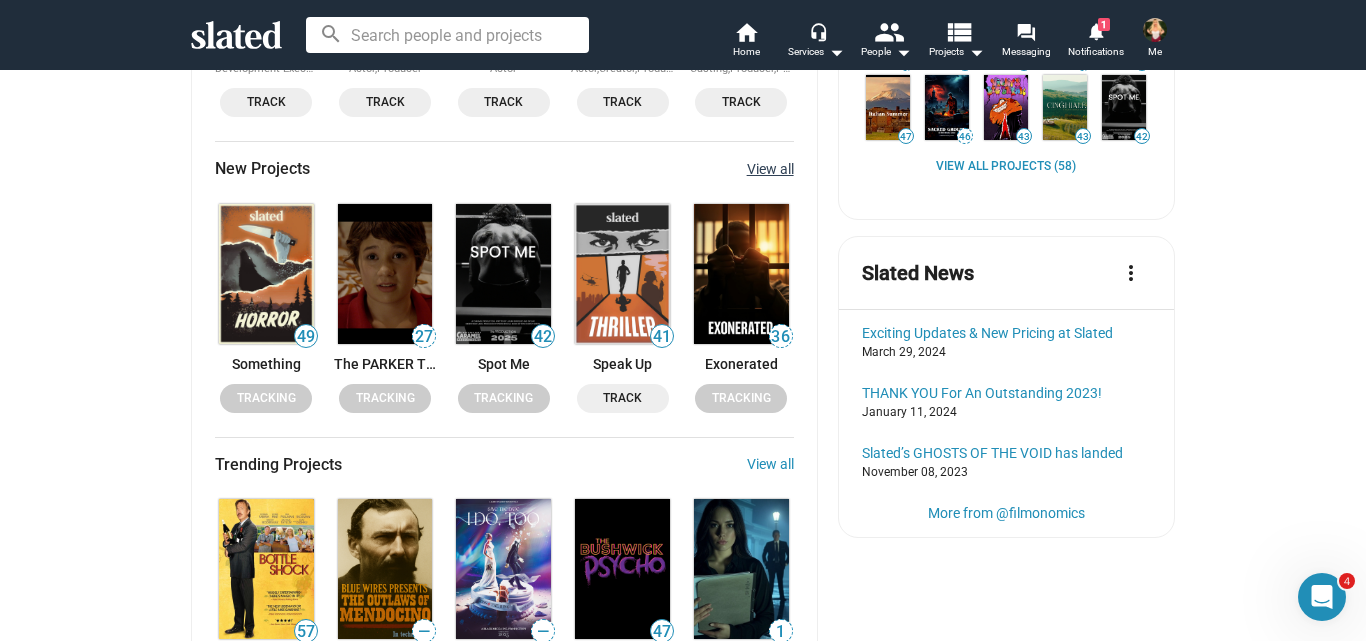 click on "View all" 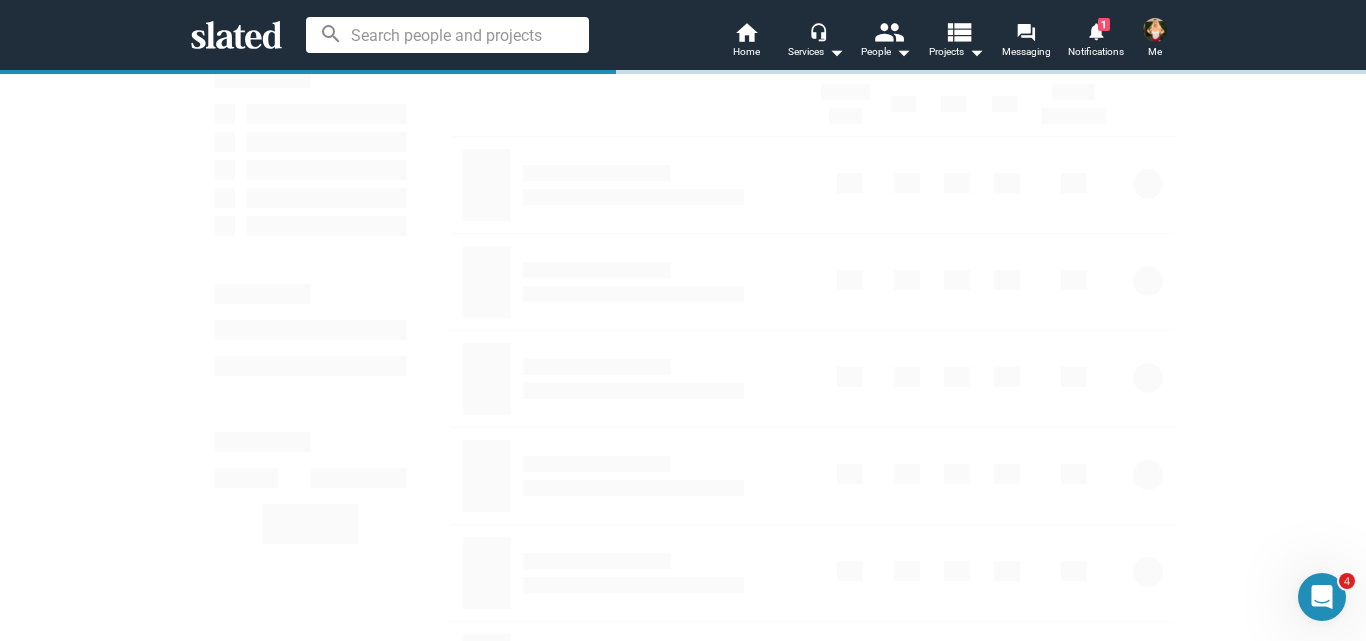 scroll, scrollTop: 0, scrollLeft: 0, axis: both 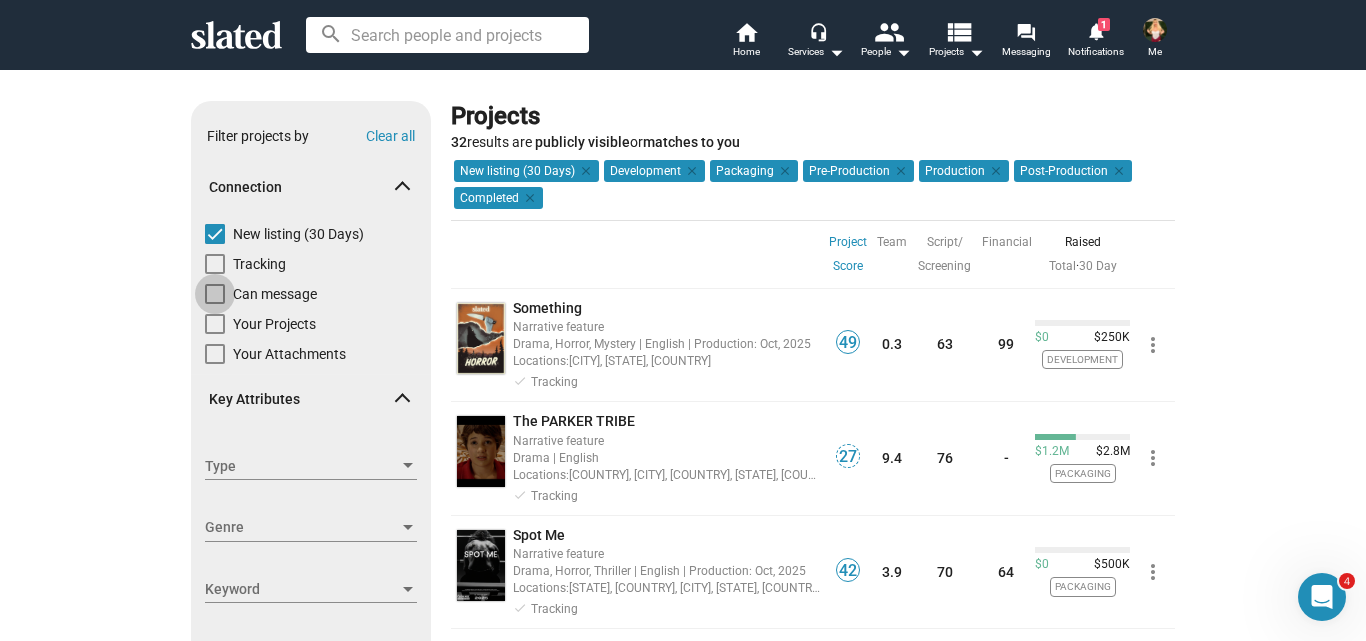 click on "Can message" at bounding box center [261, 299] 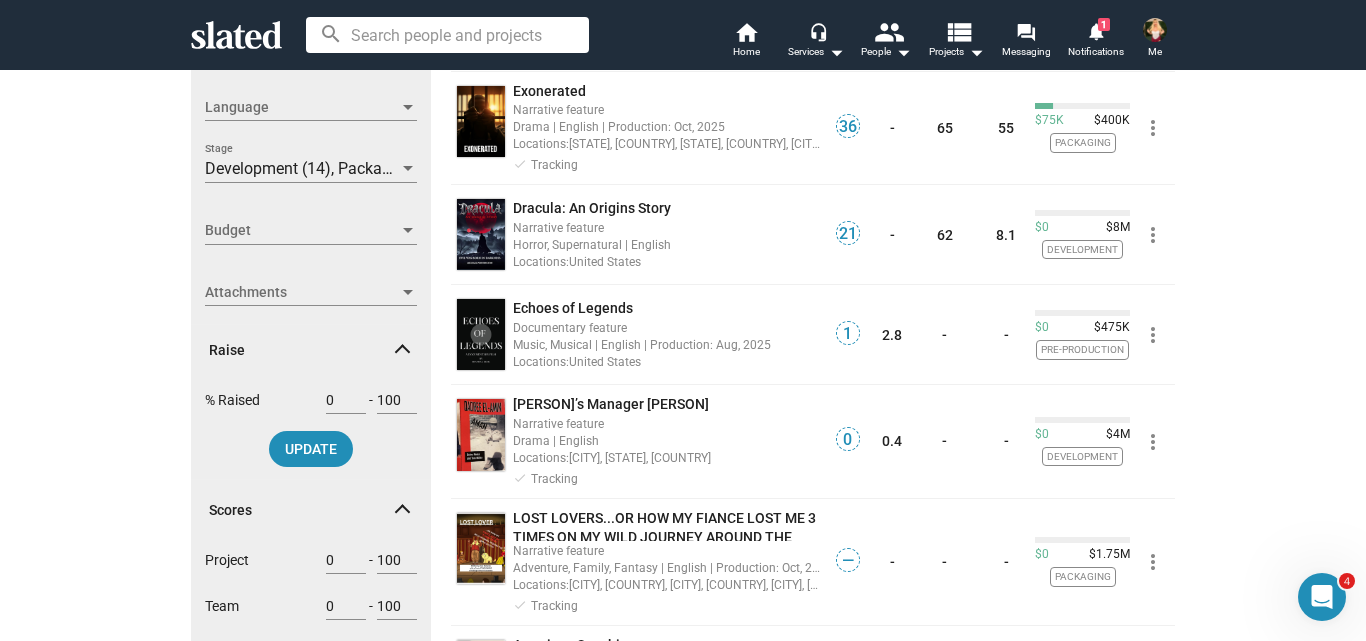 scroll, scrollTop: 545, scrollLeft: 0, axis: vertical 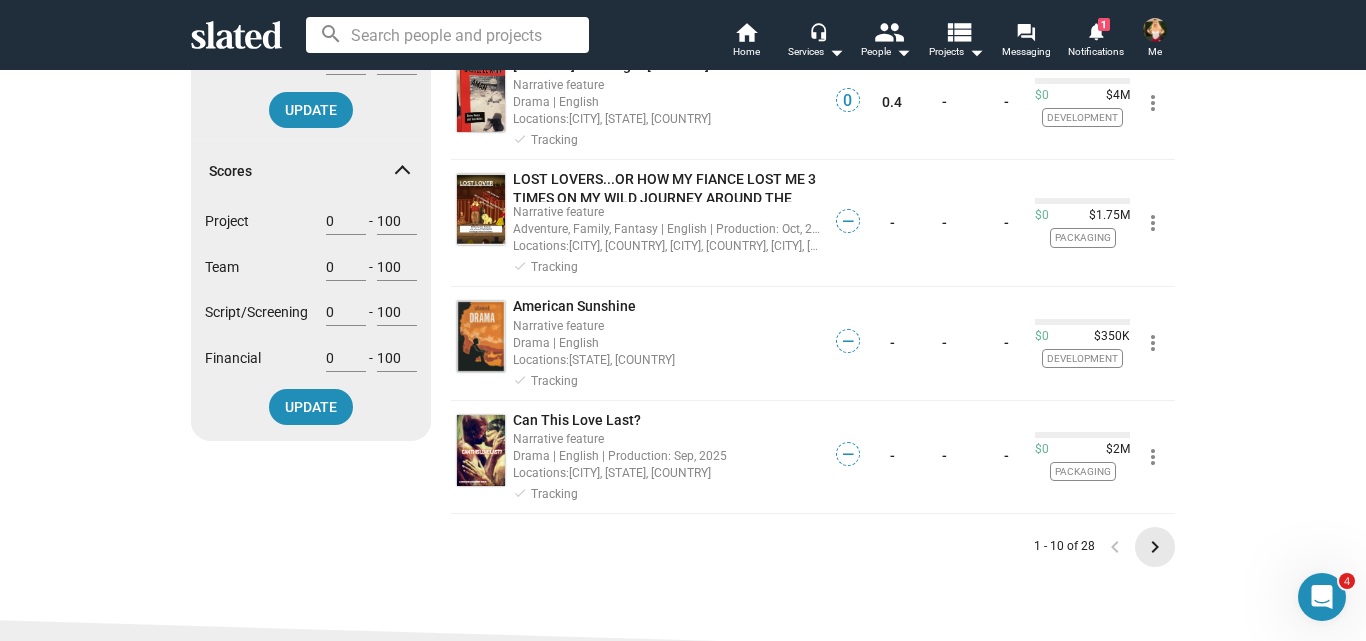 click on "keyboard_arrow_right" 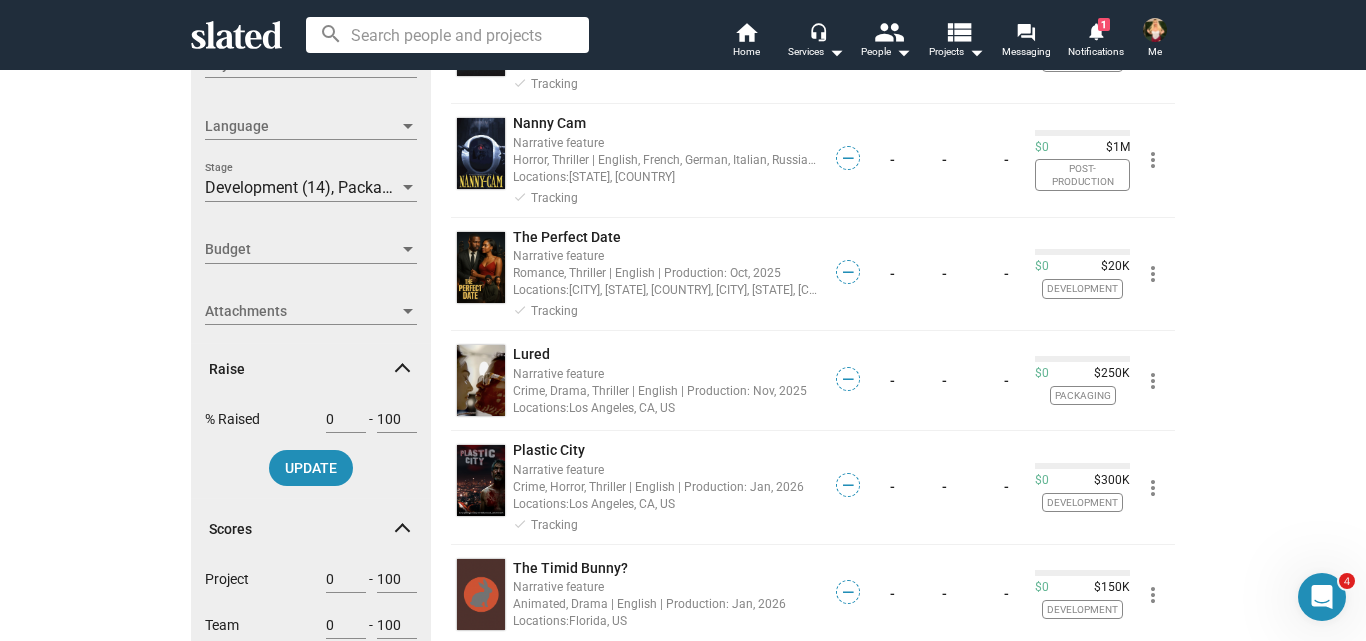 scroll, scrollTop: 534, scrollLeft: 0, axis: vertical 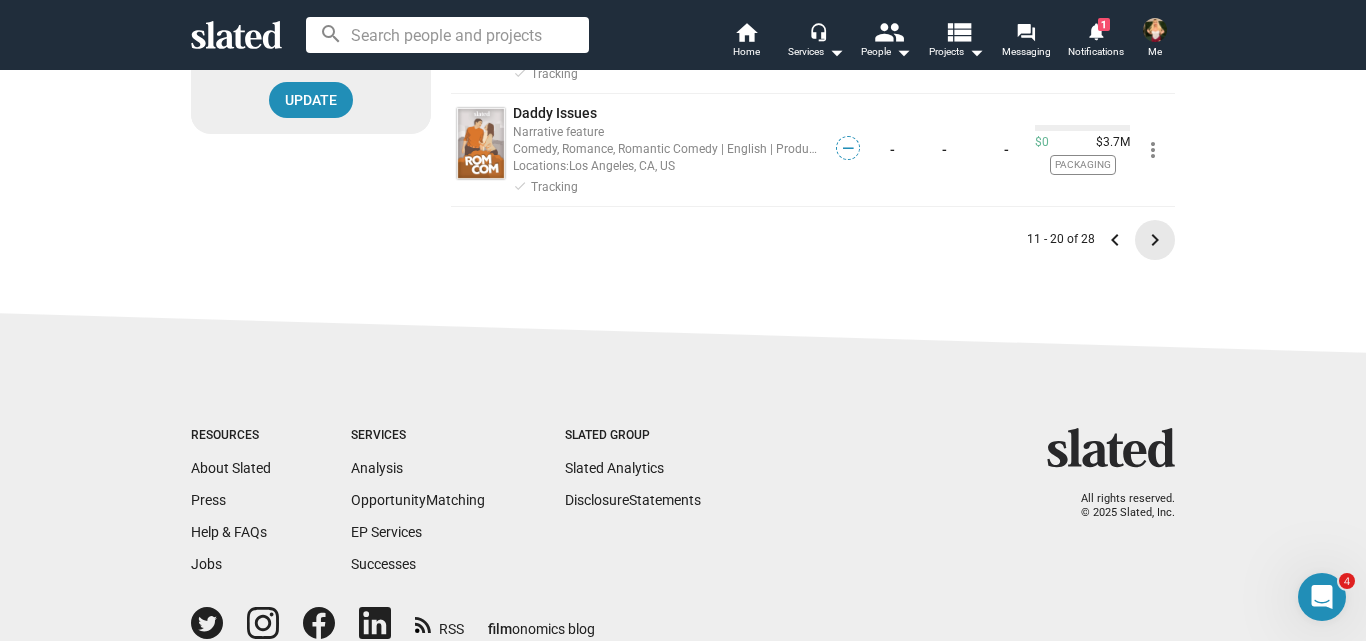 click on "keyboard_arrow_right" 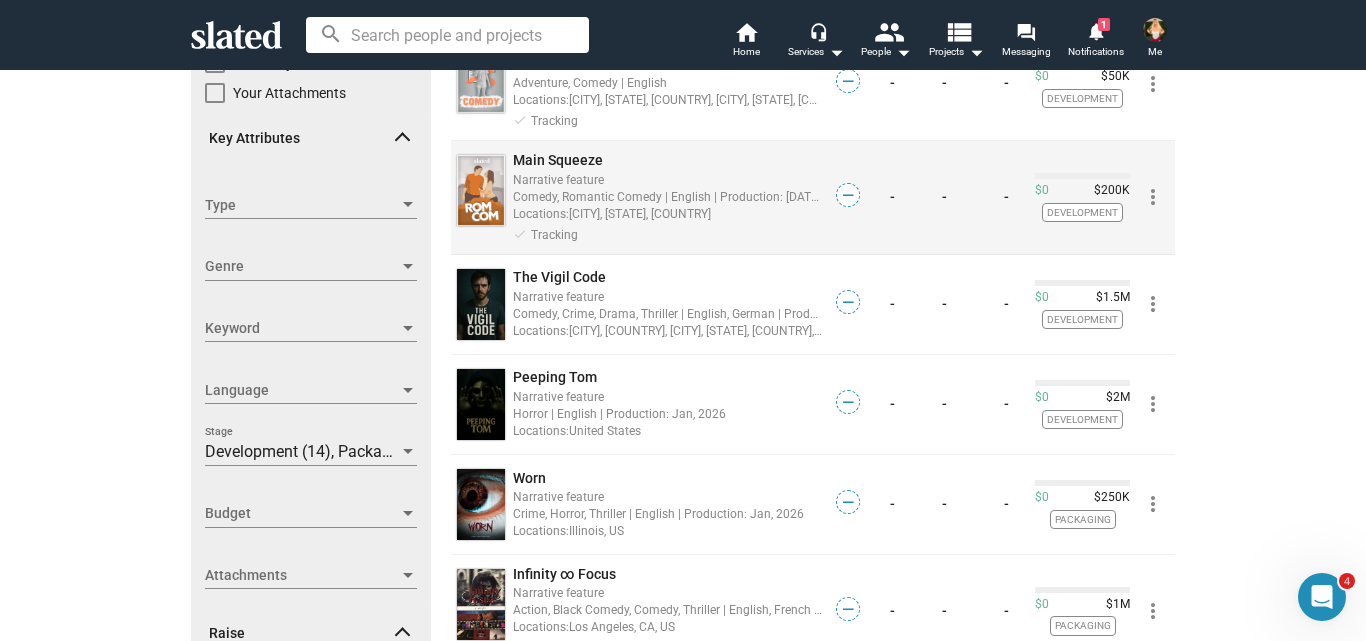 scroll, scrollTop: 263, scrollLeft: 0, axis: vertical 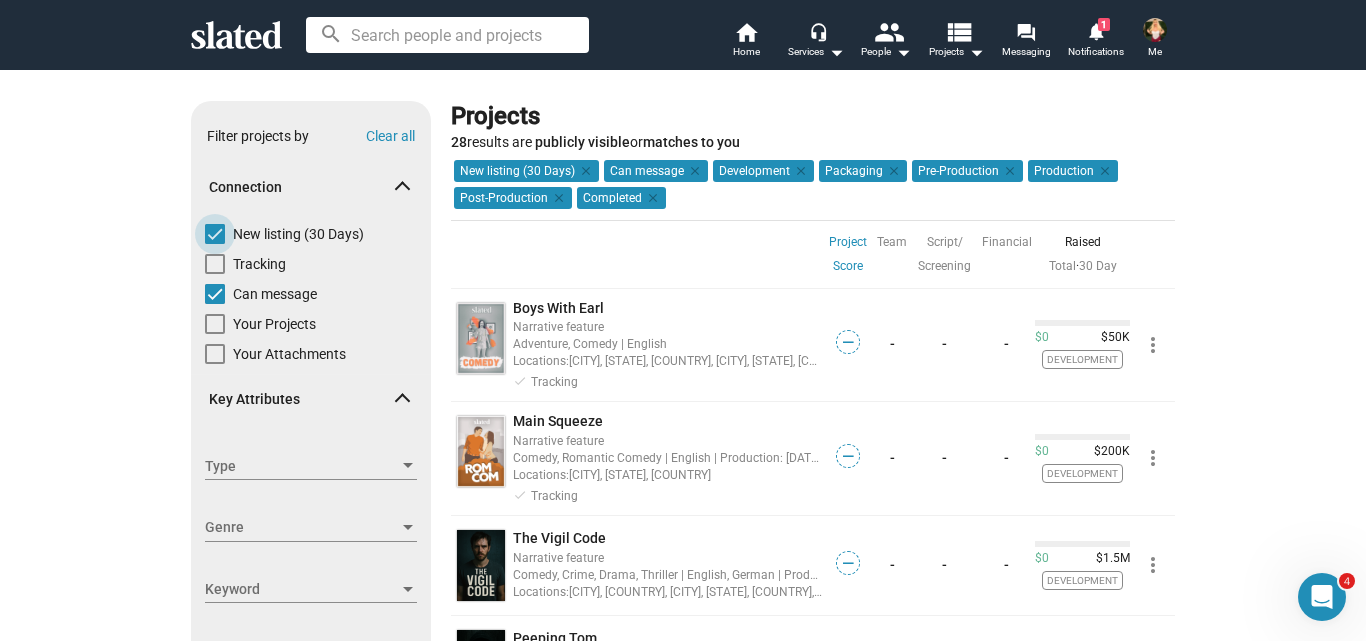 click at bounding box center (215, 234) 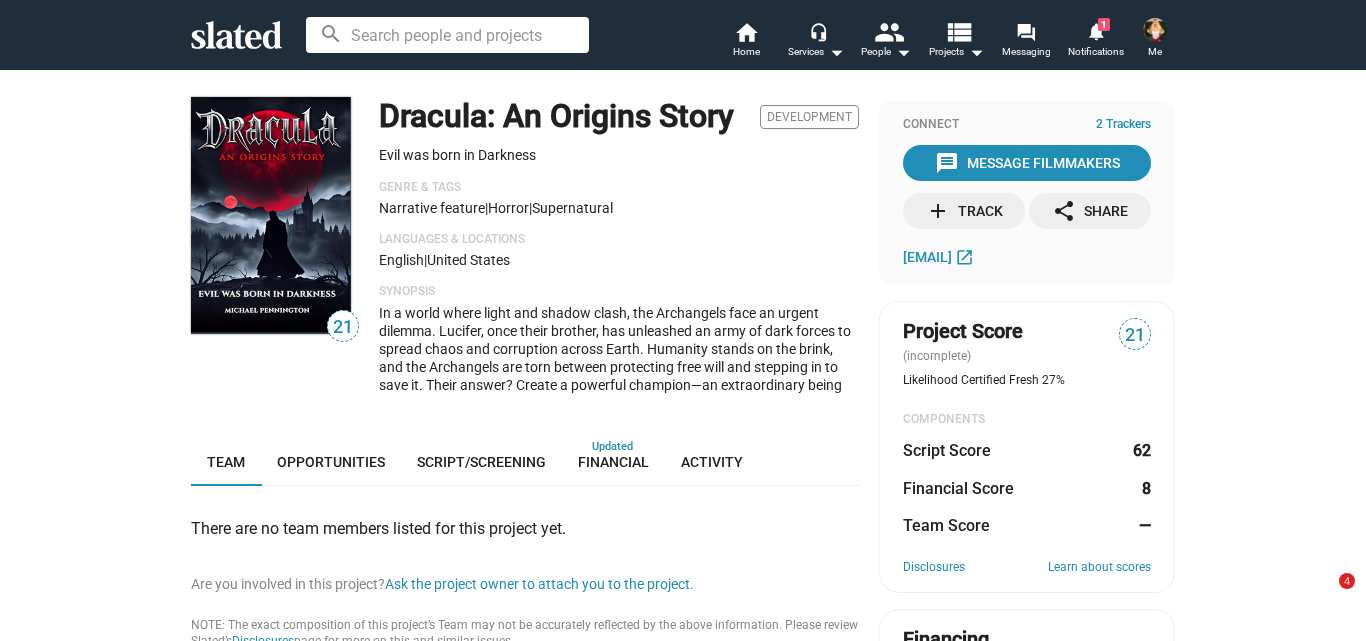 scroll, scrollTop: 0, scrollLeft: 0, axis: both 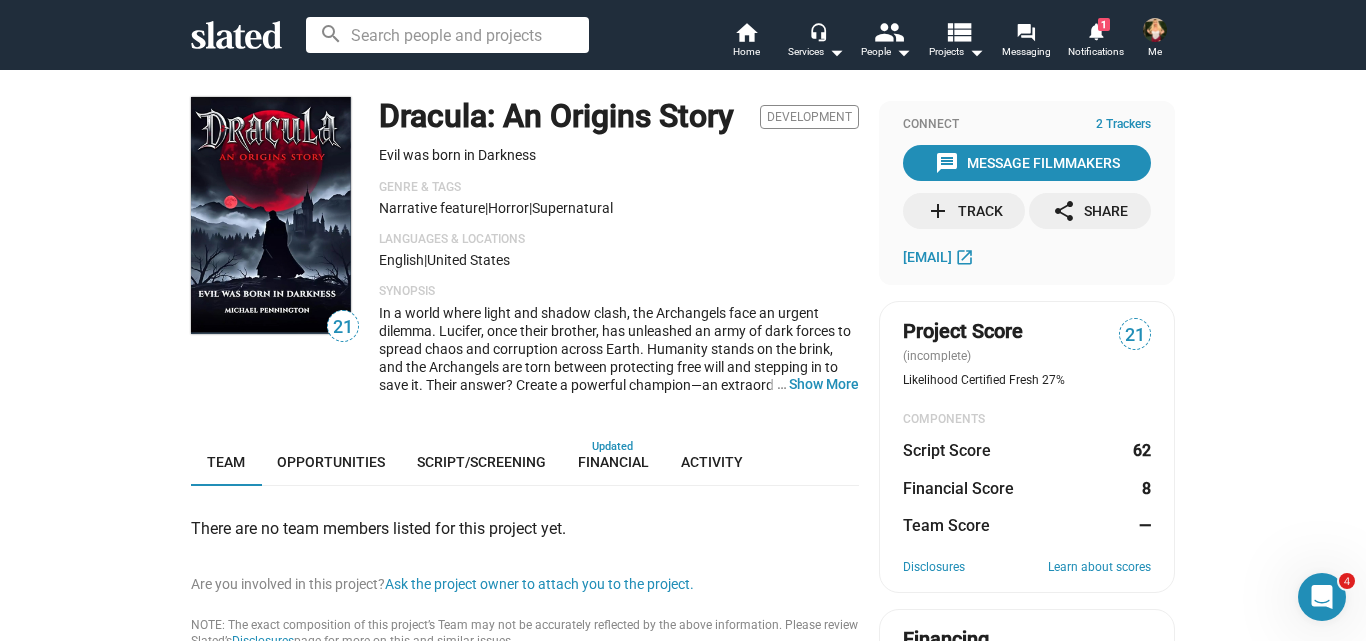 click on "add  Track" 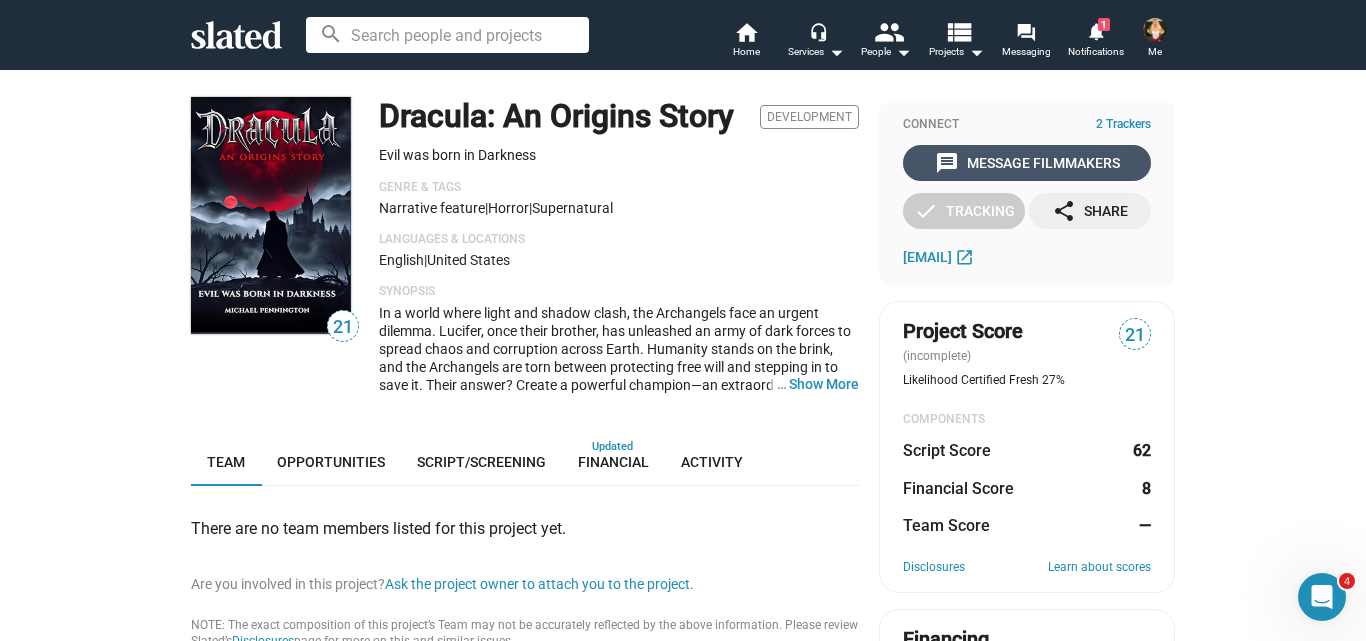 click on "message  Message Filmmakers" 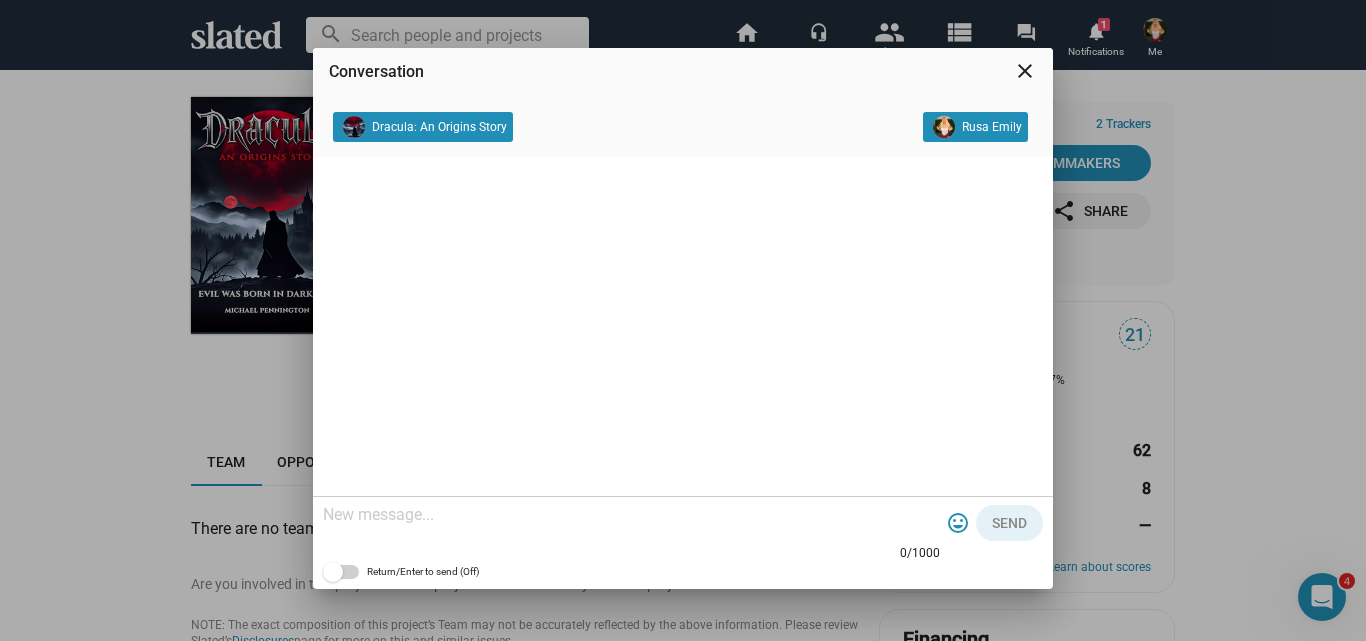 click at bounding box center (631, 515) 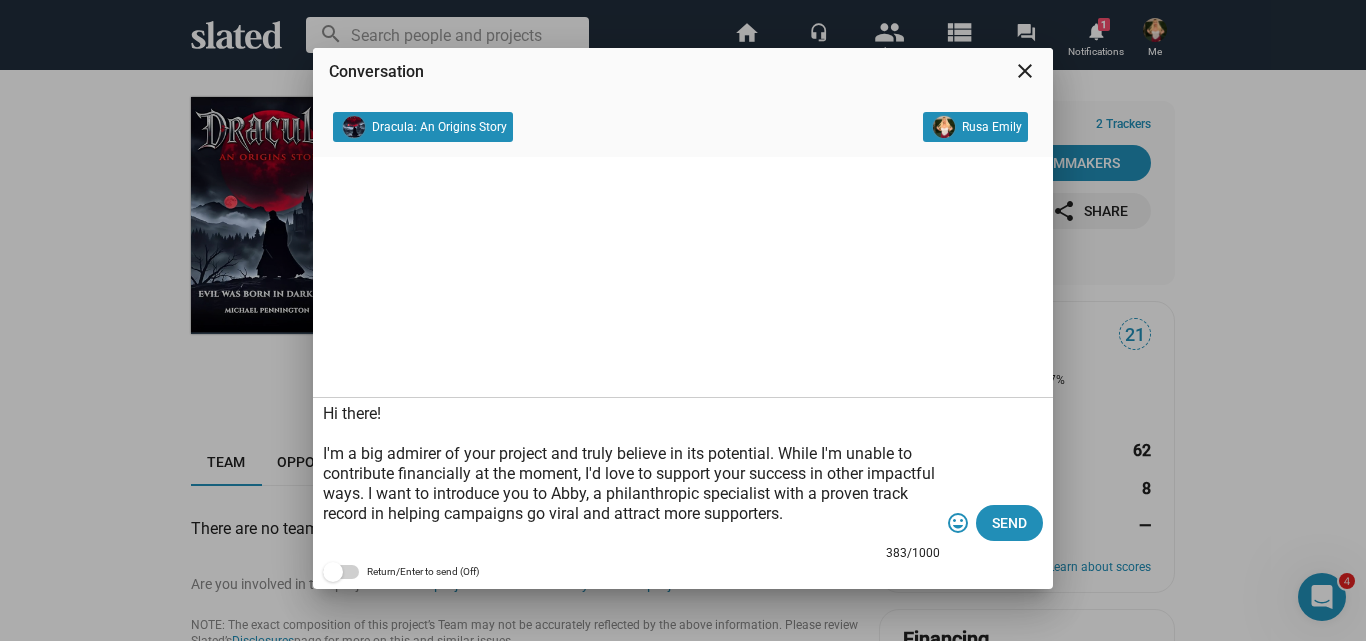 scroll, scrollTop: 59, scrollLeft: 0, axis: vertical 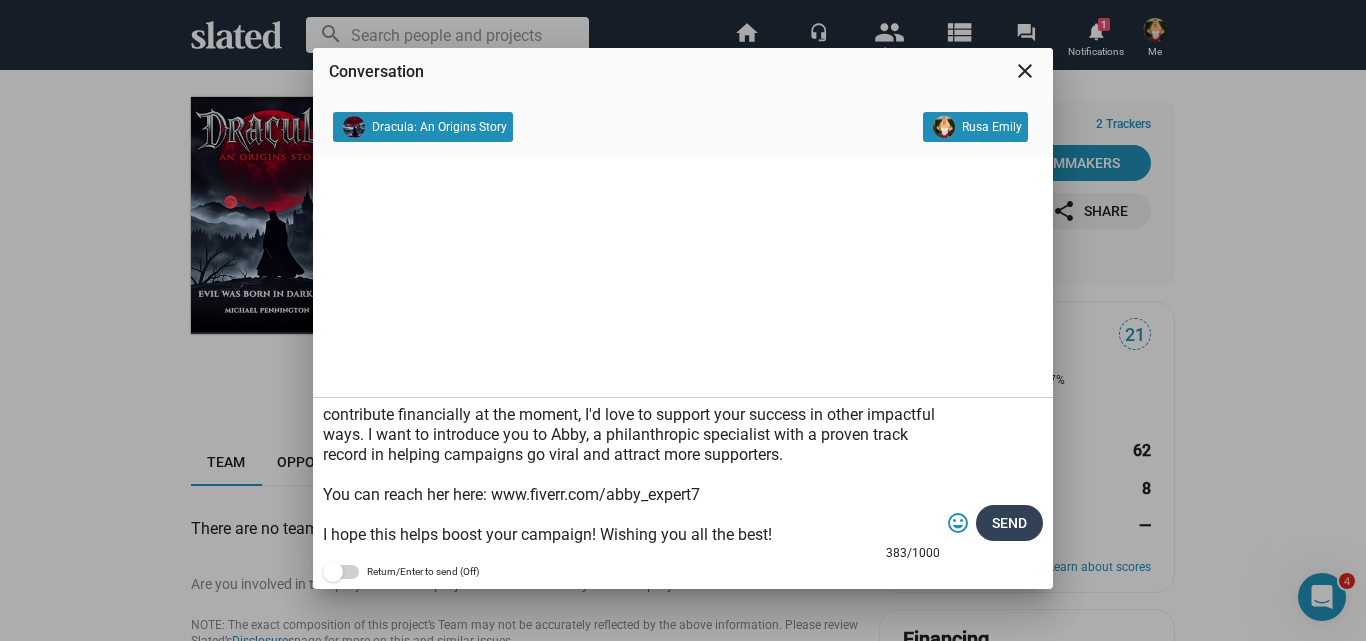 type on "Hi there!
I'm a big admirer of your project and truly believe in its potential. While I'm unable to contribute financially at the moment, I'd love to support your success in other impactful ways. I want to introduce you to Abby, a philanthropic specialist with a proven track record in helping campaigns go viral and attract more supporters.
You can reach her here: www.fiverr.com/abby_expert7
I hope this helps boost your campaign! Wishing you all the best!" 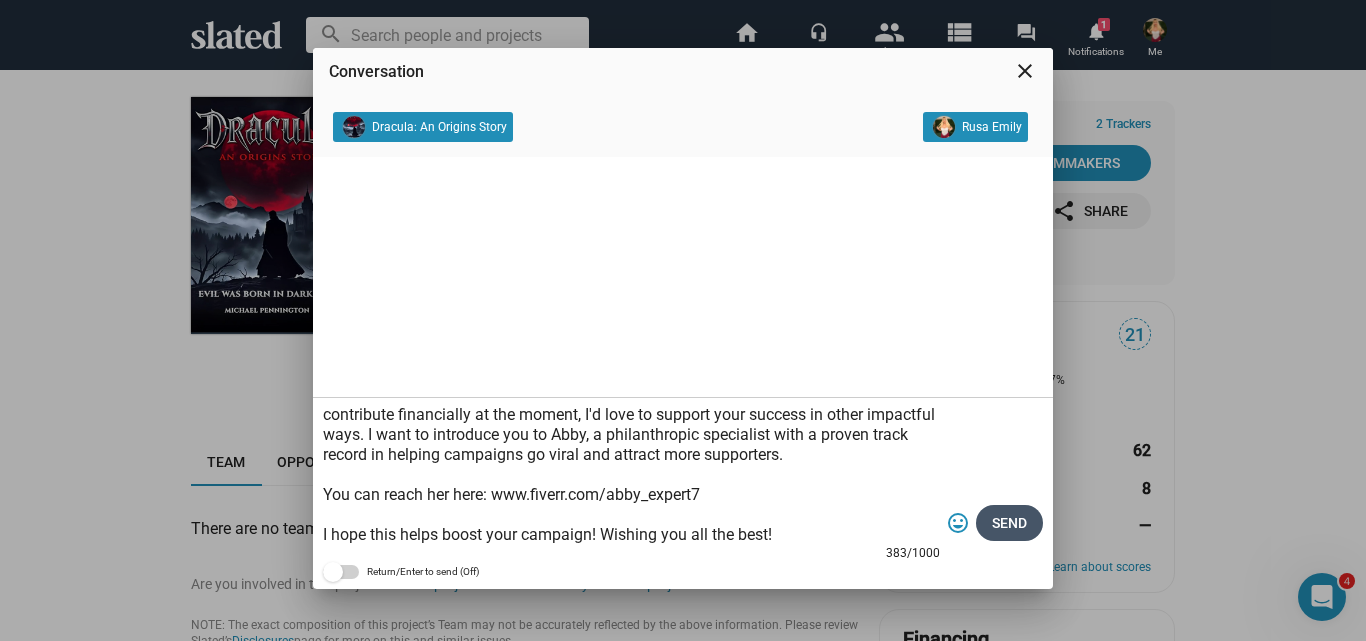 click on "Send" 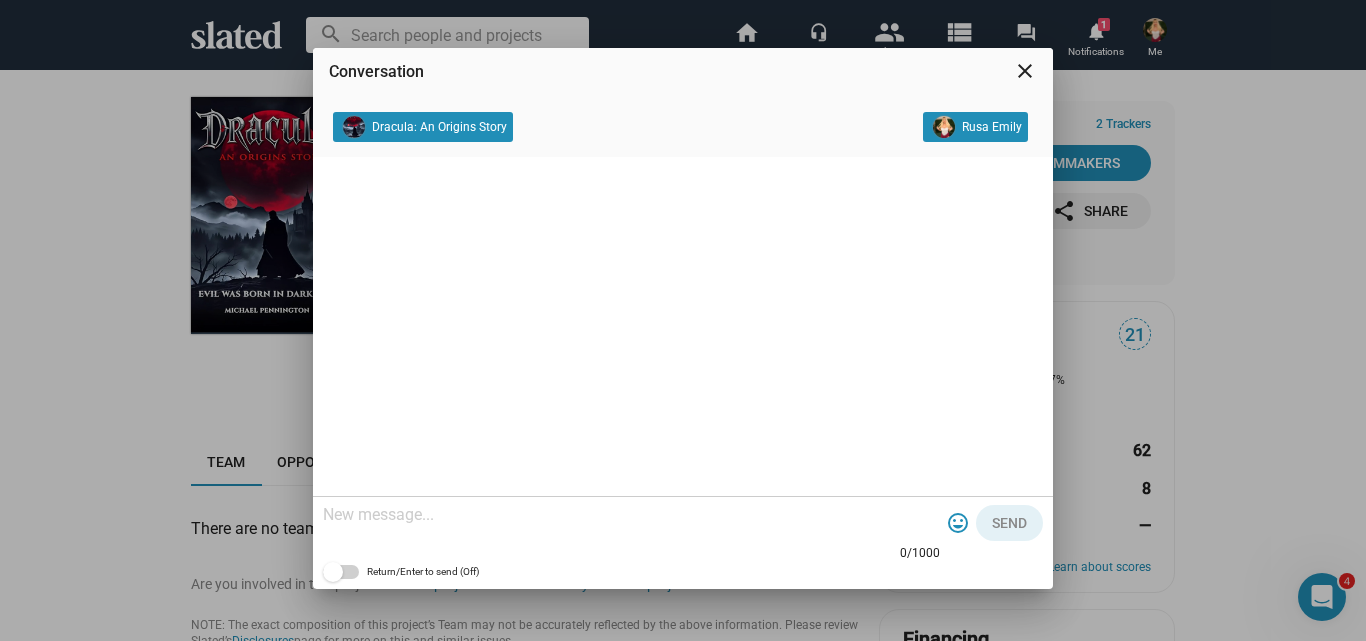 scroll, scrollTop: 0, scrollLeft: 0, axis: both 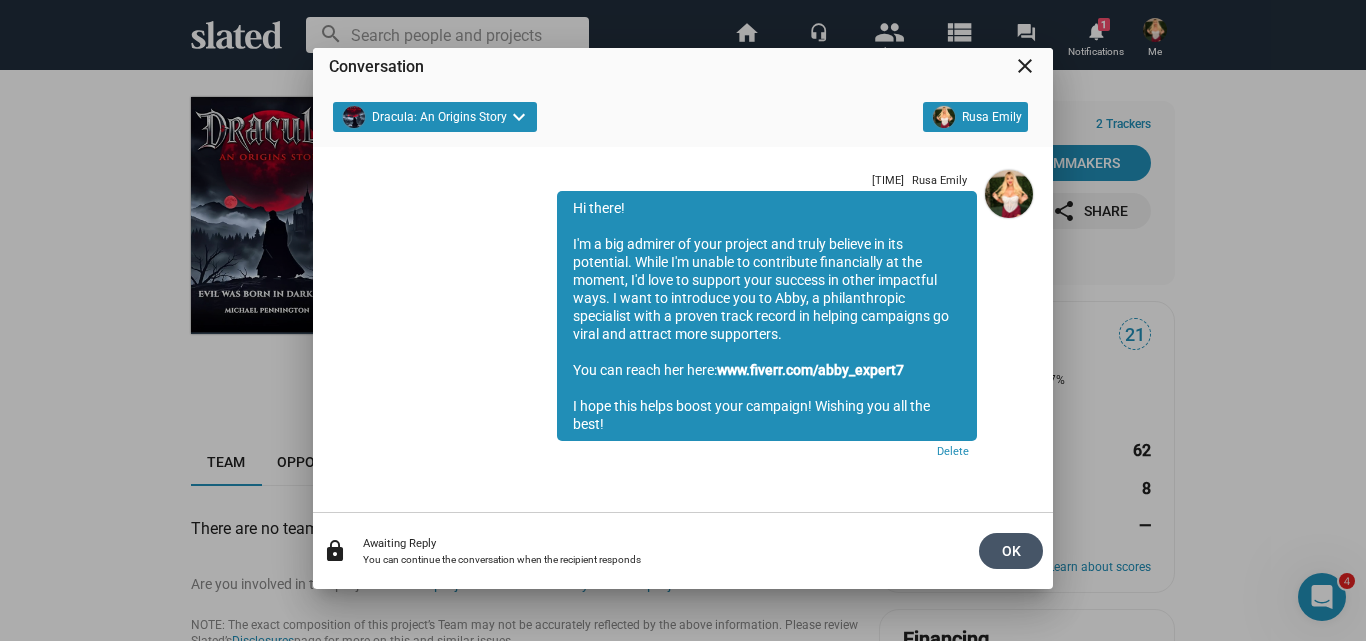 click on "OK" 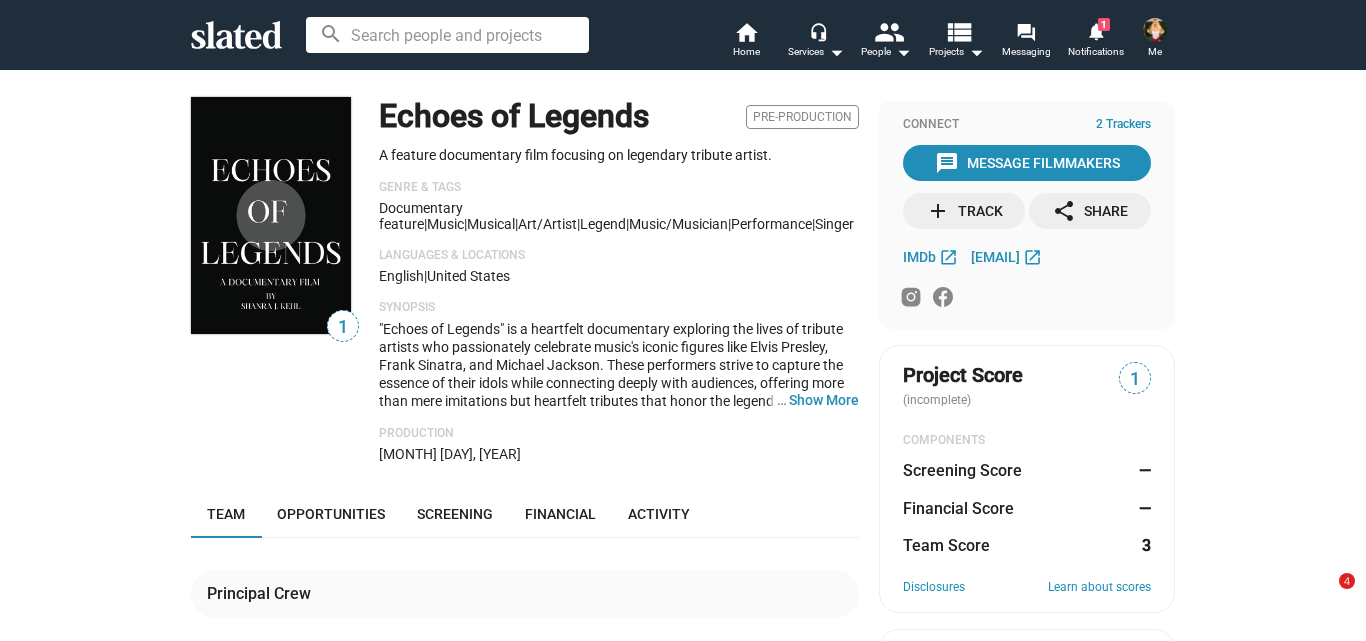 scroll, scrollTop: 0, scrollLeft: 0, axis: both 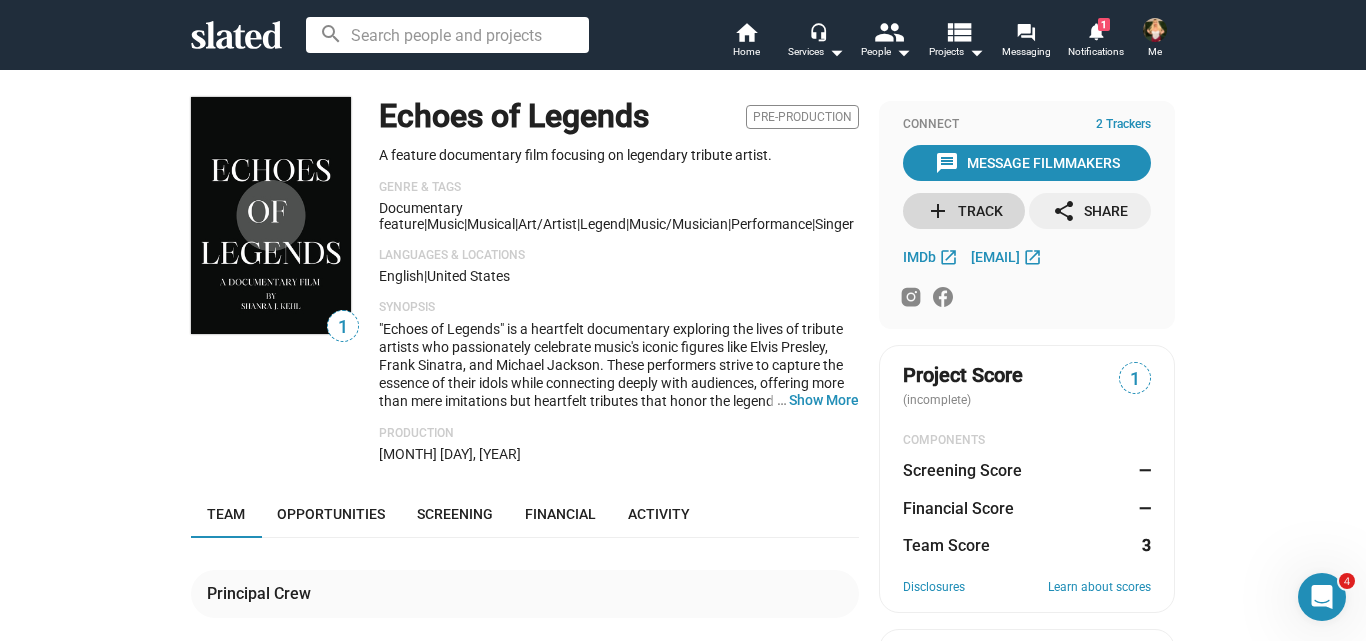 click on "add  Track" 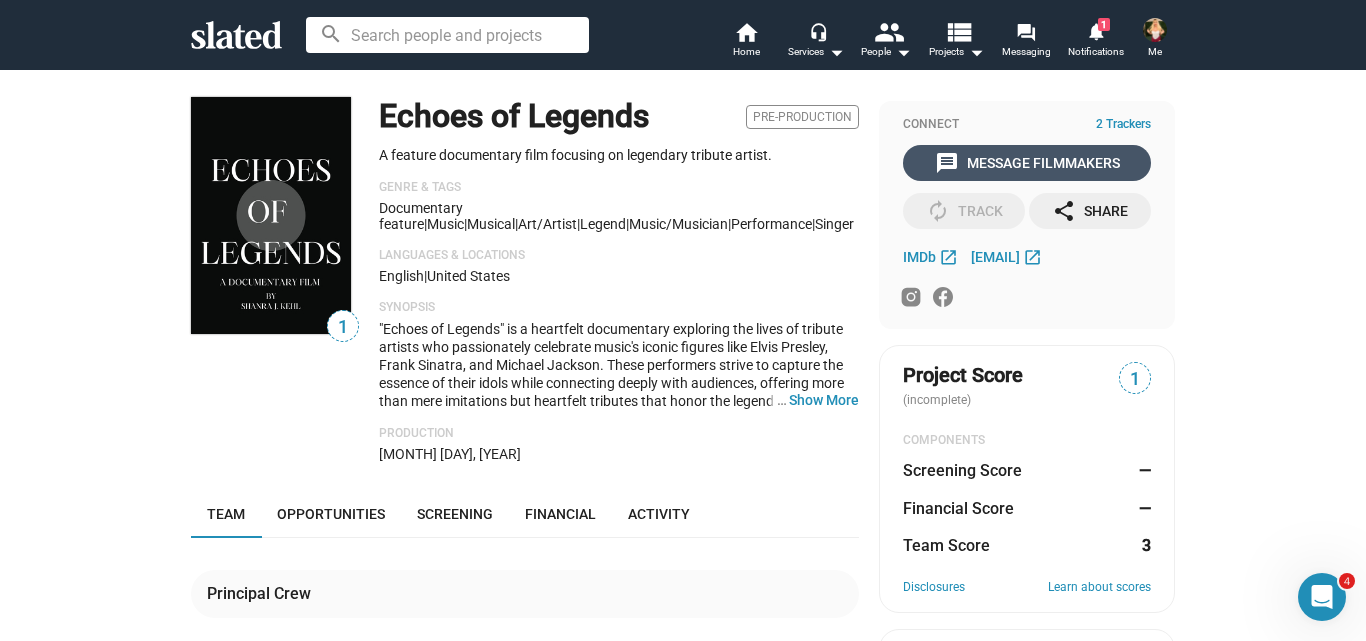 click on "message  Message Filmmakers" 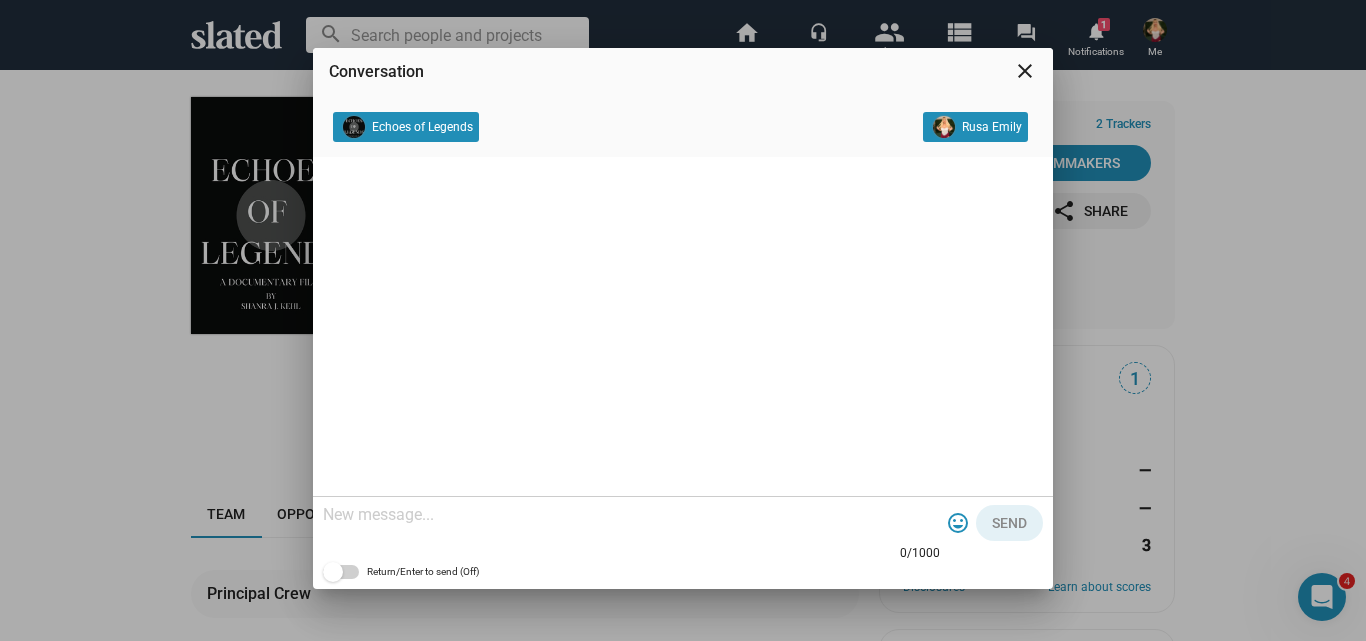click at bounding box center [631, 515] 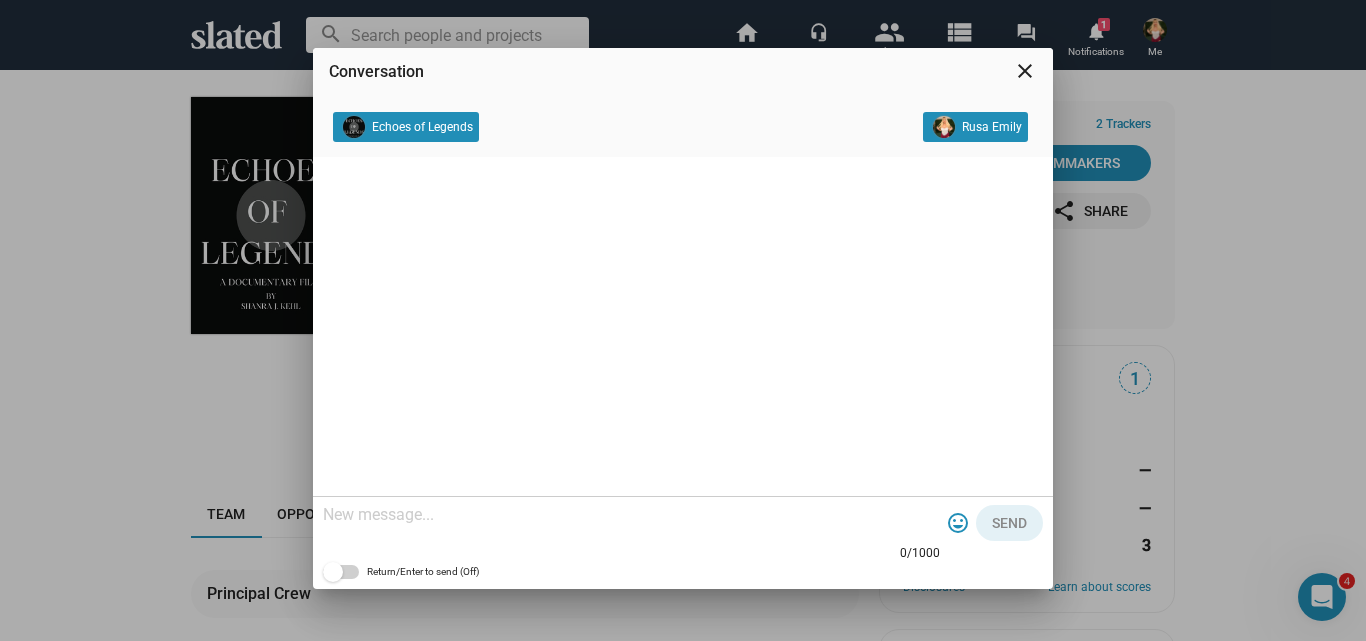 paste on "Hi there!
I'm a big admirer of your project and truly believe in its potential. While I'm unable to contribute financially at the moment, I'd love to support your success in other impactful ways. I want to introduce you to Abby, a philanthropic specialist with a proven track record in helping campaigns go viral and attract more supporters.
You can reach her here: www.fiverr.com/abby_expert7
I hope this helps boost your campaign! Wishing you all the best!" 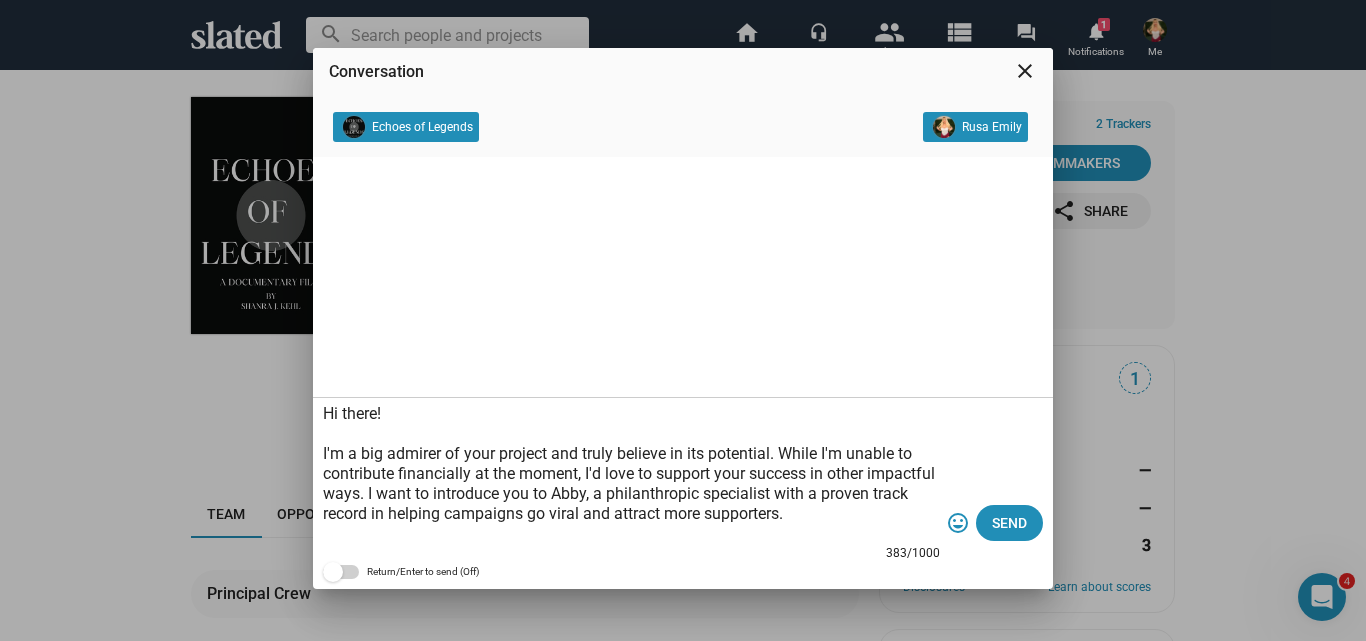 scroll, scrollTop: 59, scrollLeft: 0, axis: vertical 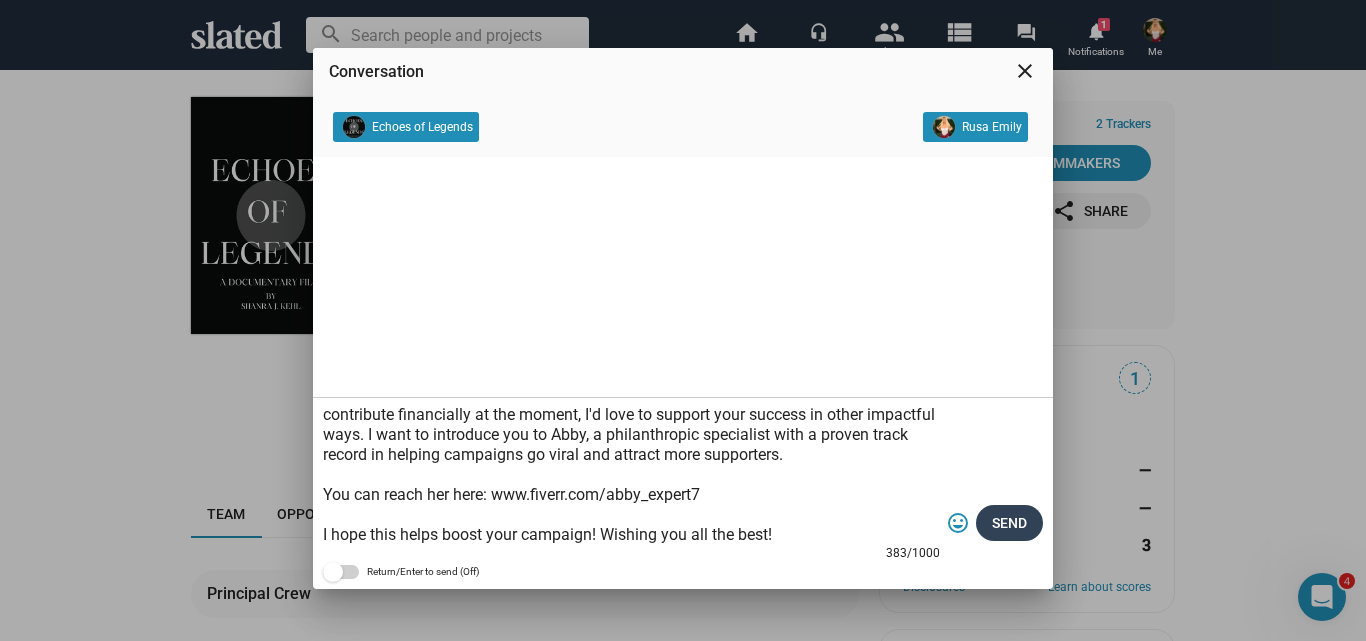 type on "Hi there!
I'm a big admirer of your project and truly believe in its potential. While I'm unable to contribute financially at the moment, I'd love to support your success in other impactful ways. I want to introduce you to Abby, a philanthropic specialist with a proven track record in helping campaigns go viral and attract more supporters.
You can reach her here: www.fiverr.com/abby_expert7
I hope this helps boost your campaign! Wishing you all the best!" 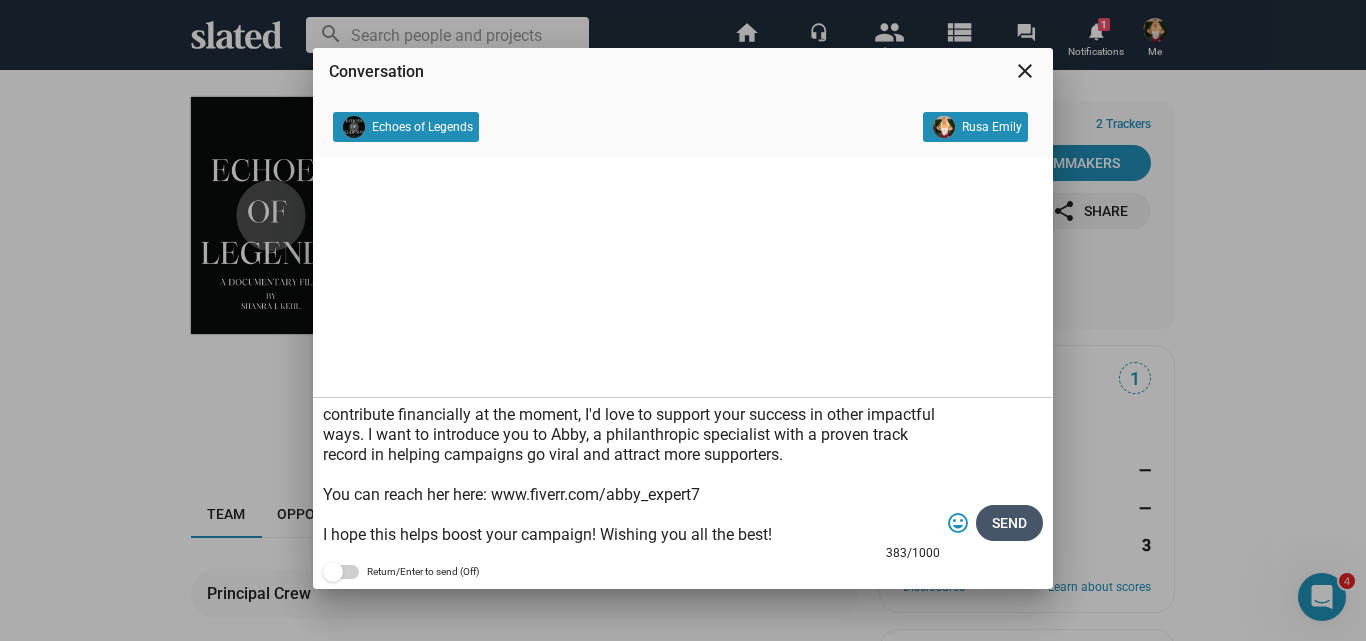 click on "Send" 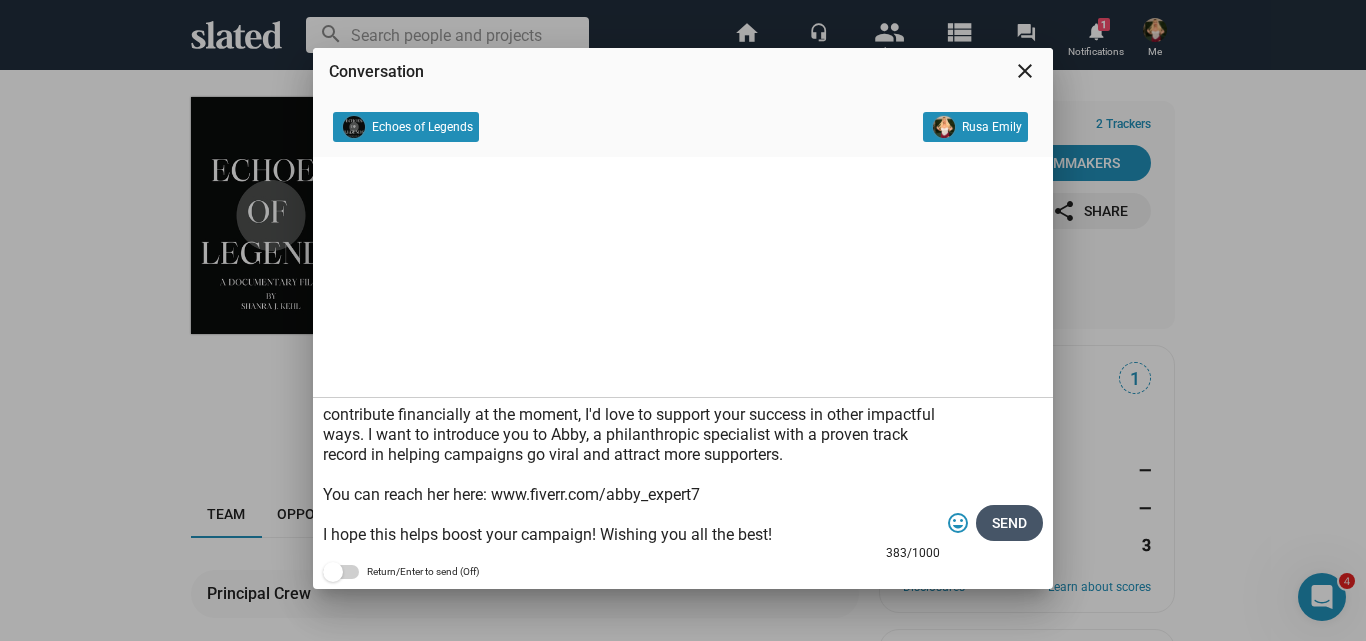 type 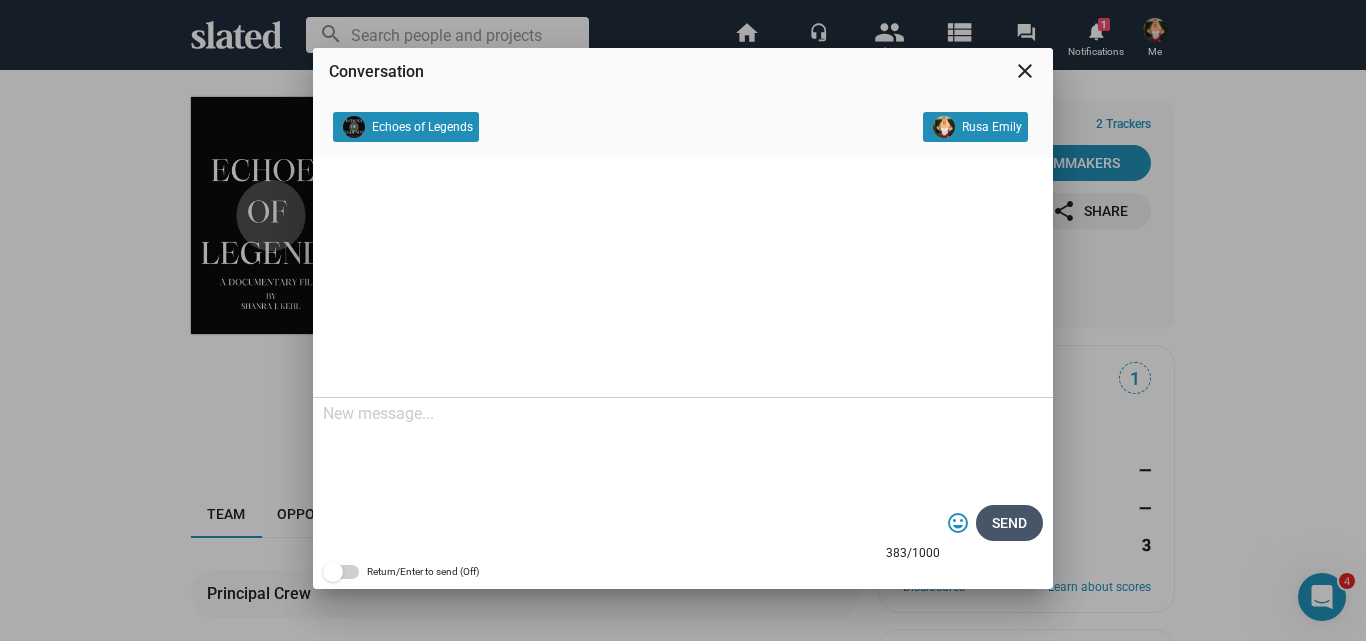scroll, scrollTop: 0, scrollLeft: 0, axis: both 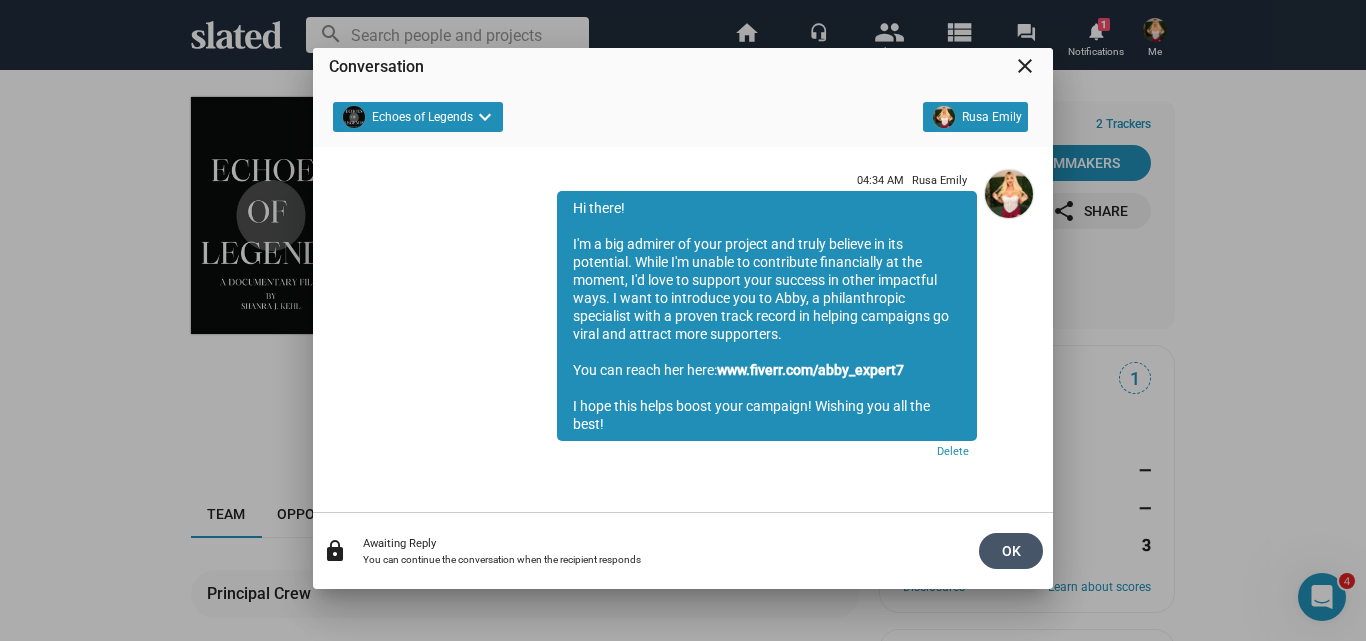 click on "OK" 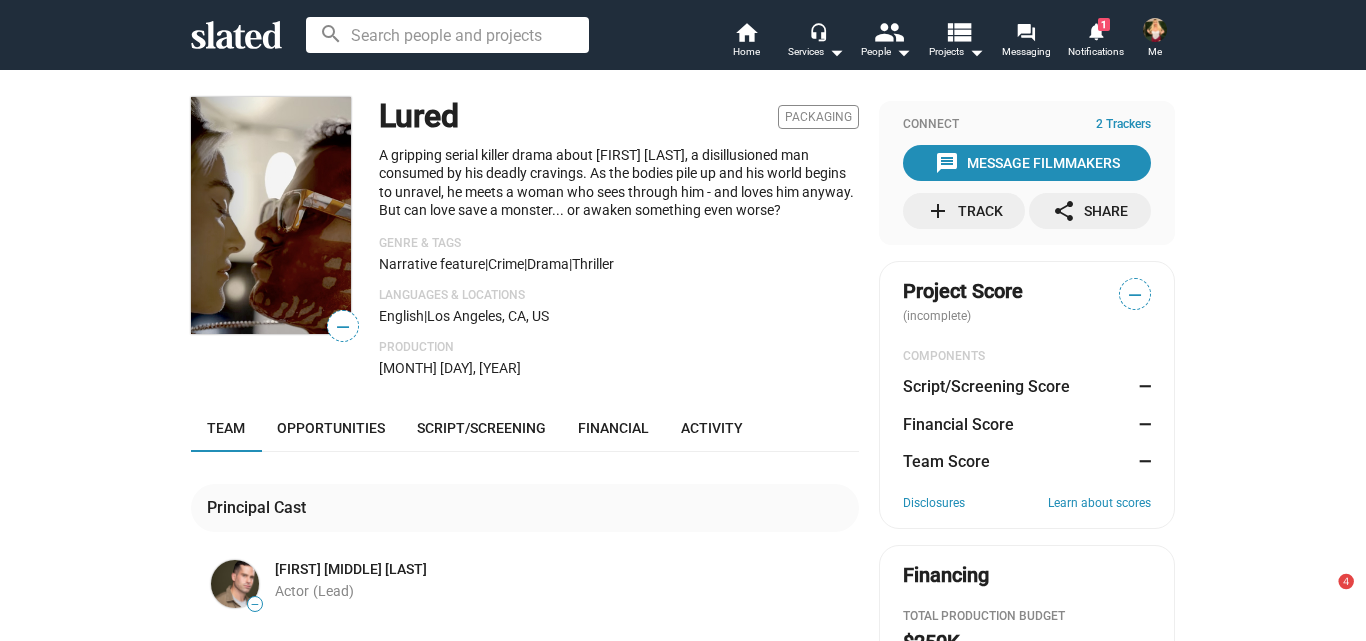 scroll, scrollTop: 0, scrollLeft: 0, axis: both 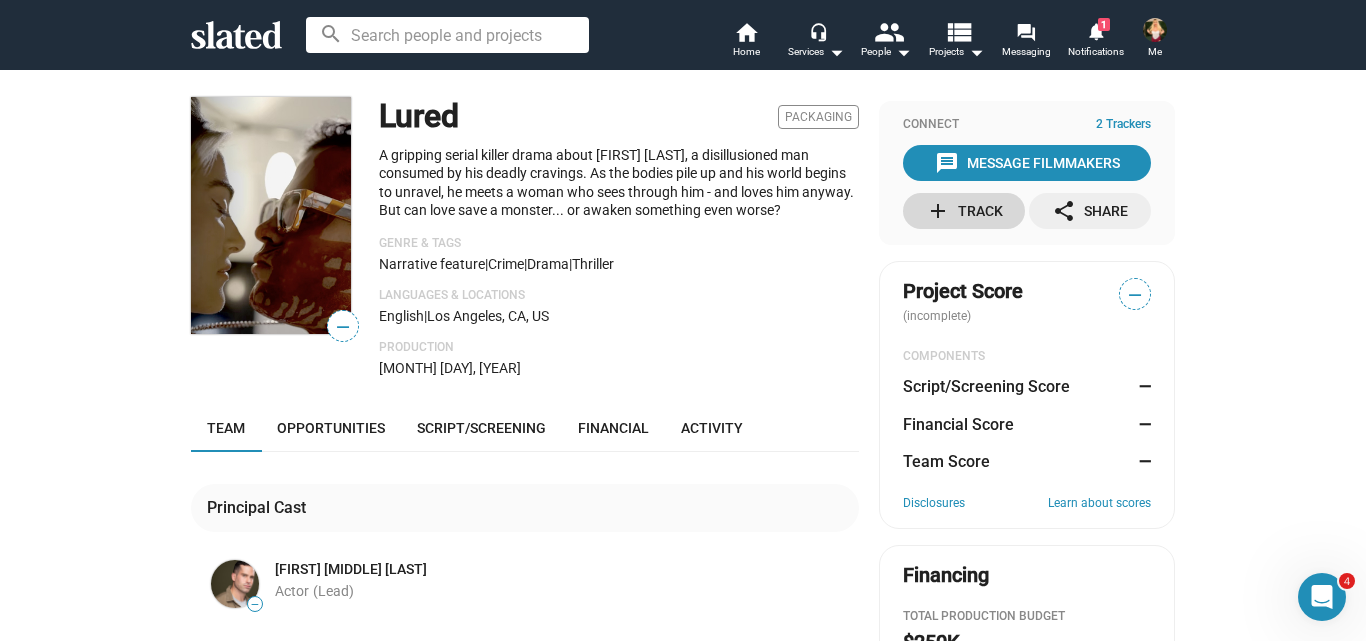click on "add  Track" 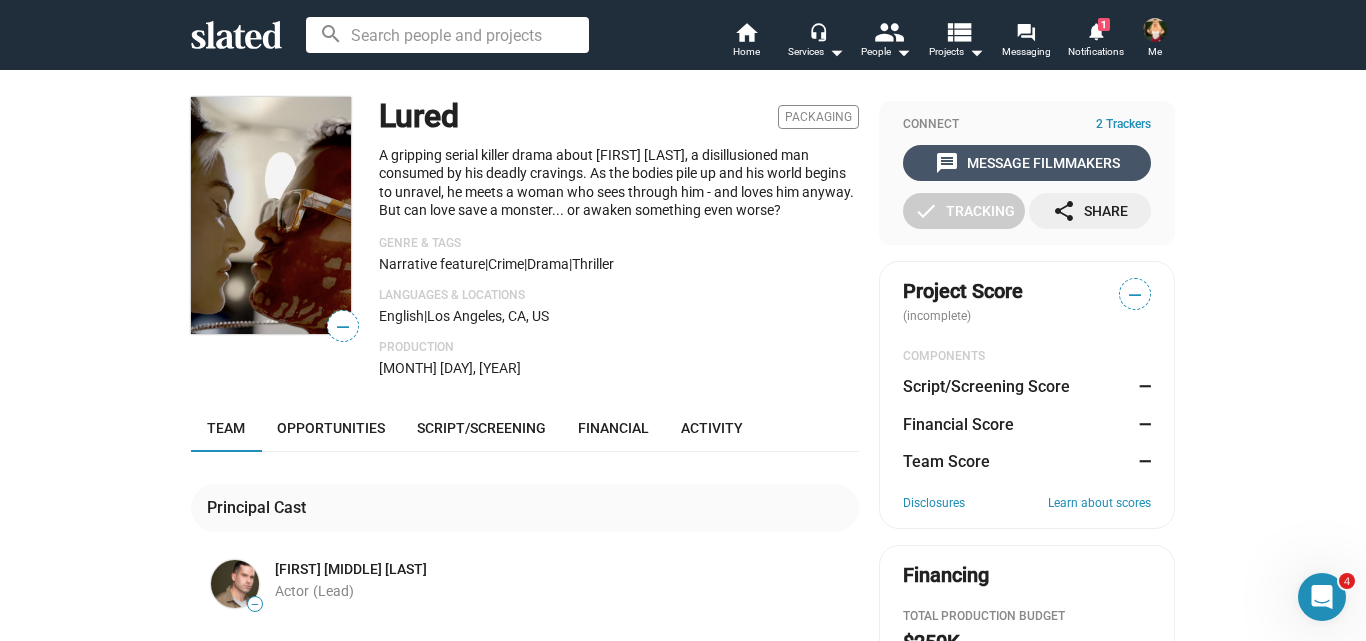 click on "message  Message Filmmakers" 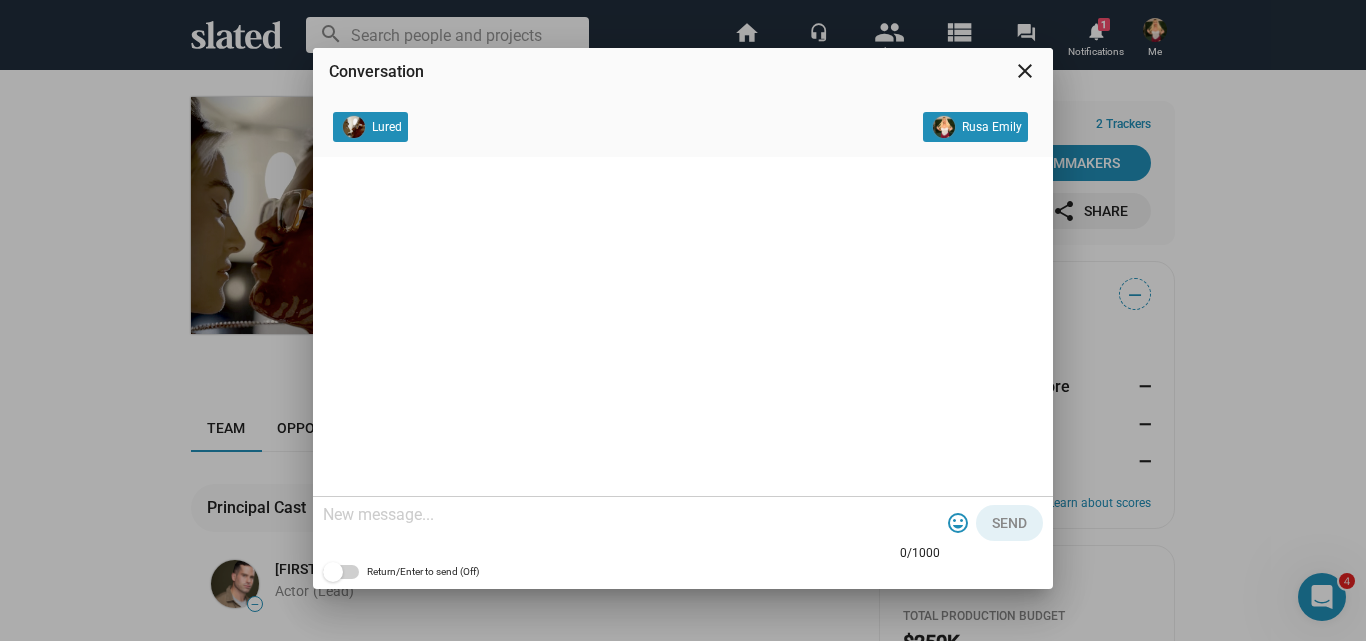 click at bounding box center (631, 515) 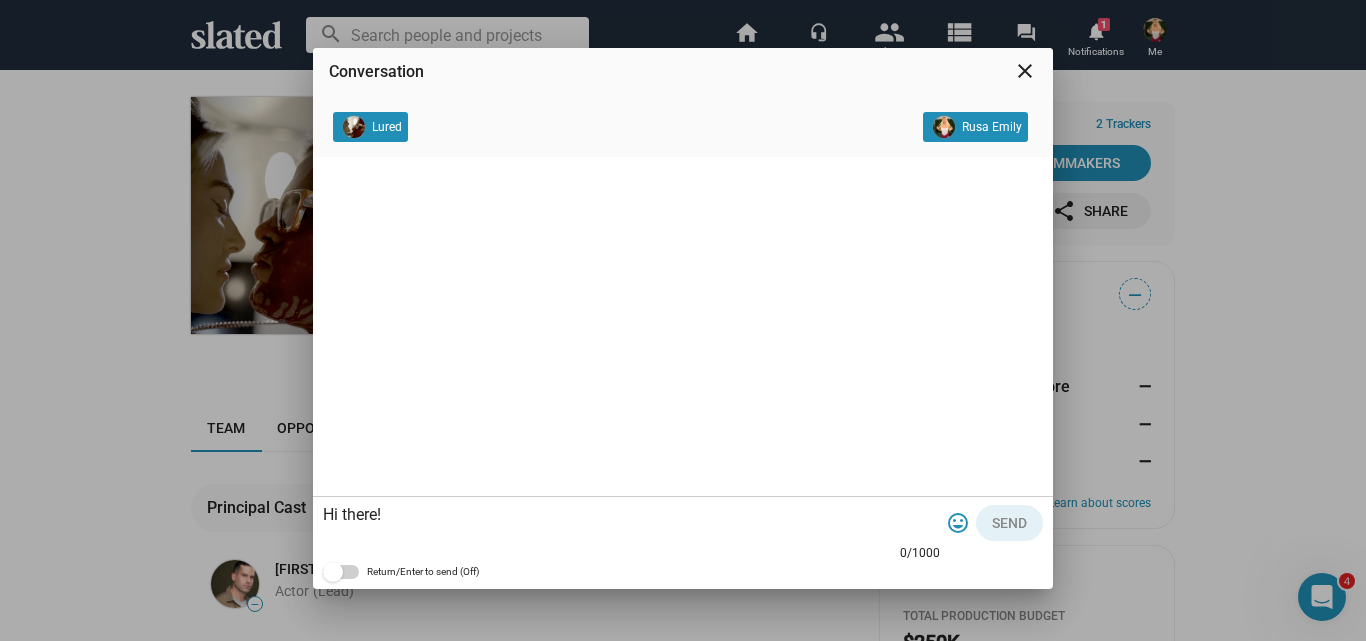 scroll, scrollTop: 59, scrollLeft: 0, axis: vertical 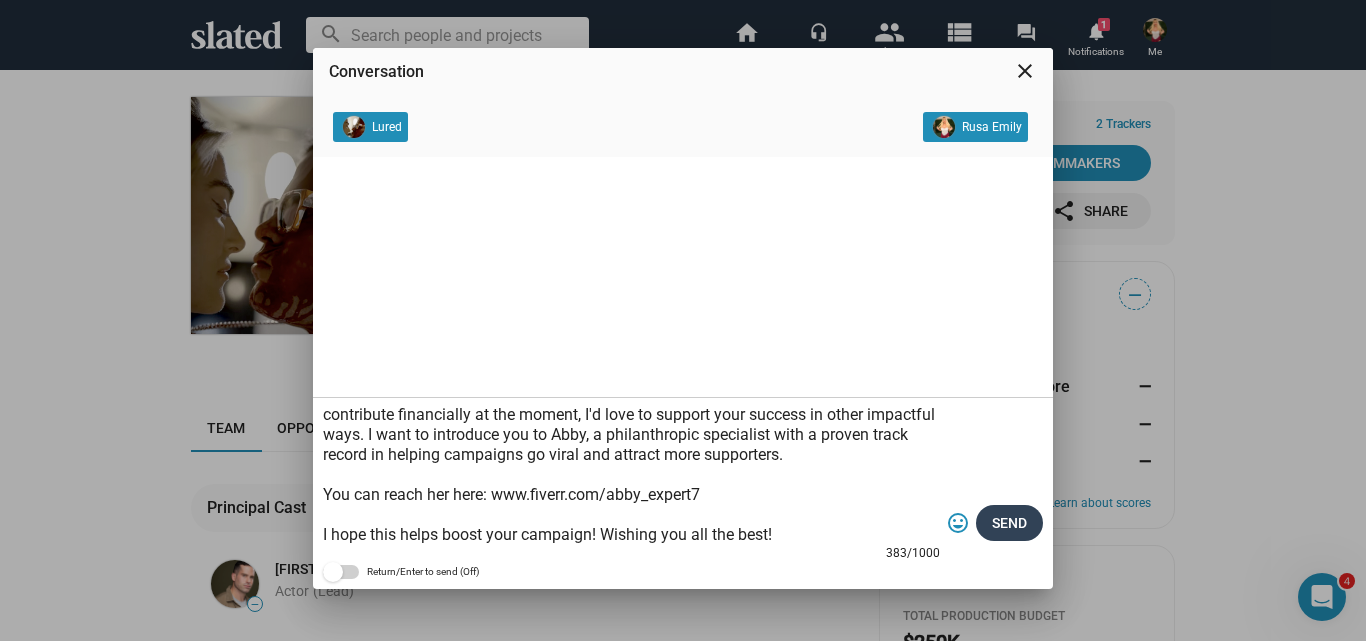 type on "Hi there!
I'm a big admirer of your project and truly believe in its potential. While I'm unable to contribute financially at the moment, I'd love to support your success in other impactful ways. I want to introduce you to Abby, a philanthropic specialist with a proven track record in helping campaigns go viral and attract more supporters.
You can reach her here: www.fiverr.com/abby_expert7
I hope this helps boost your campaign! Wishing you all the best!" 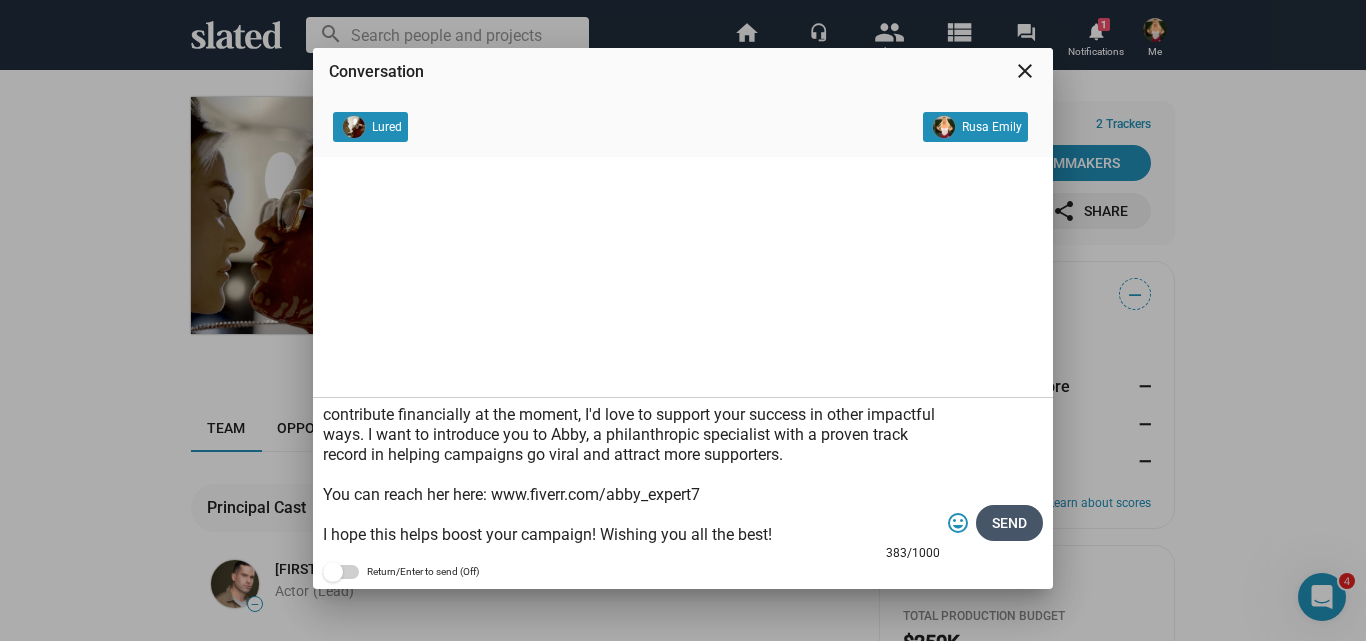 click on "Send" 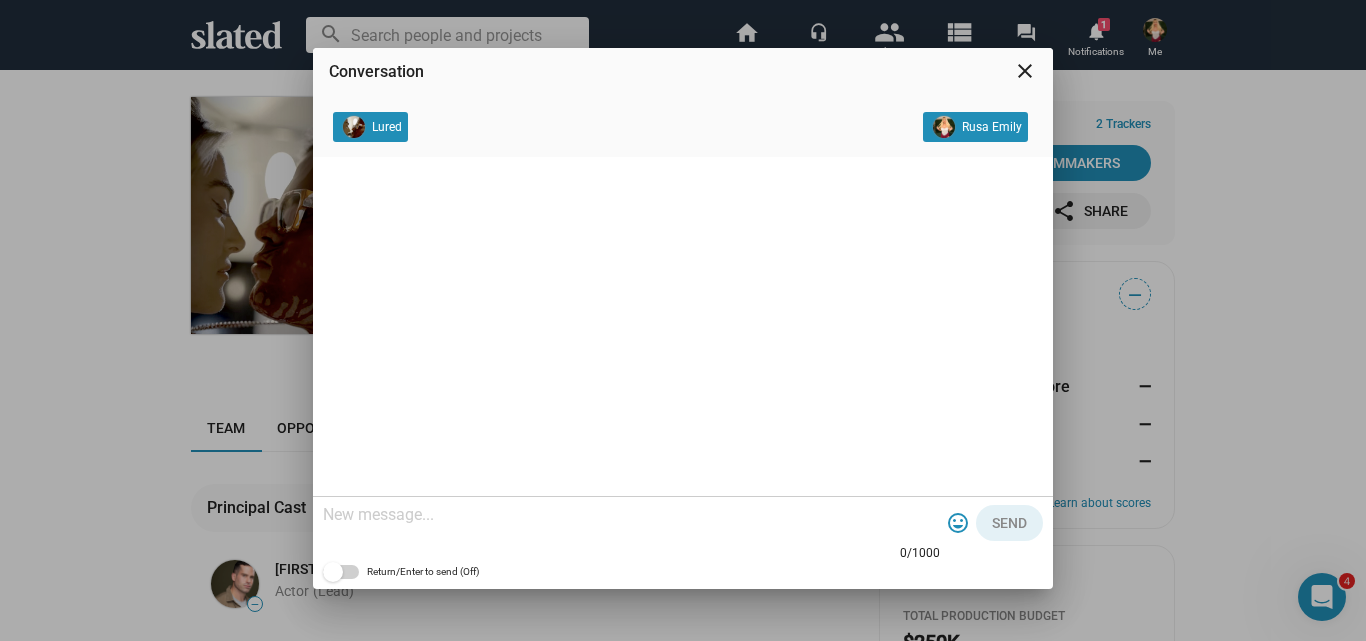 scroll, scrollTop: 0, scrollLeft: 0, axis: both 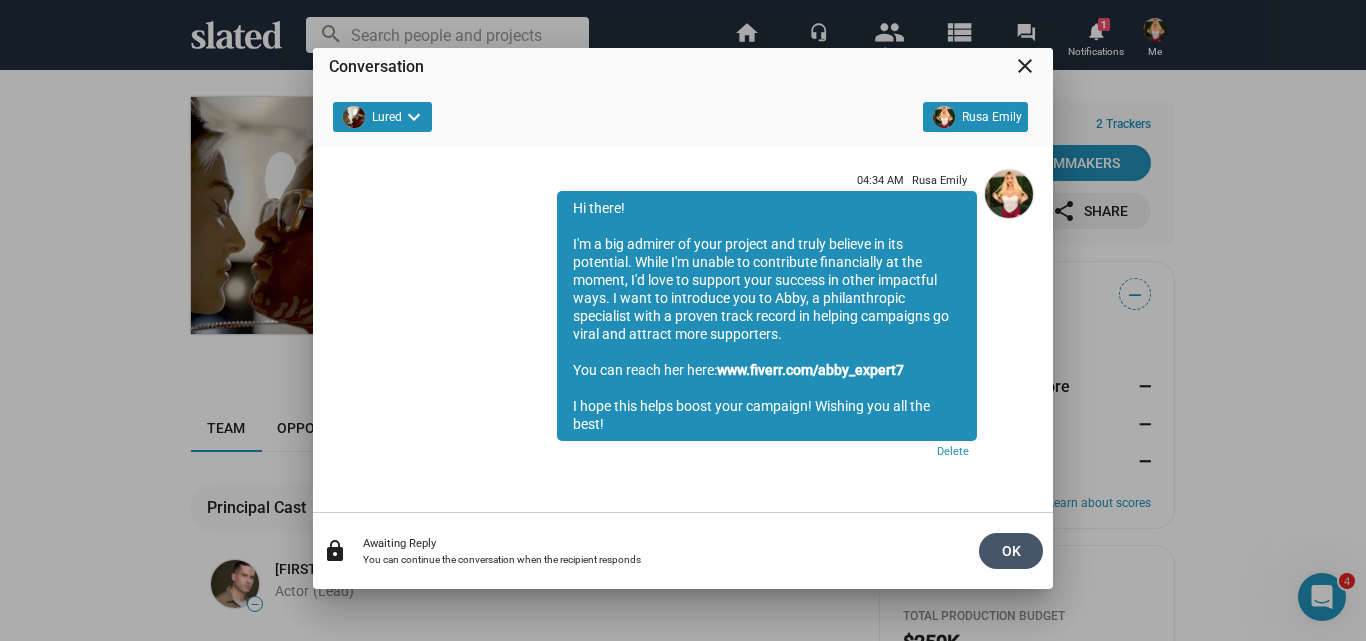 click on "OK" 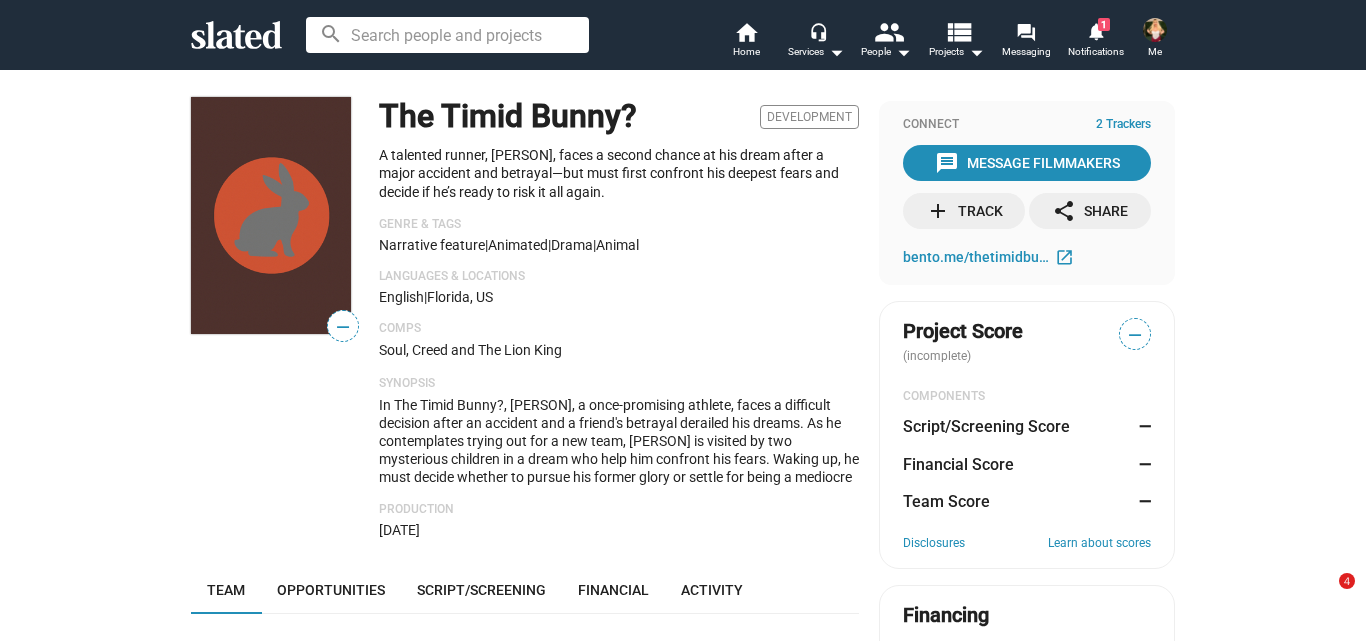 scroll, scrollTop: 0, scrollLeft: 0, axis: both 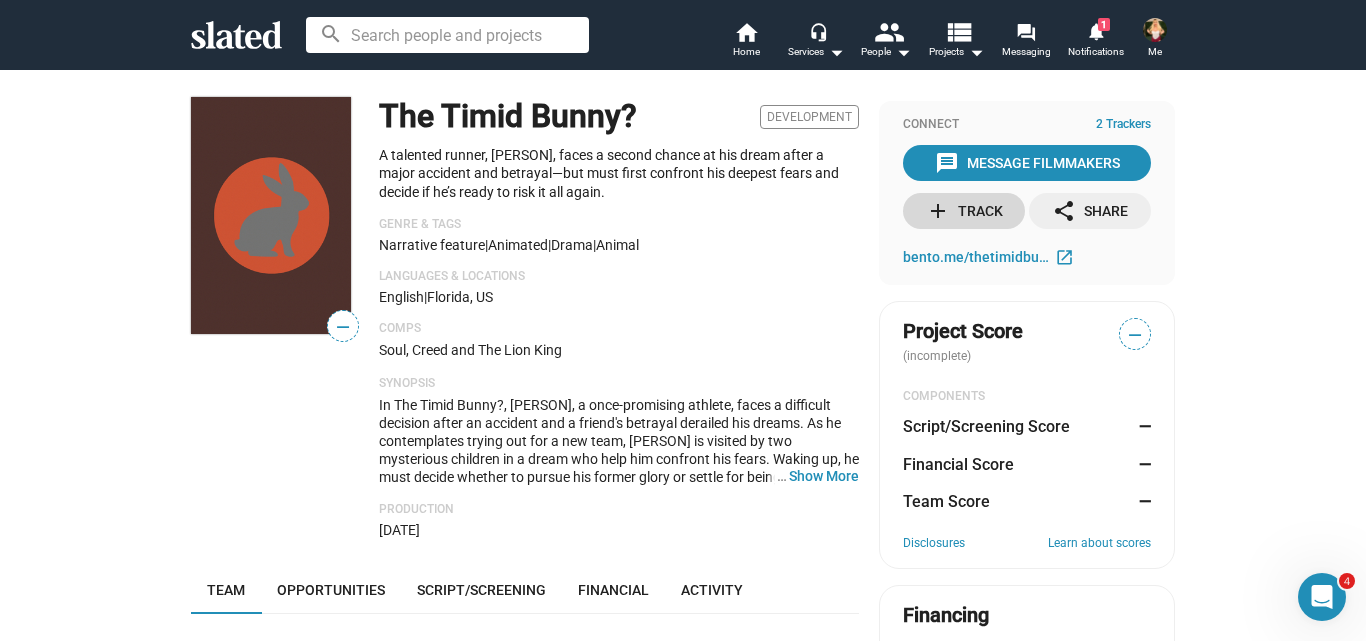 click on "add  Track" 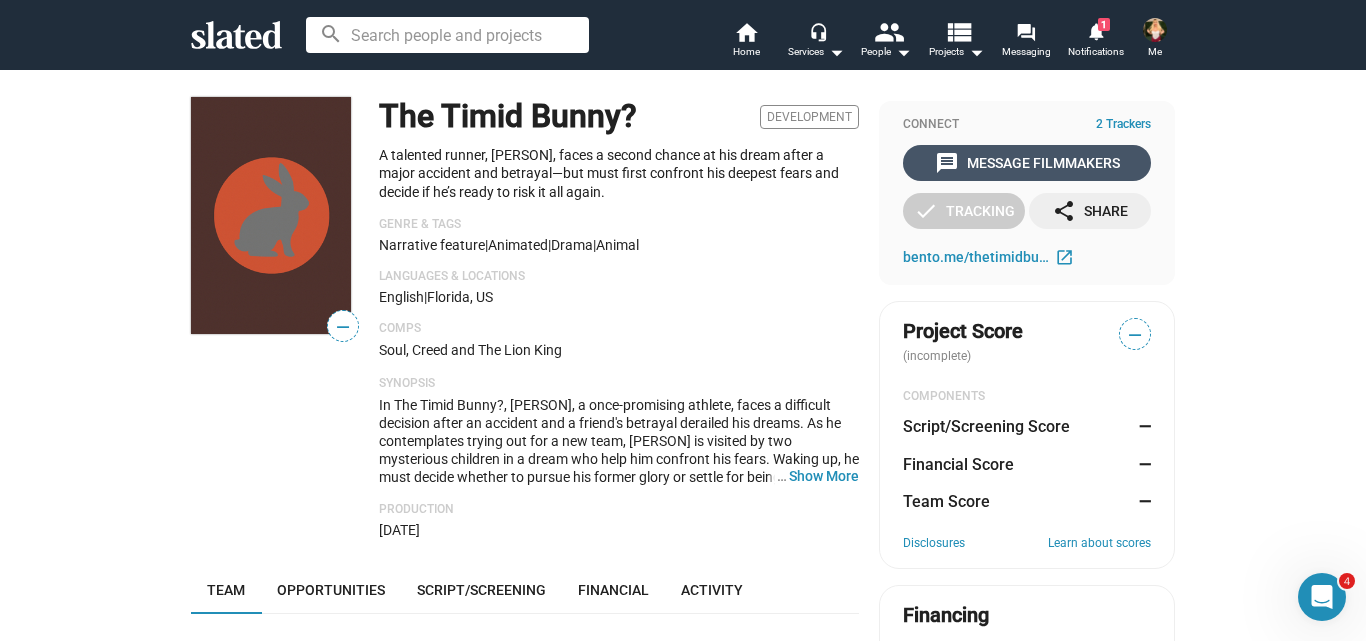 click on "message  Message Filmmakers" 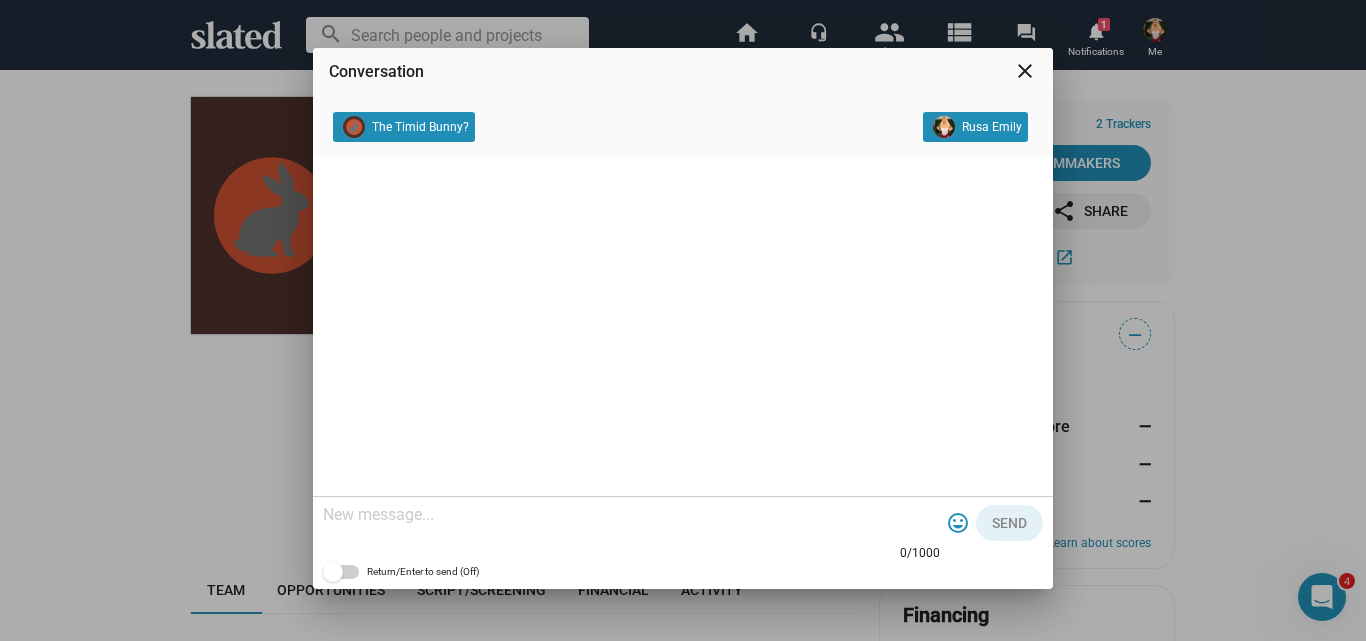 click at bounding box center [631, 515] 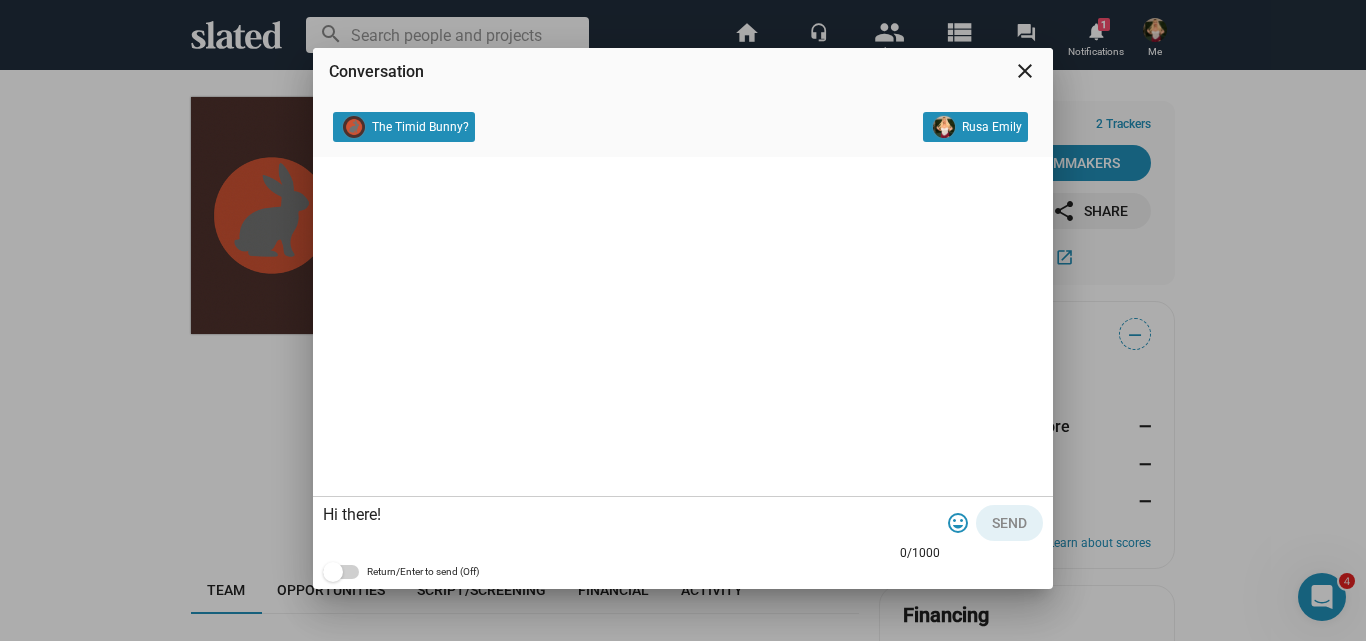 scroll, scrollTop: 59, scrollLeft: 0, axis: vertical 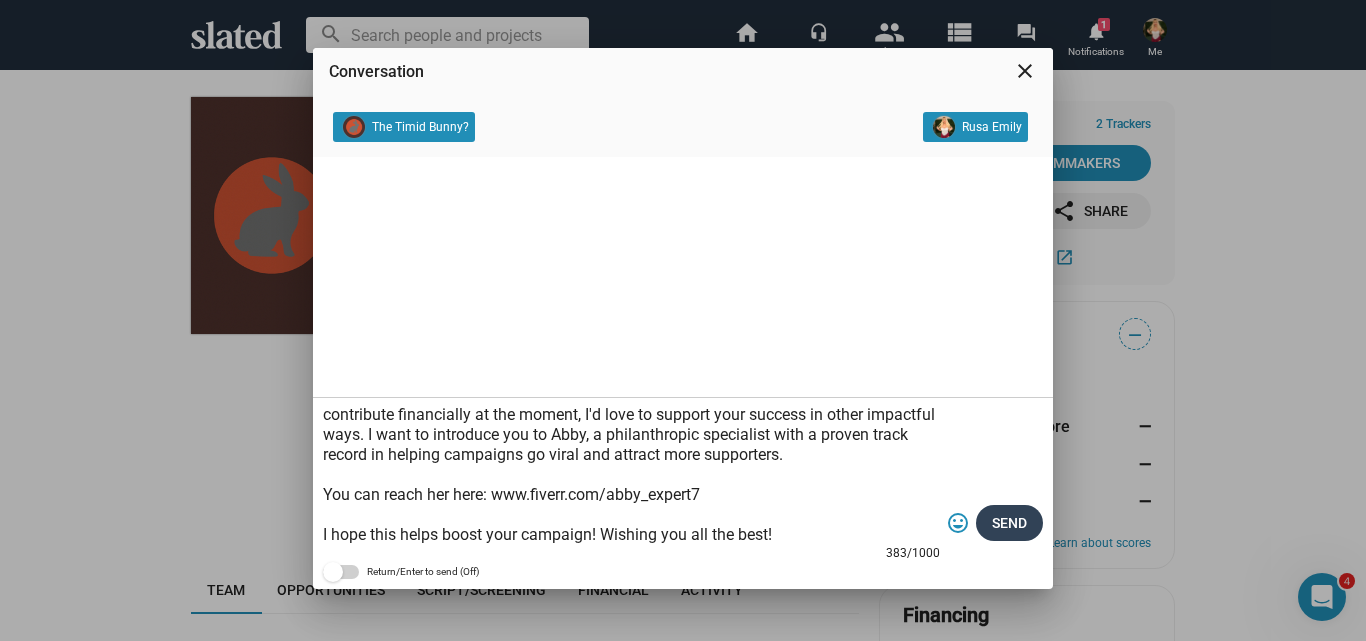 type on "Hi there!
I'm a big admirer of your project and truly believe in its potential. While I'm unable to contribute financially at the moment, I'd love to support your success in other impactful ways. I want to introduce you to Abby, a philanthropic specialist with a proven track record in helping campaigns go viral and attract more supporters.
You can reach her here: www.fiverr.com/abby_expert7
I hope this helps boost your campaign! Wishing you all the best!" 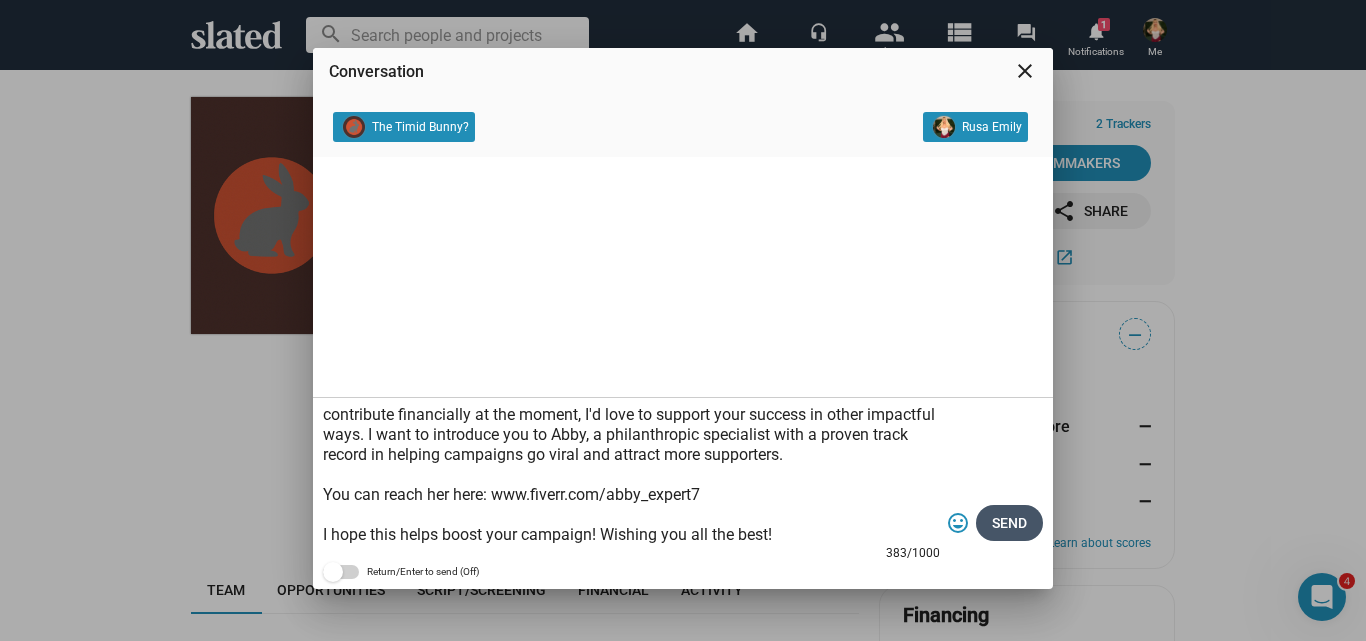 click on "Send" 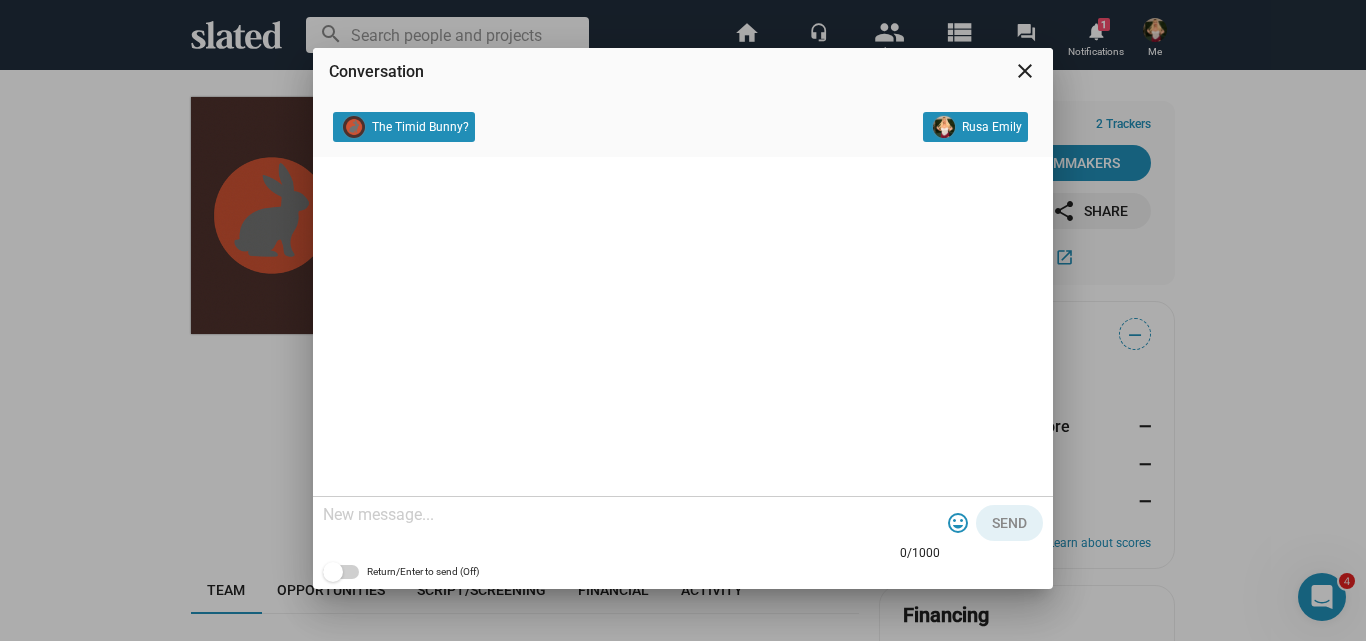 scroll, scrollTop: 0, scrollLeft: 0, axis: both 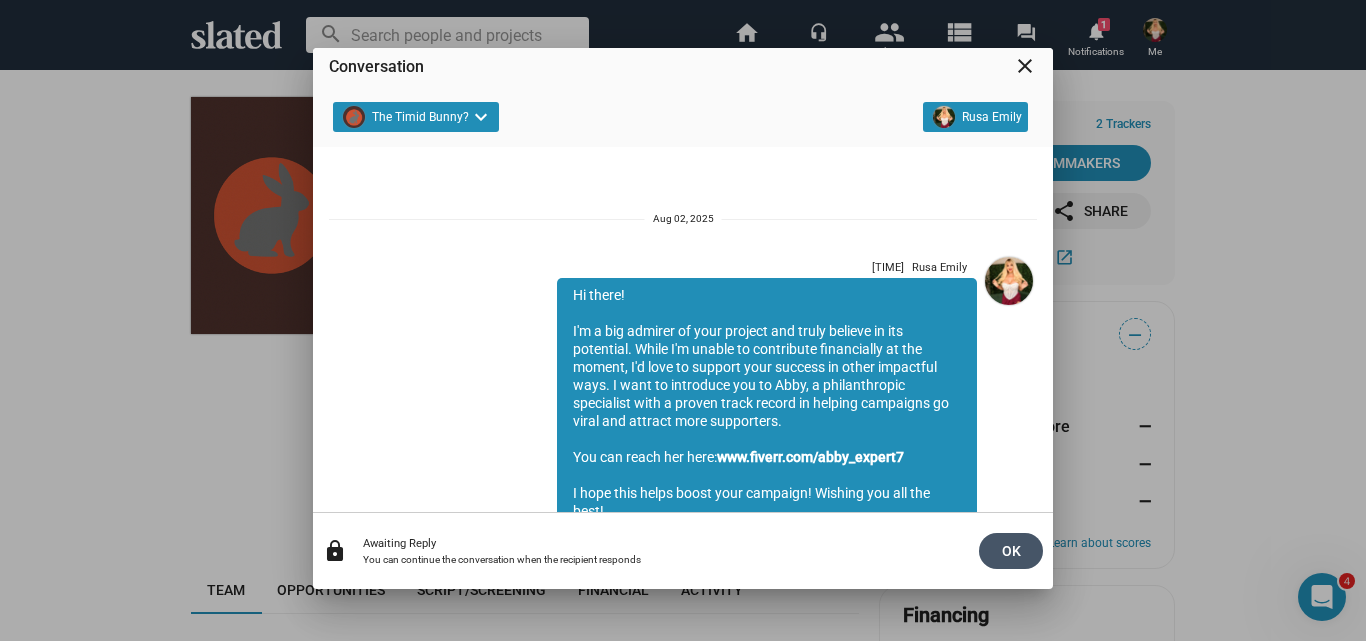click on "OK" 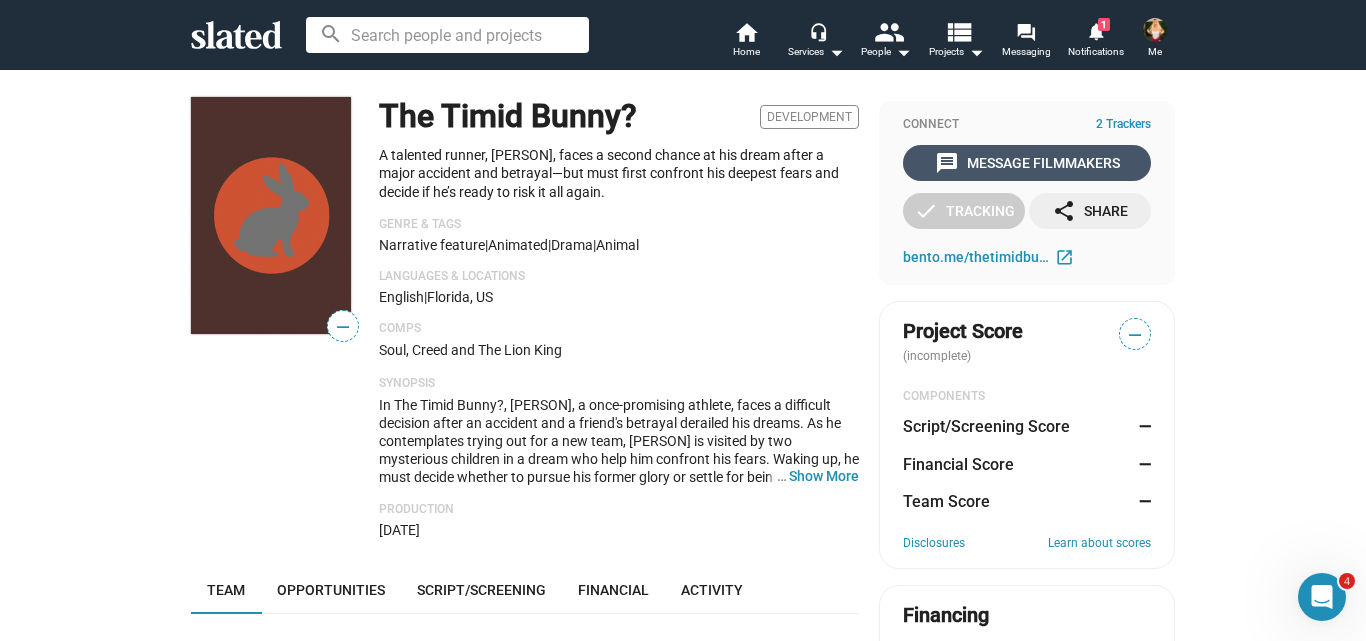 click on "message  Message Filmmakers" 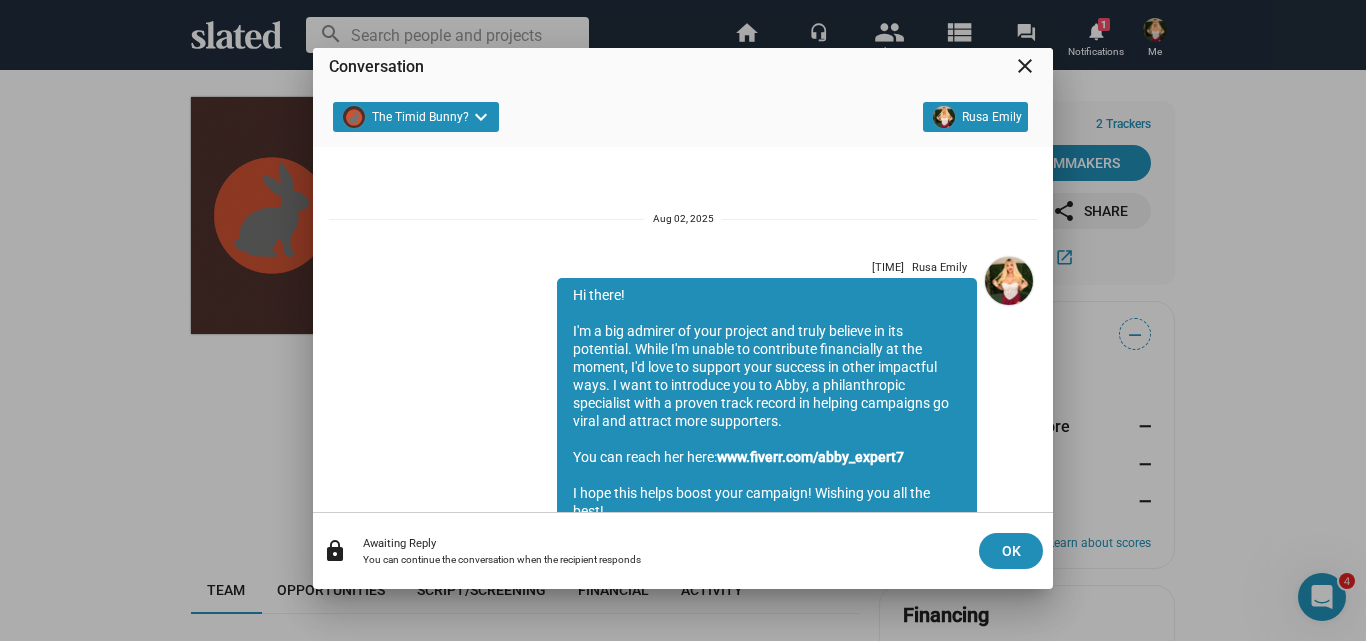 scroll, scrollTop: 87, scrollLeft: 0, axis: vertical 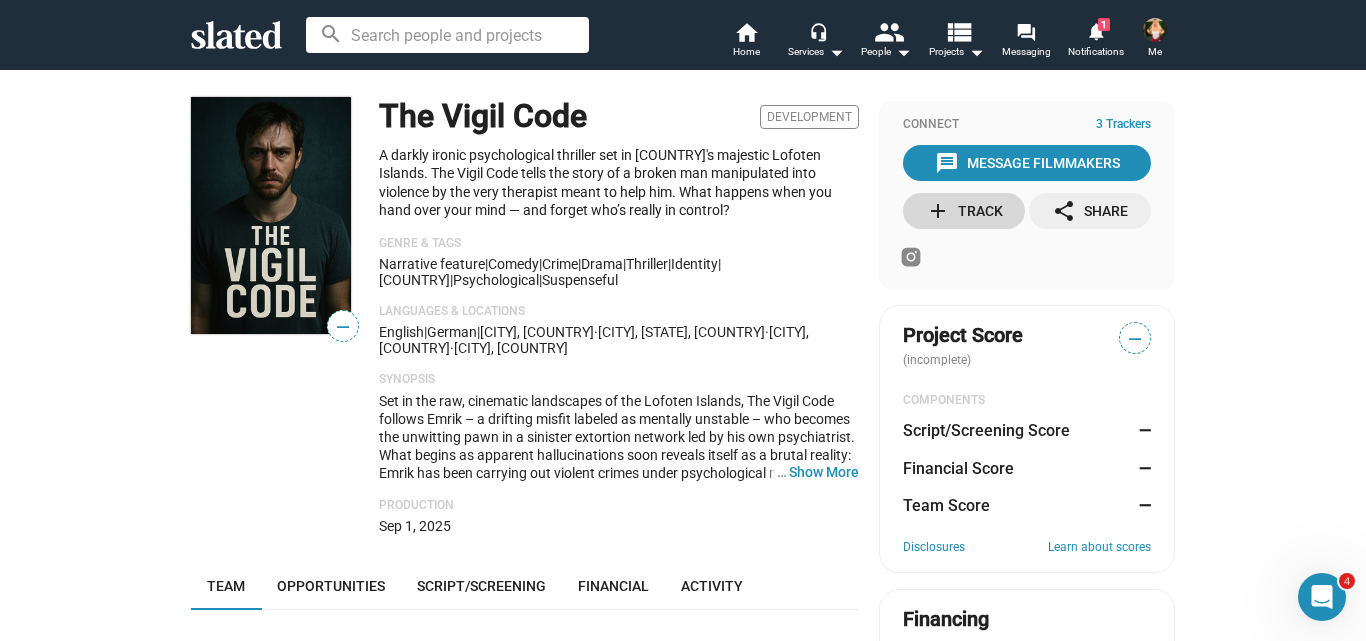 click on "add  Track" 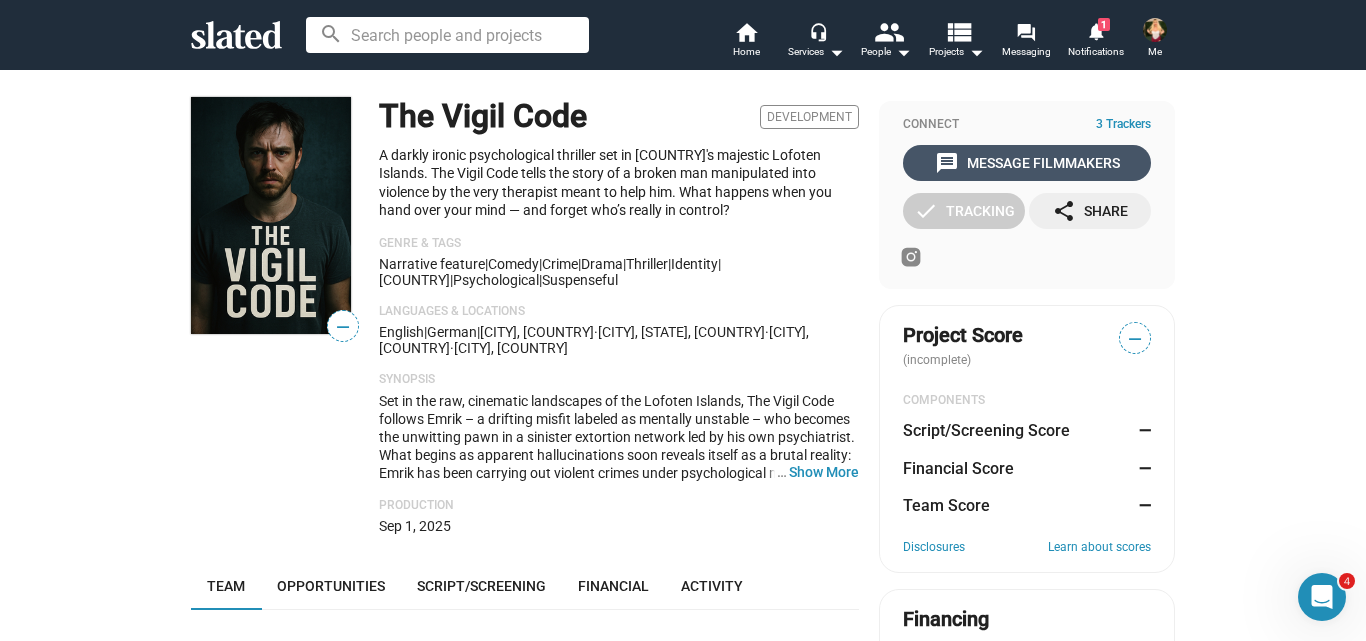 click on "message  Message Filmmakers" 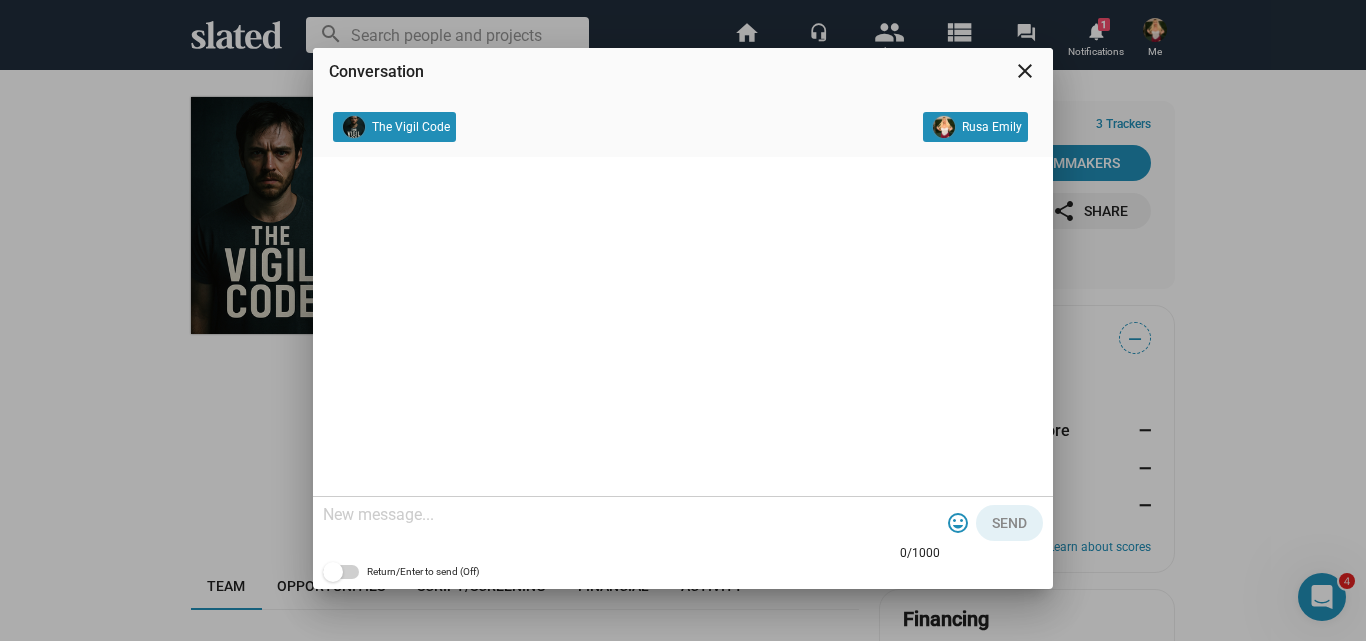 click at bounding box center (631, 515) 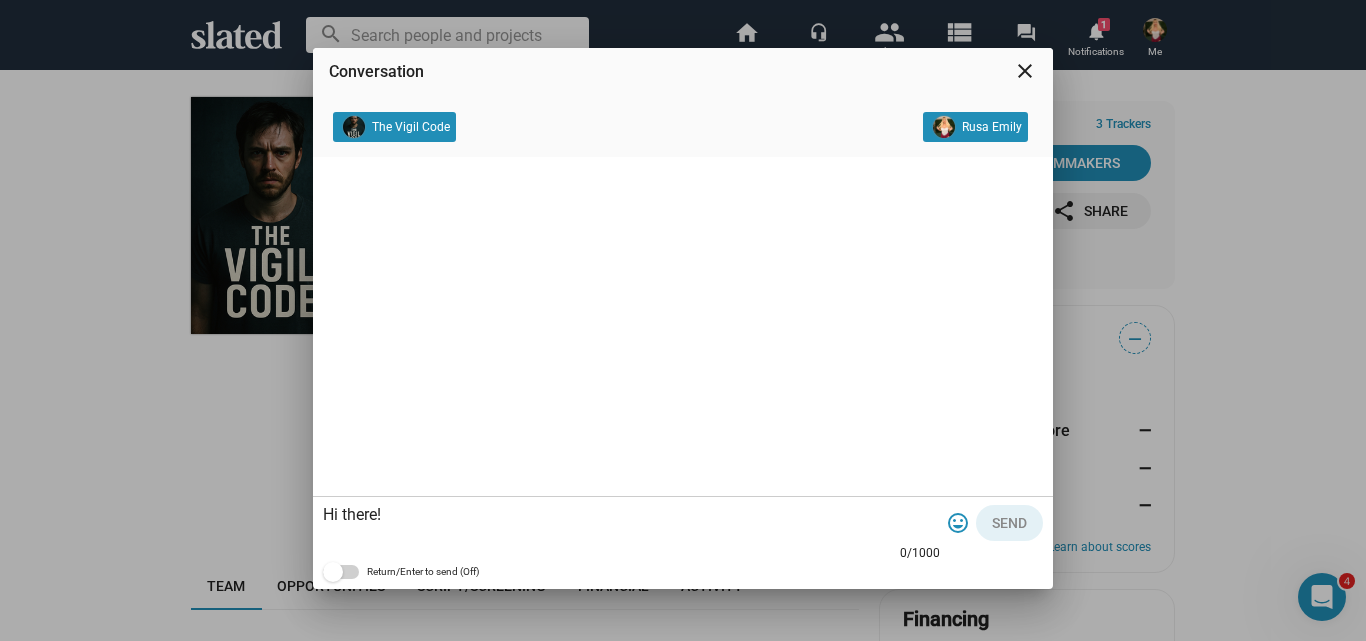 scroll, scrollTop: 59, scrollLeft: 0, axis: vertical 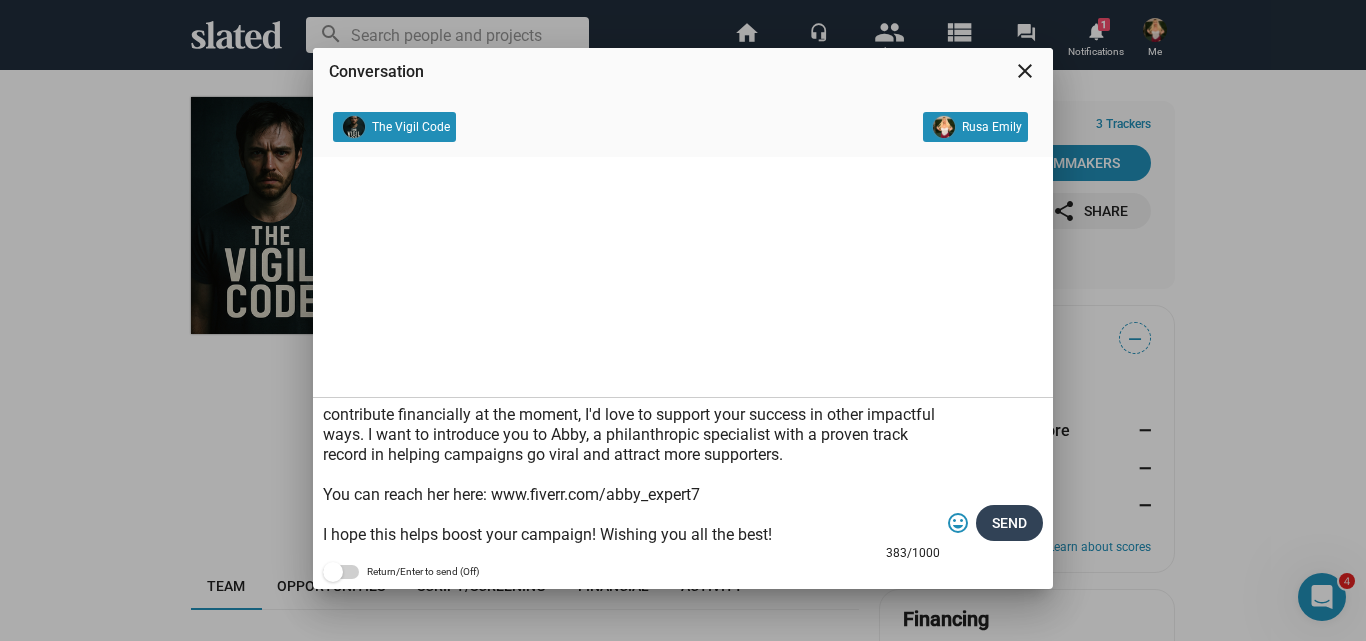 type on "Hi there!
I'm a big admirer of your project and truly believe in its potential. While I'm unable to contribute financially at the moment, I'd love to support your success in other impactful ways. I want to introduce you to Abby, a philanthropic specialist with a proven track record in helping campaigns go viral and attract more supporters.
You can reach her here: www.fiverr.com/abby_expert7
I hope this helps boost your campaign! Wishing you all the best!" 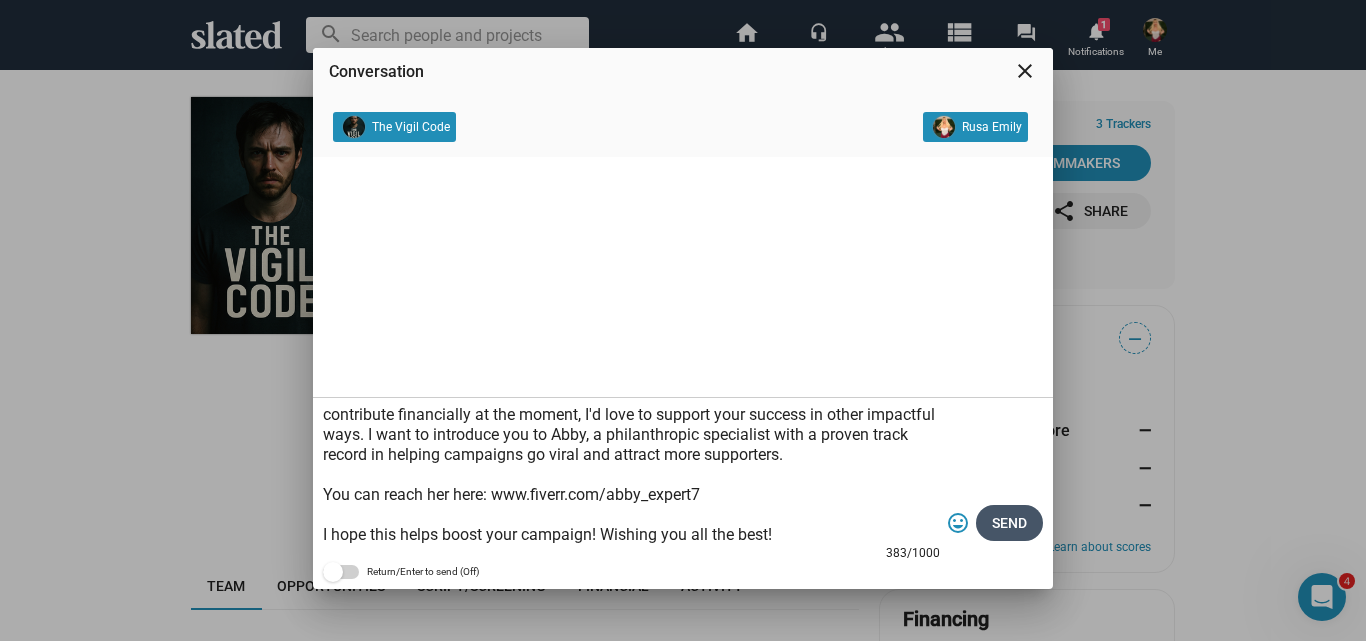 click on "Send" 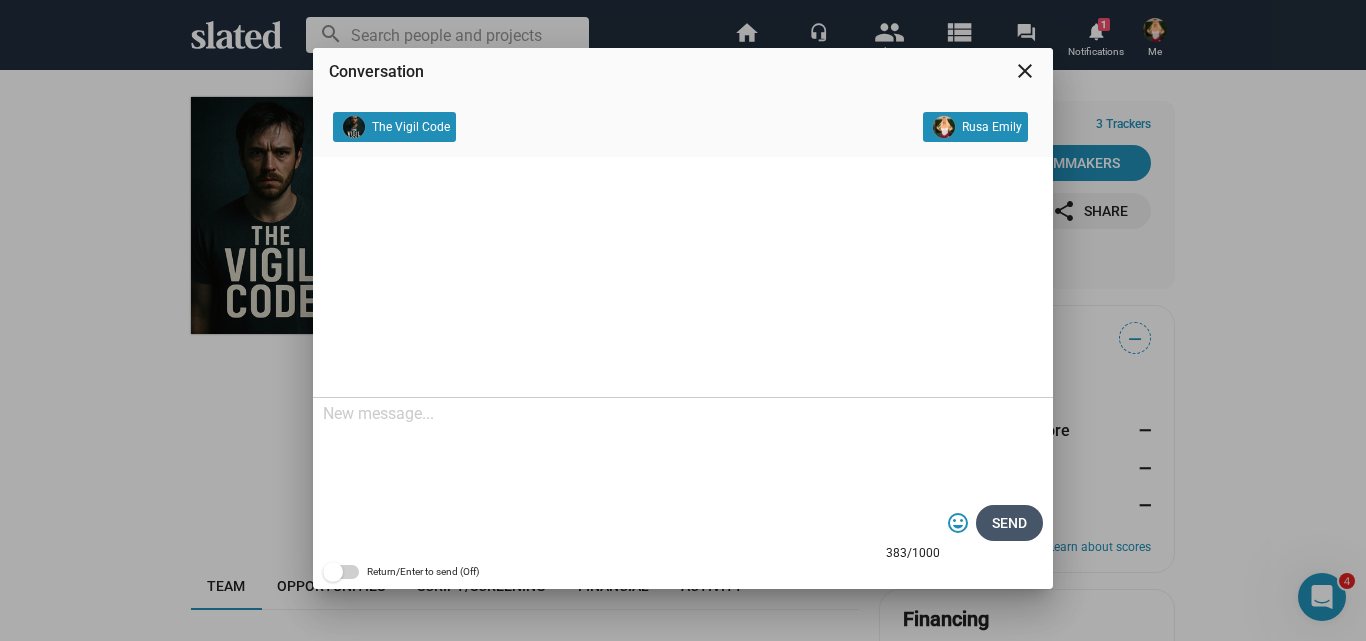 scroll, scrollTop: 0, scrollLeft: 0, axis: both 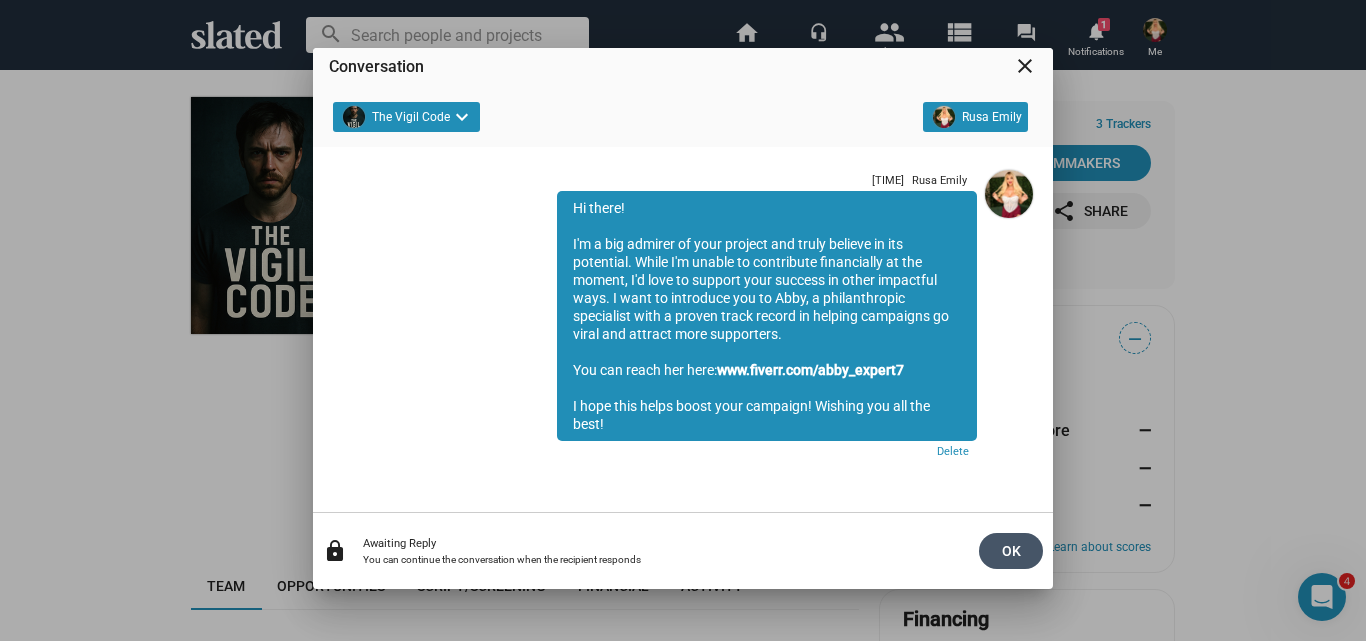 click on "OK" 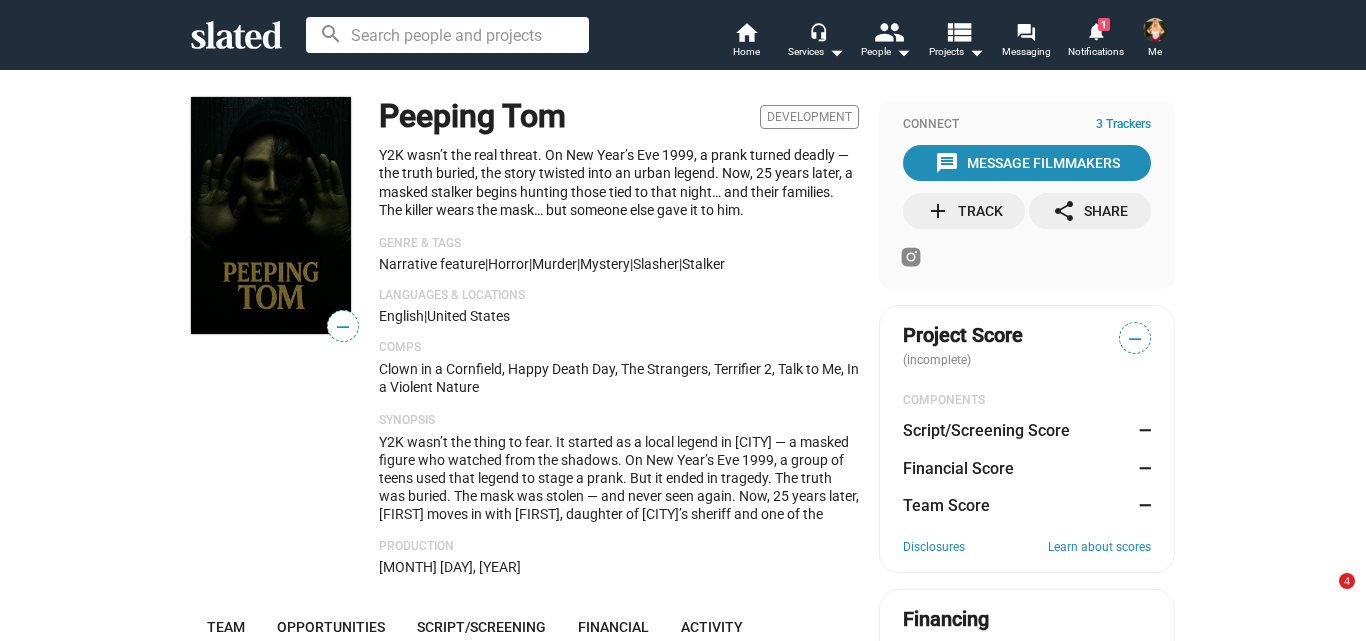 scroll, scrollTop: 0, scrollLeft: 0, axis: both 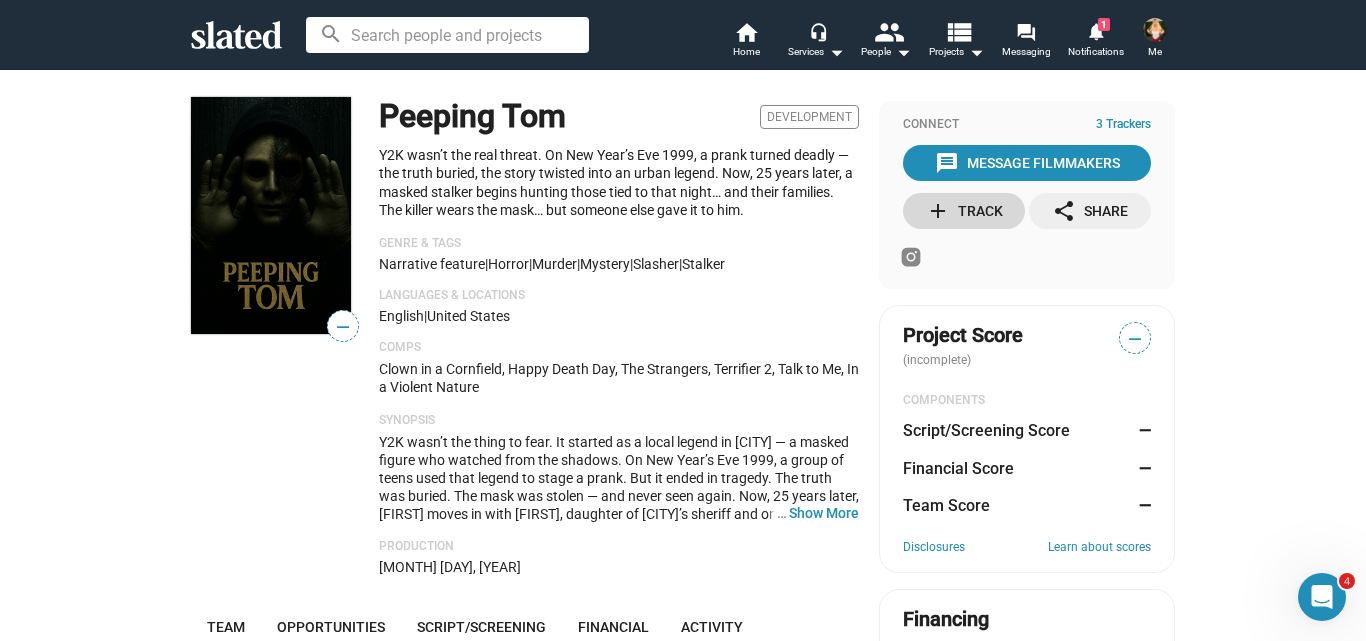 click on "add  Track" 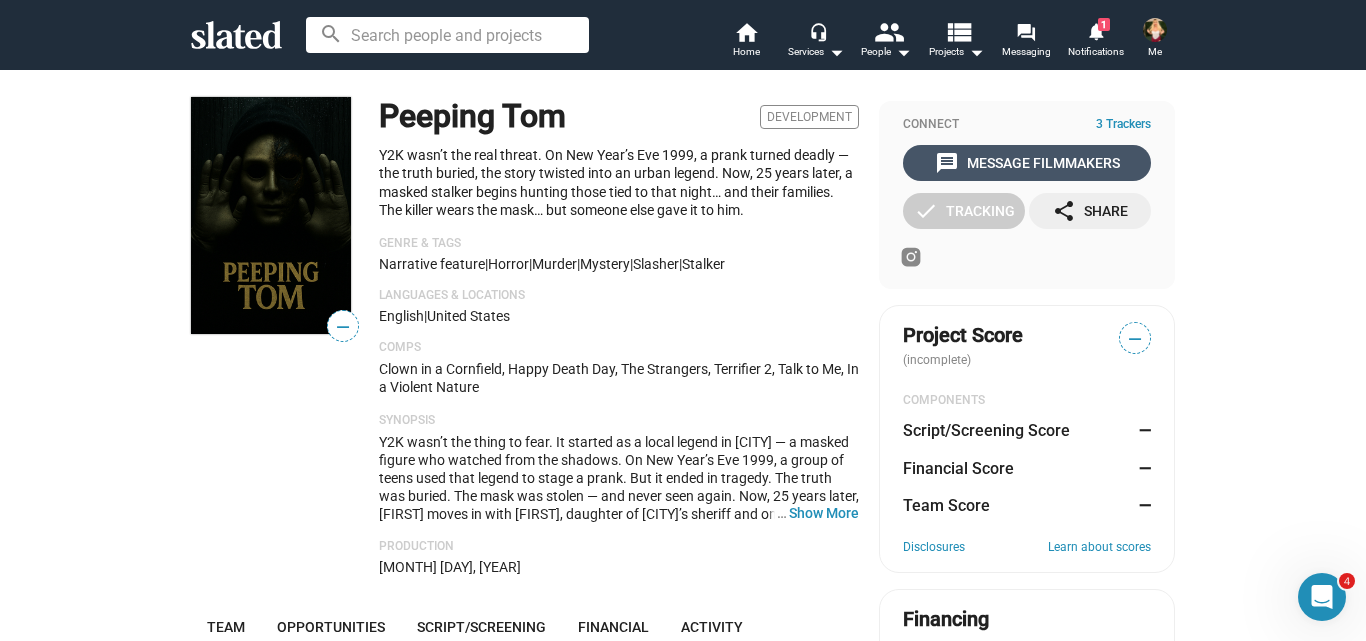 click on "message  Message Filmmakers" 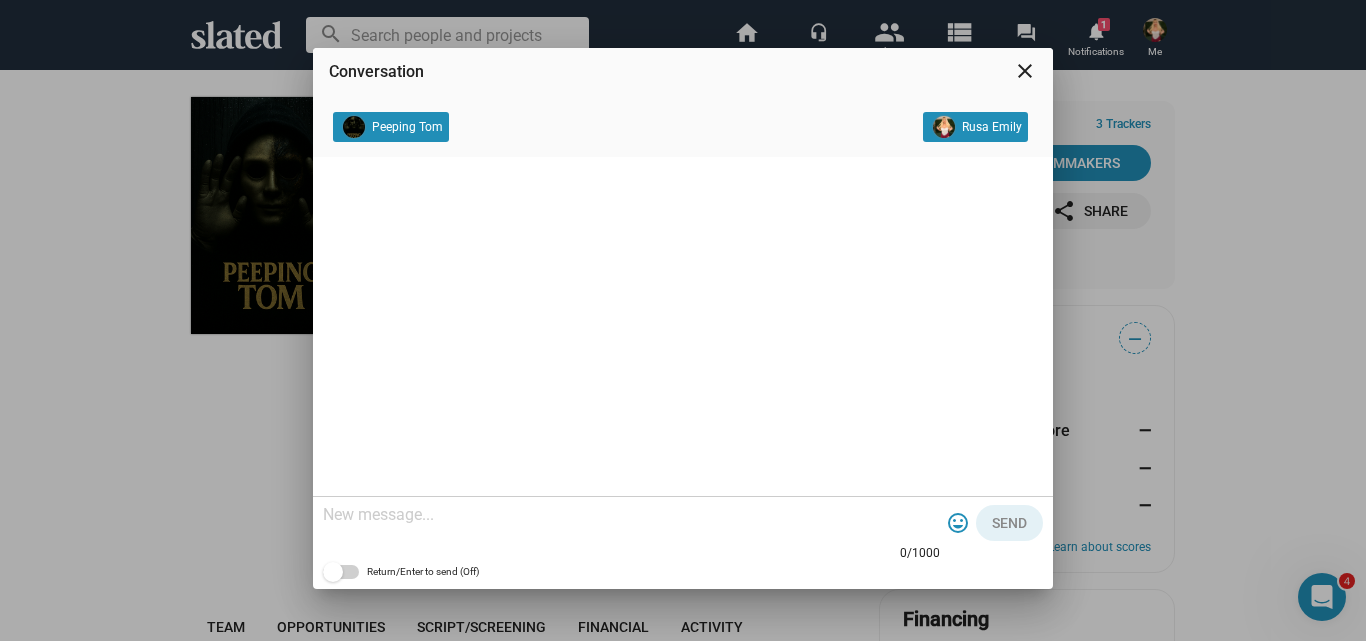 click at bounding box center [631, 515] 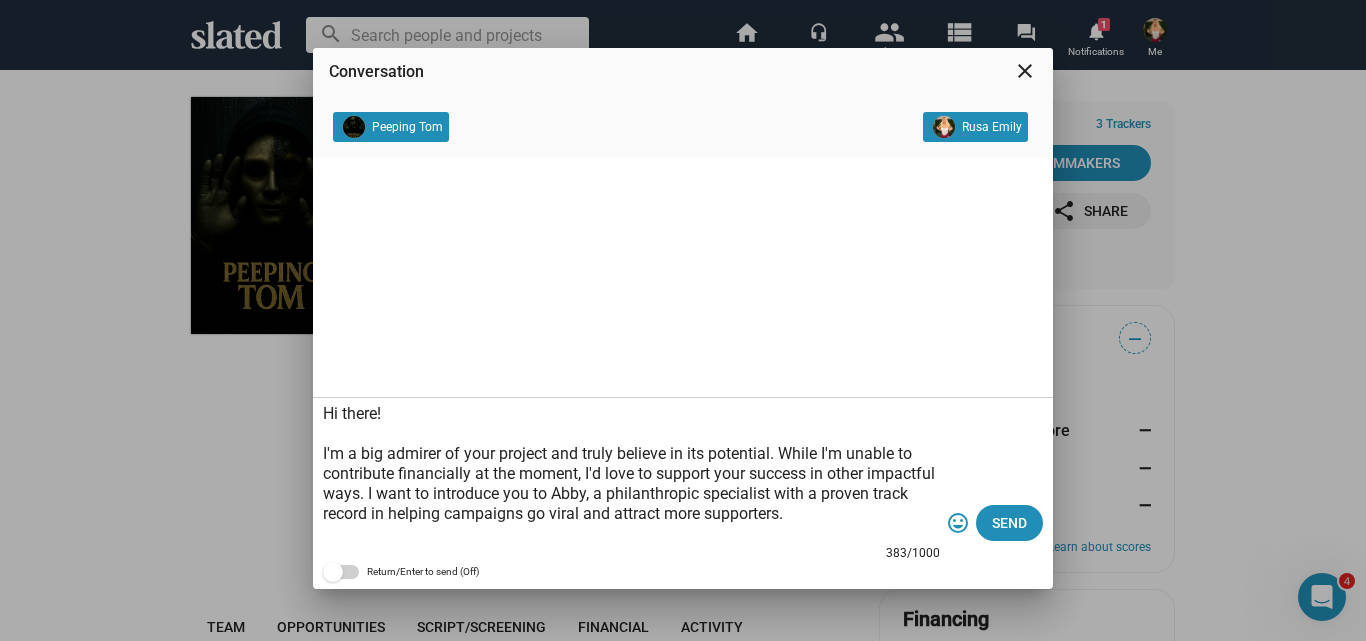 scroll, scrollTop: 59, scrollLeft: 0, axis: vertical 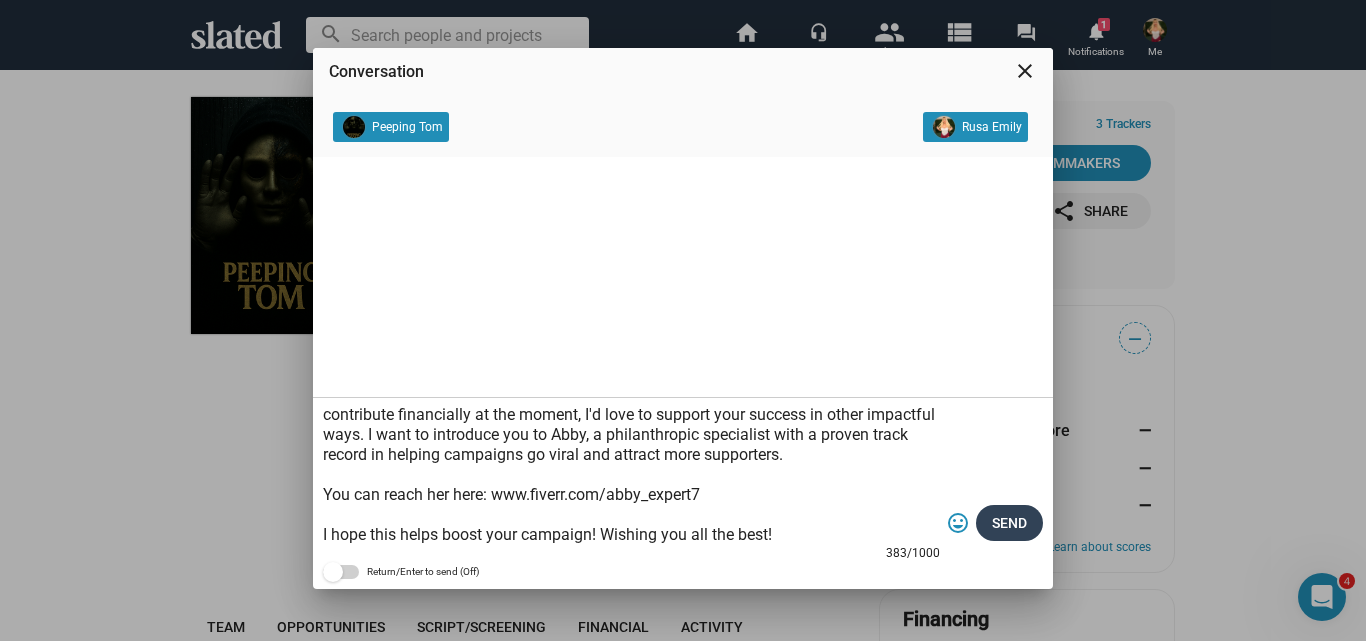 type on "Hi there!
I'm a big admirer of your project and truly believe in its potential. While I'm unable to contribute financially at the moment, I'd love to support your success in other impactful ways. I want to introduce you to Abby, a philanthropic specialist with a proven track record in helping campaigns go viral and attract more supporters.
You can reach her here: www.fiverr.com/abby_expert7
I hope this helps boost your campaign! Wishing you all the best!" 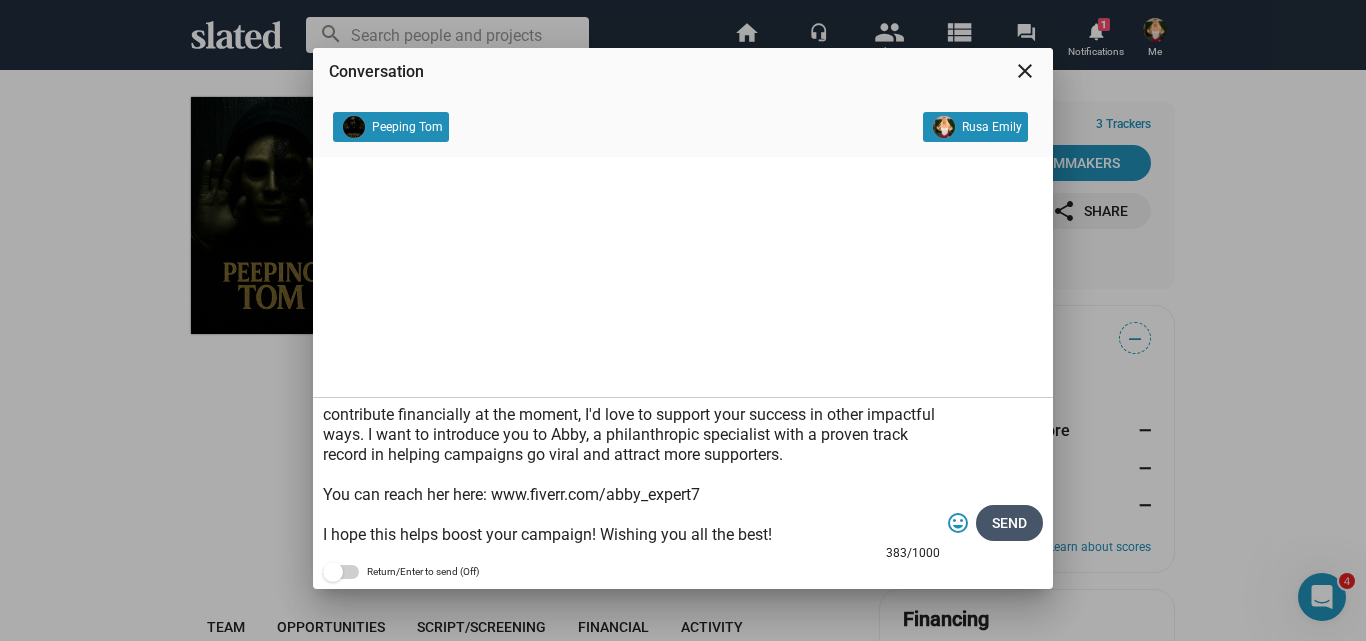 click on "Send" 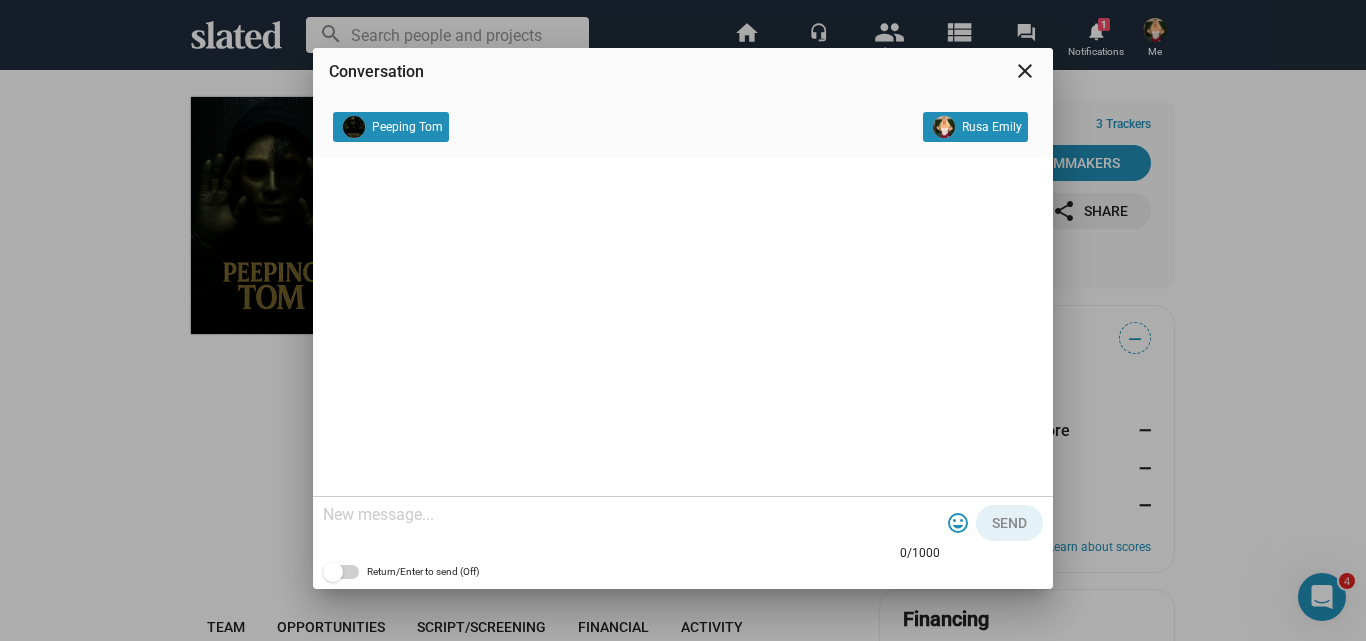 scroll, scrollTop: 0, scrollLeft: 0, axis: both 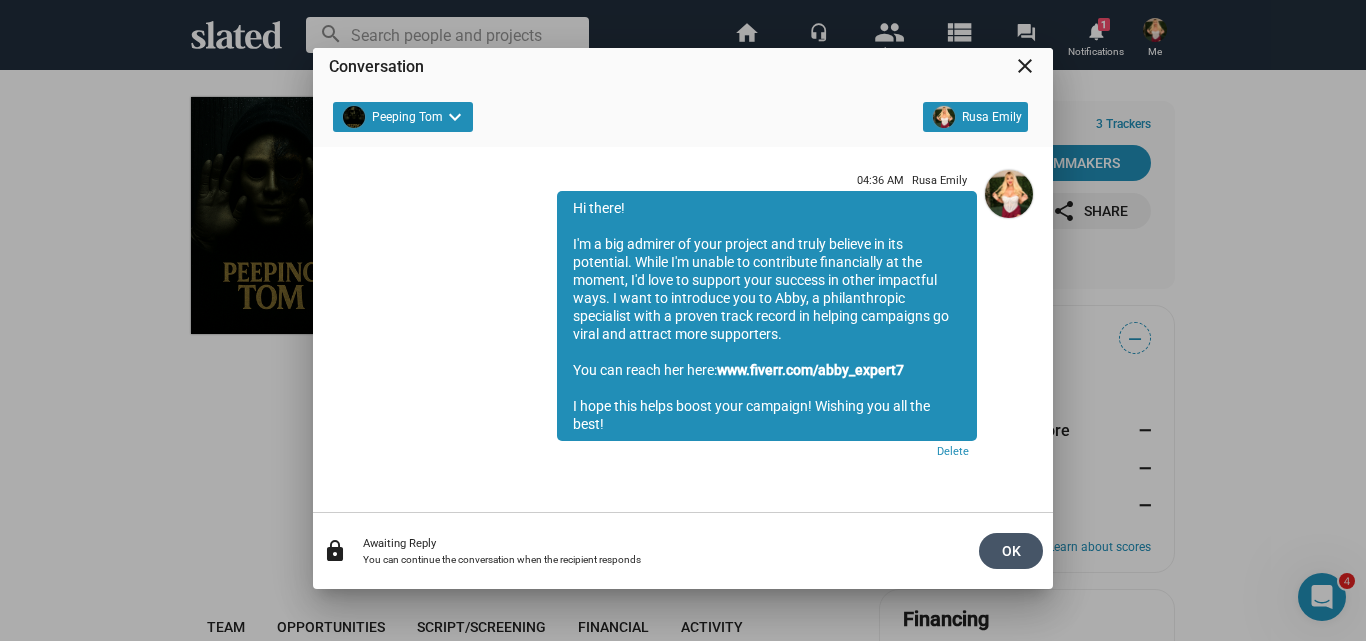 click on "OK" 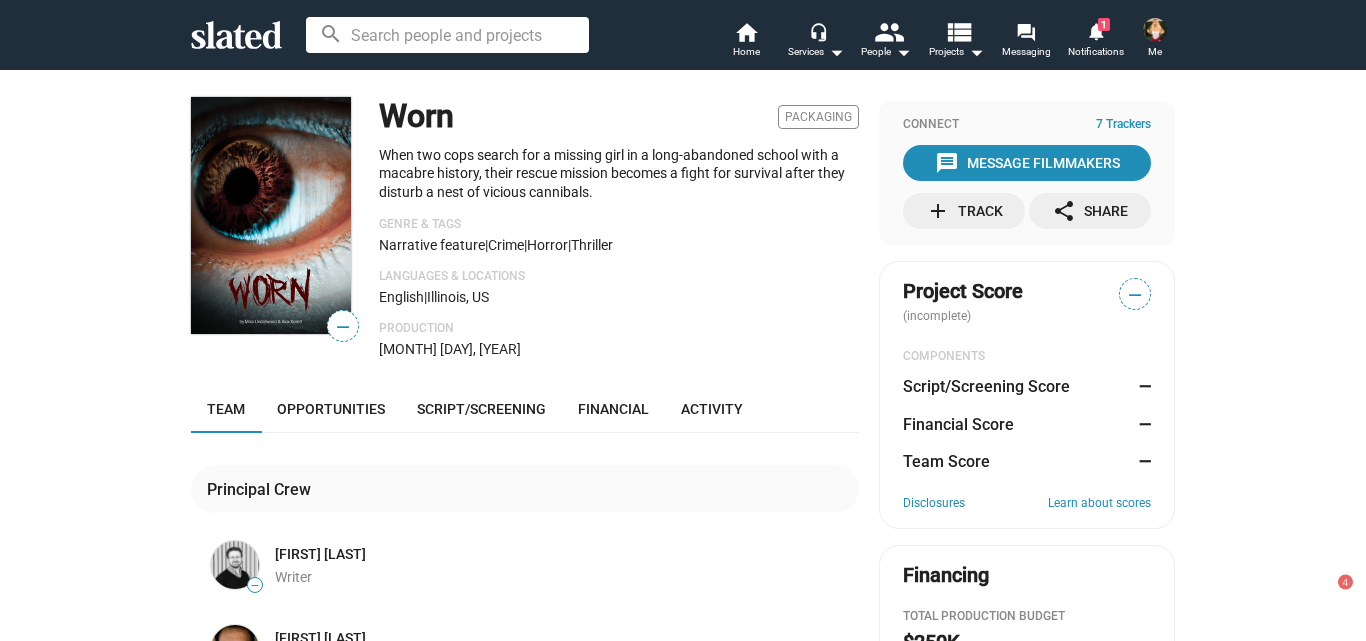 scroll, scrollTop: 0, scrollLeft: 0, axis: both 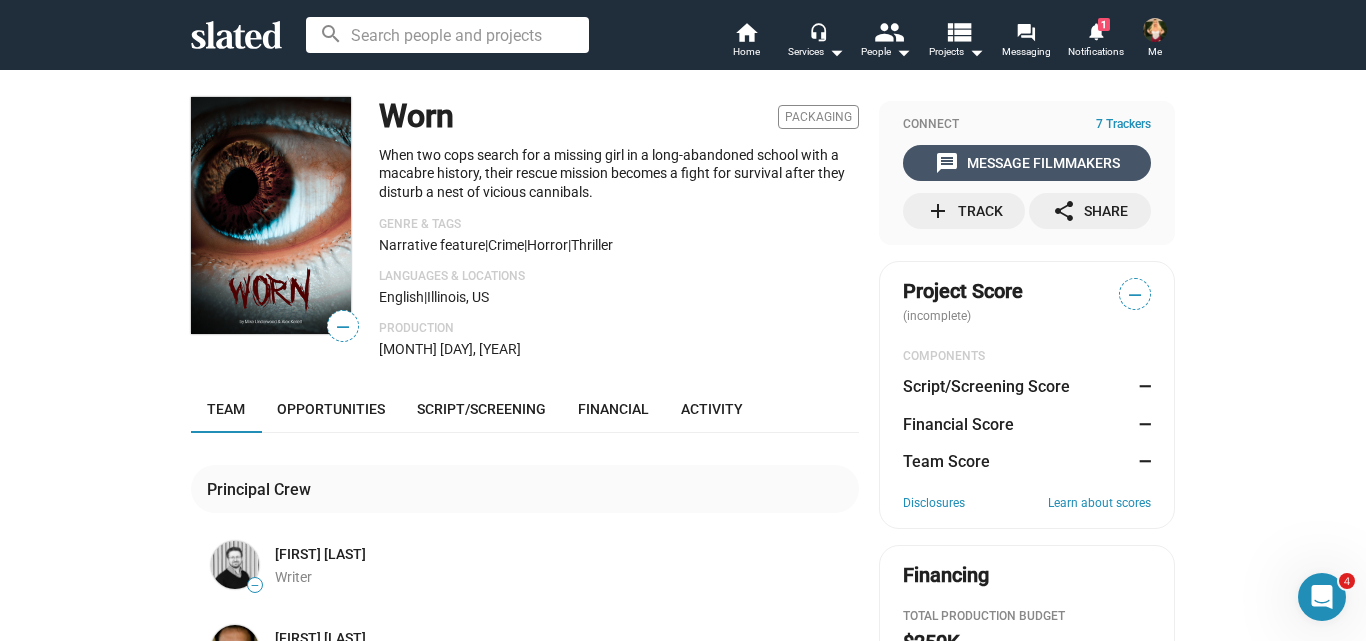 click on "message  Message Filmmakers" 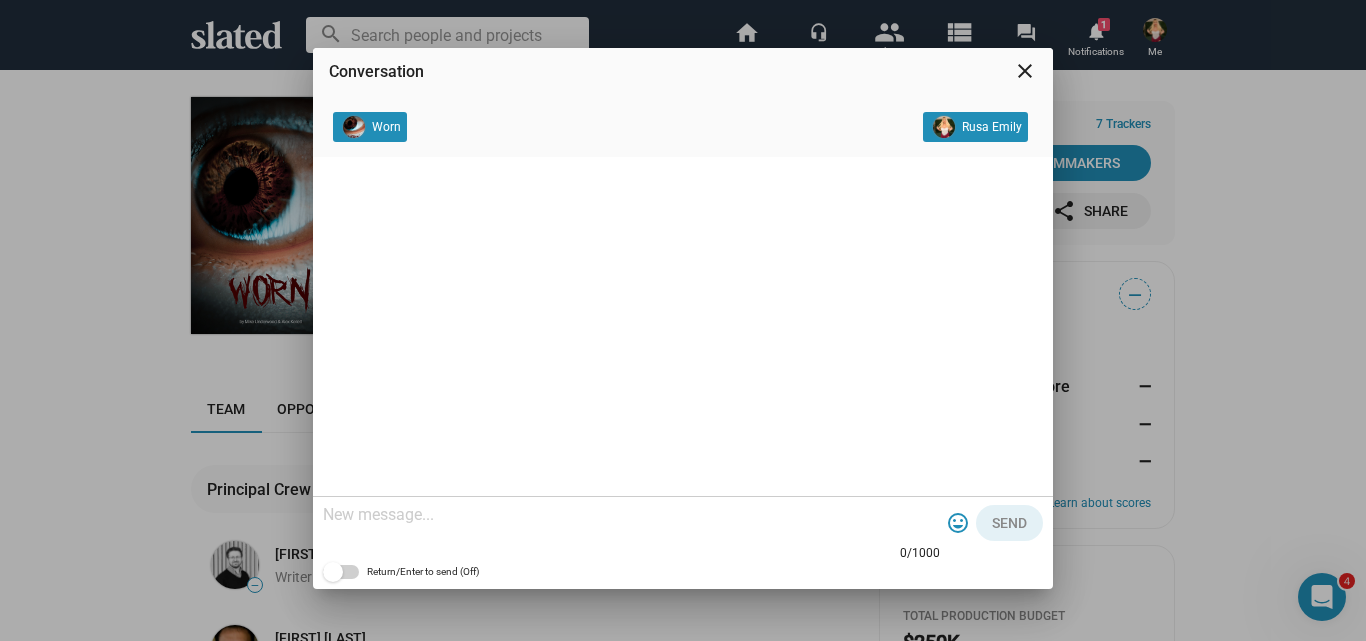 click at bounding box center [631, 515] 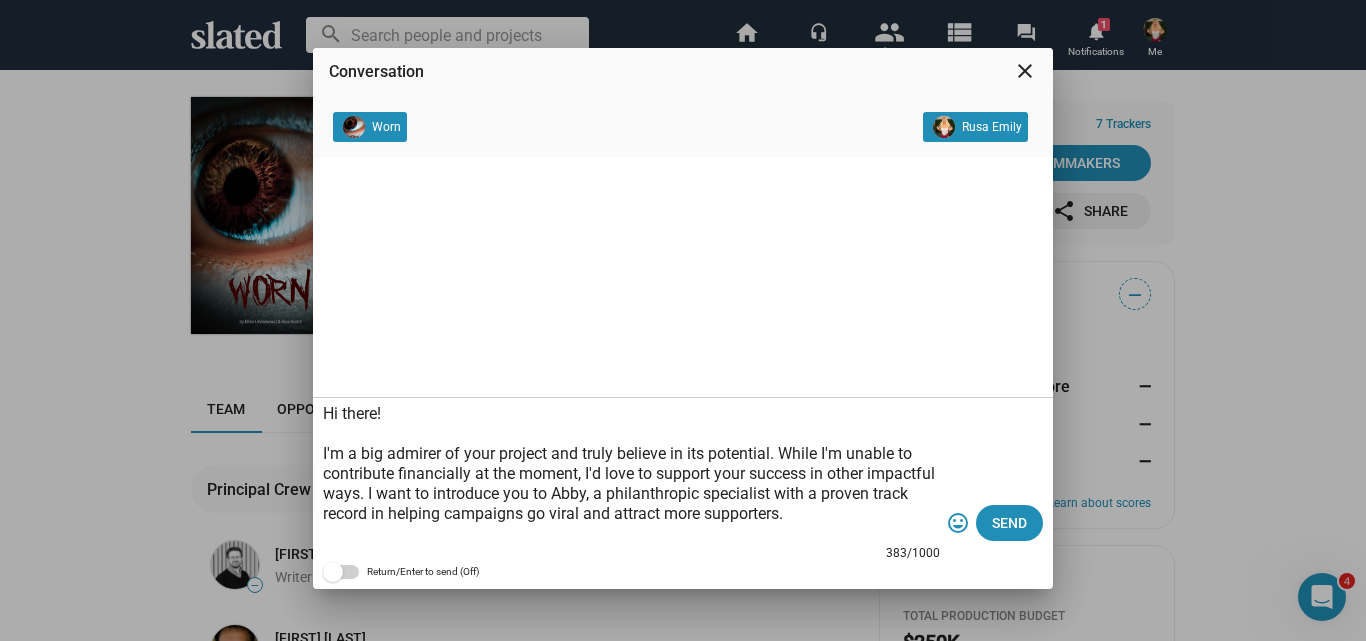 scroll, scrollTop: 59, scrollLeft: 0, axis: vertical 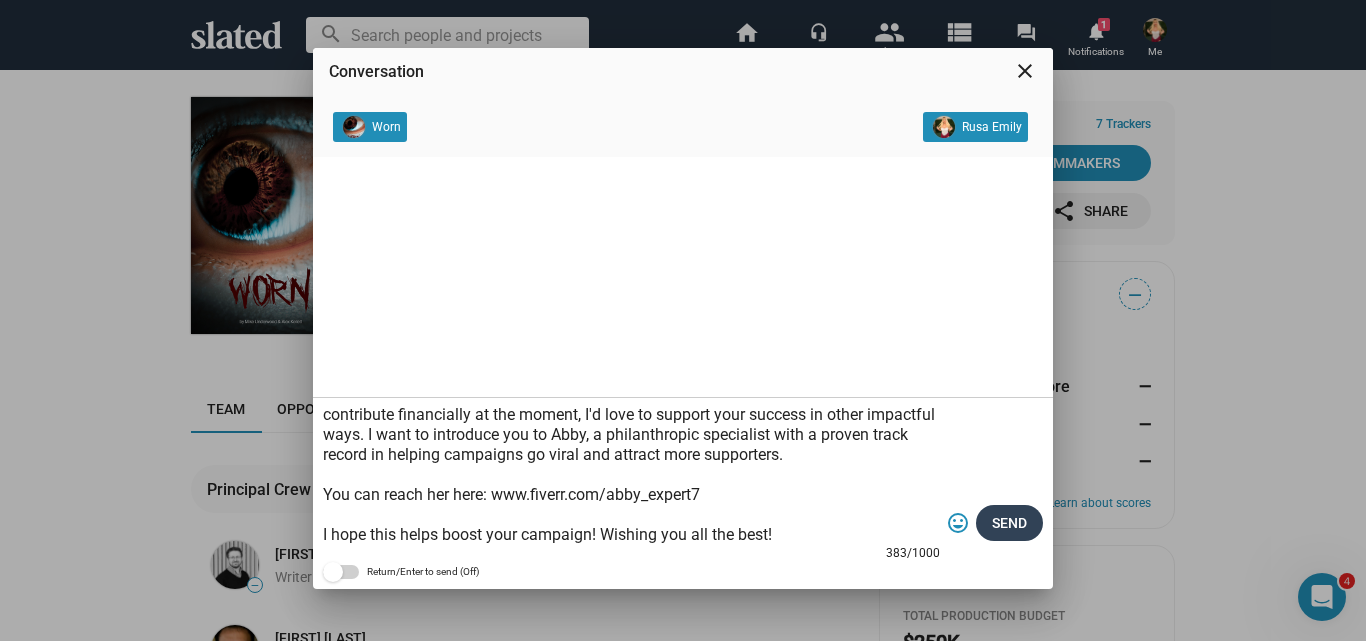 type on "Hi there!
I'm a big admirer of your project and truly believe in its potential. While I'm unable to contribute financially at the moment, I'd love to support your success in other impactful ways. I want to introduce you to Abby, a philanthropic specialist with a proven track record in helping campaigns go viral and attract more supporters.
You can reach her here: www.fiverr.com/abby_expert7
I hope this helps boost your campaign! Wishing you all the best!" 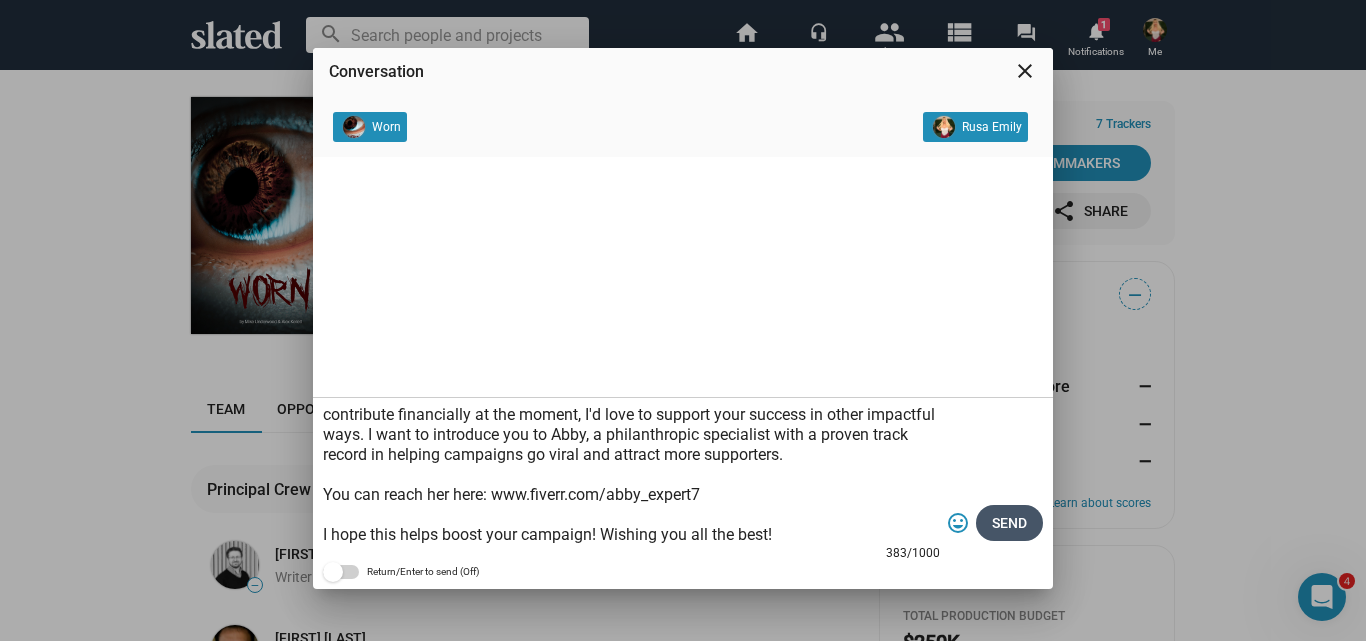 click on "Send" 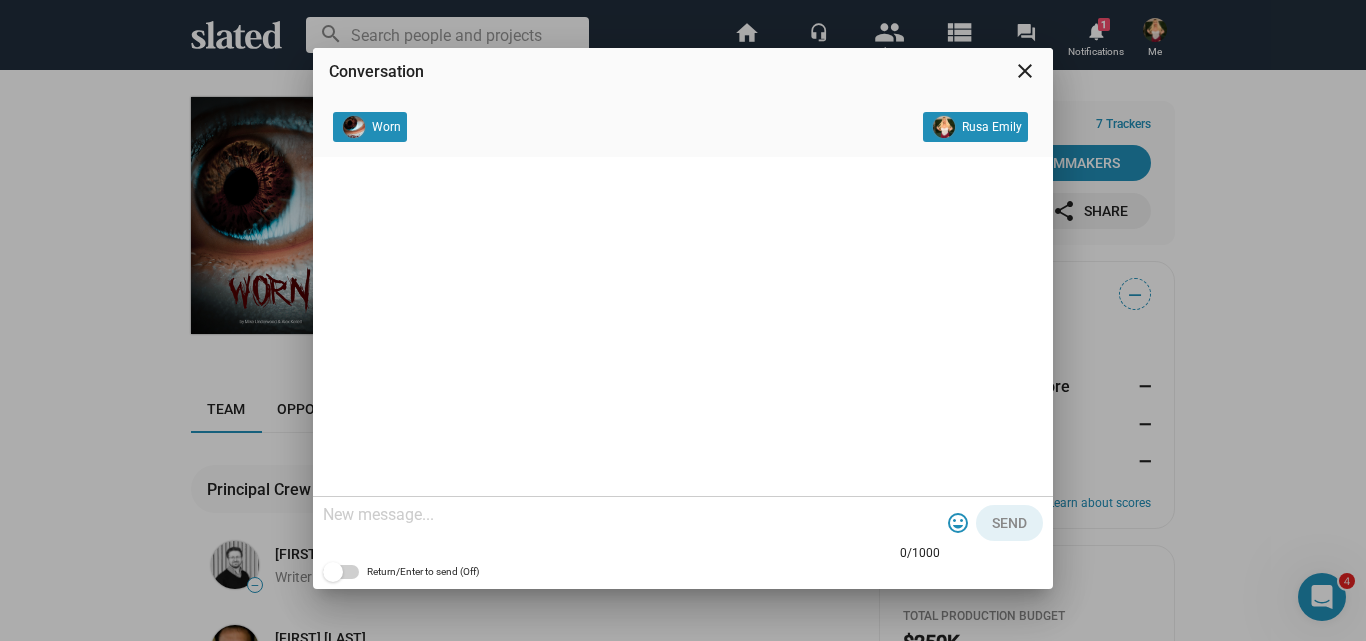 scroll, scrollTop: 0, scrollLeft: 0, axis: both 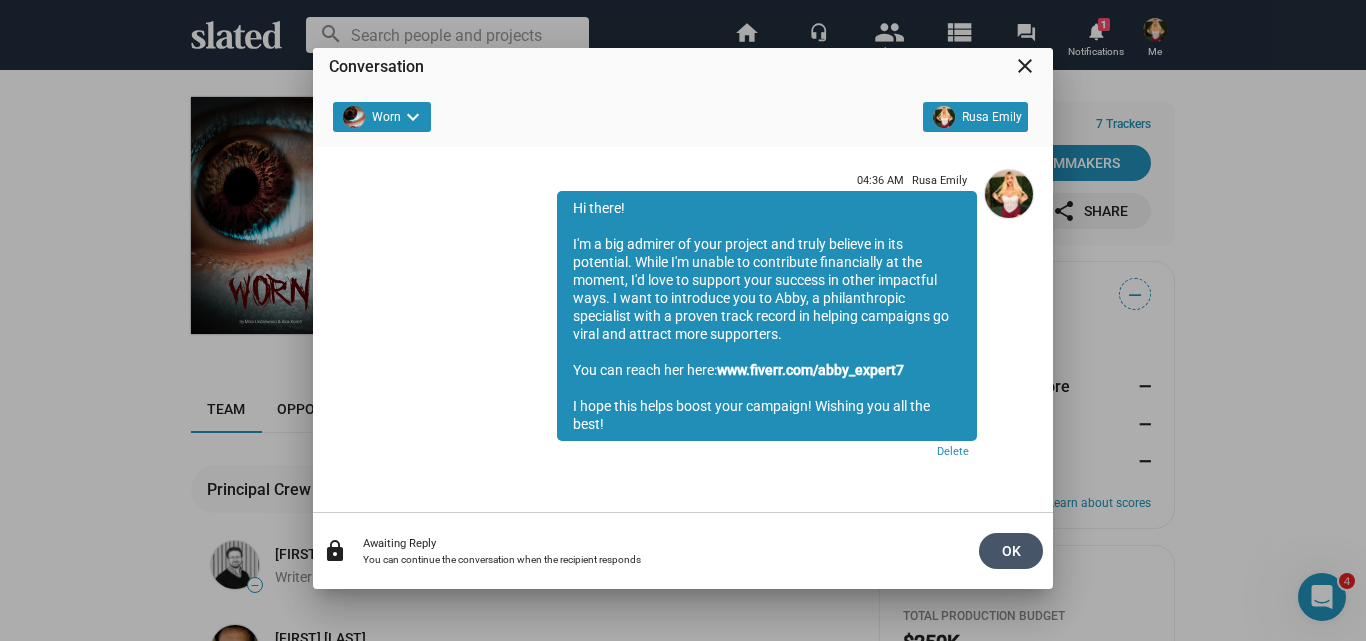 click on "OK" 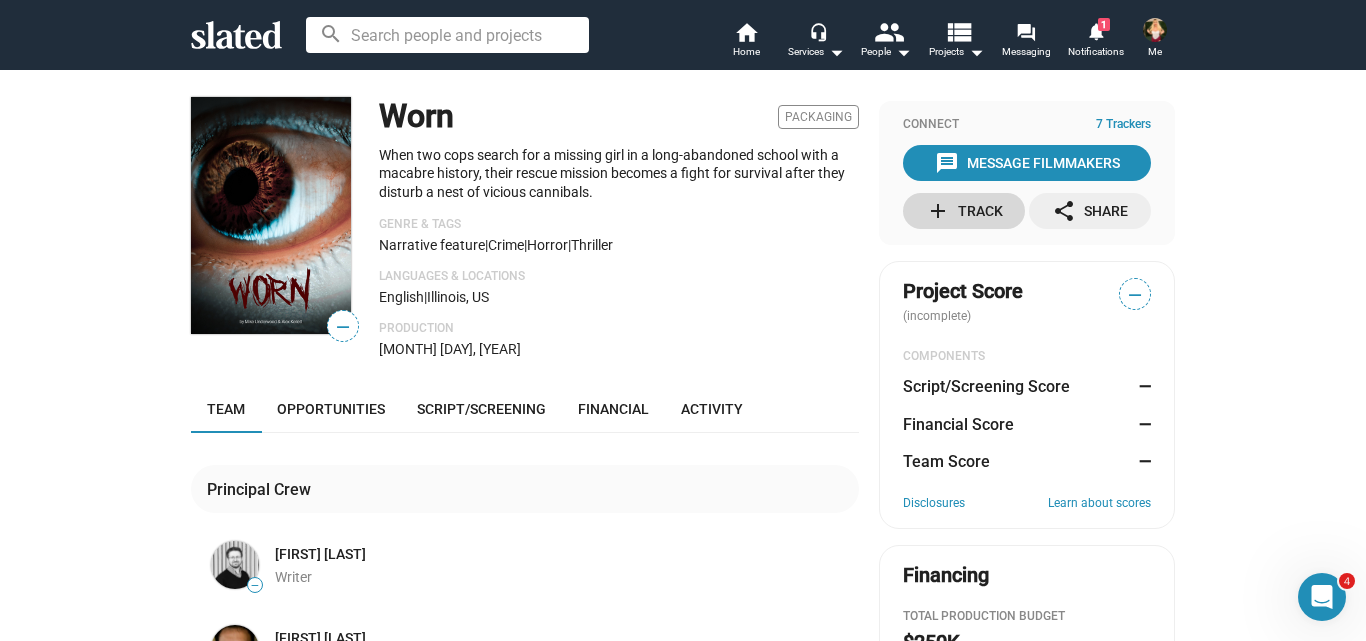 click on "add  Track" 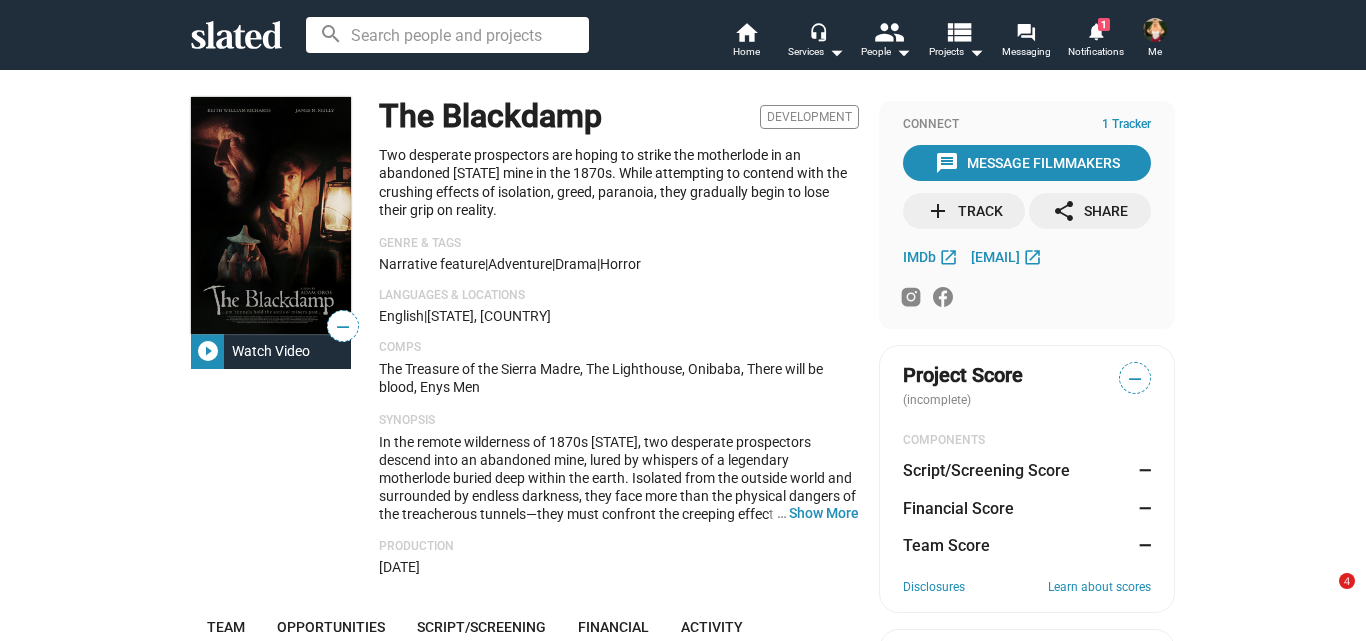 scroll, scrollTop: 0, scrollLeft: 0, axis: both 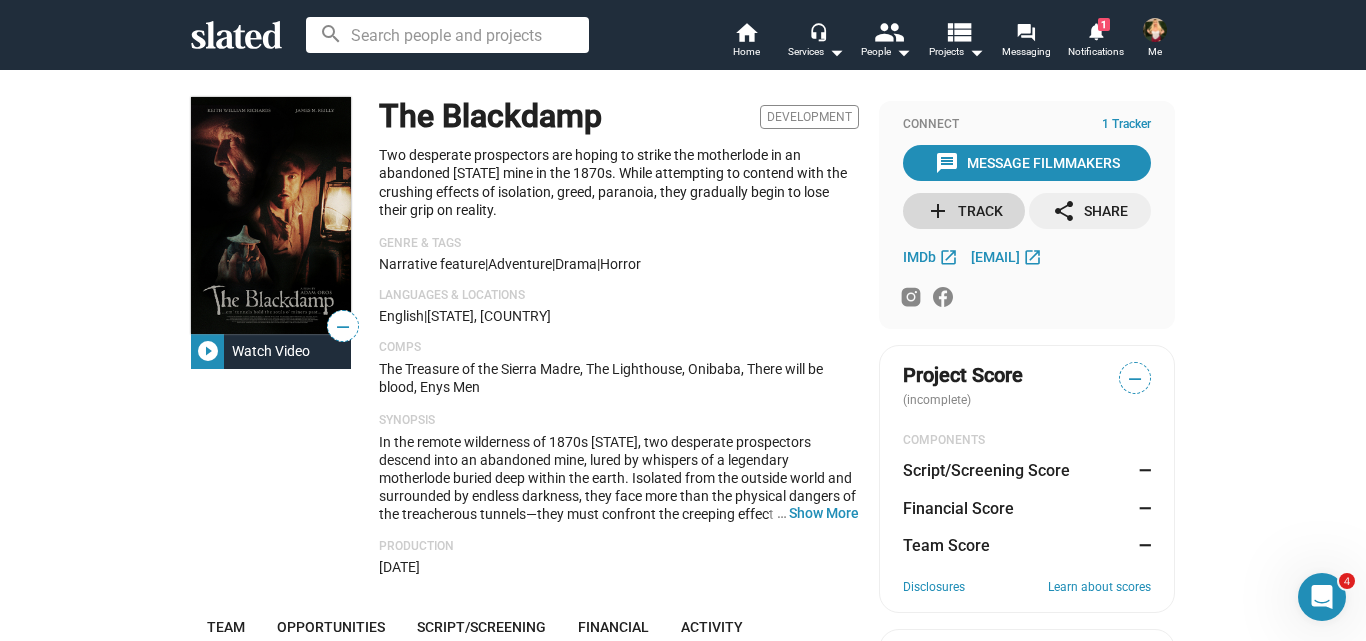 click on "add  Track" 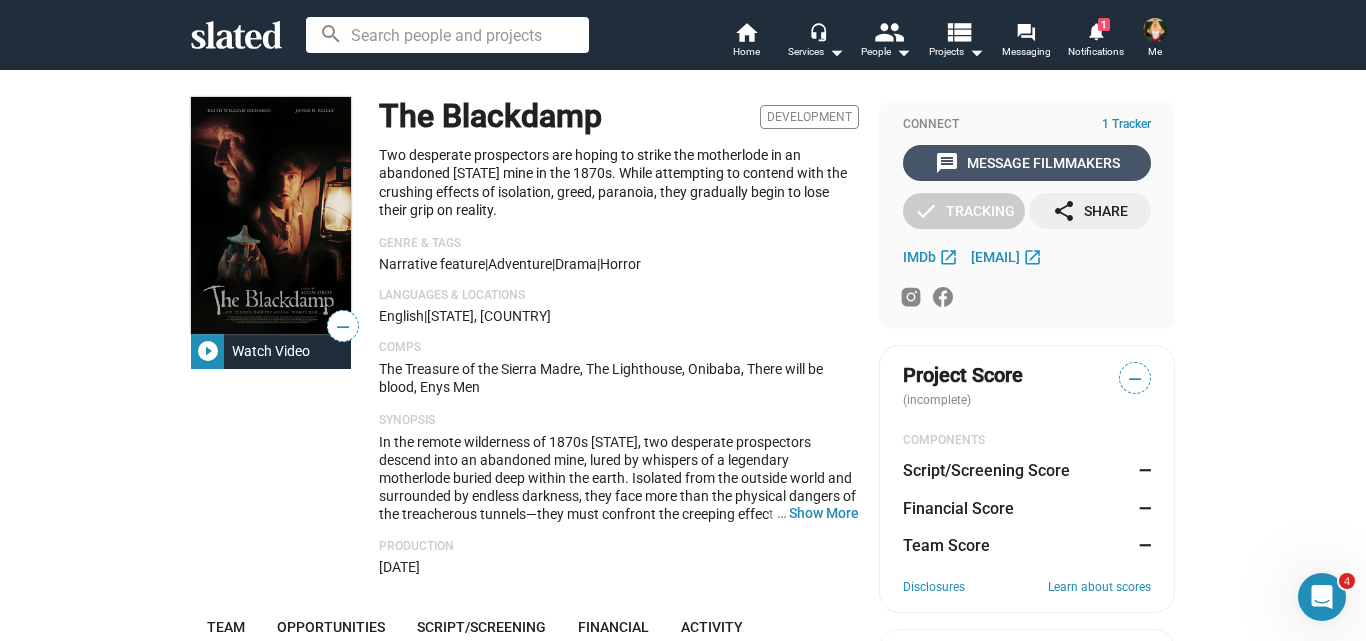 click on "message  Message Filmmakers" 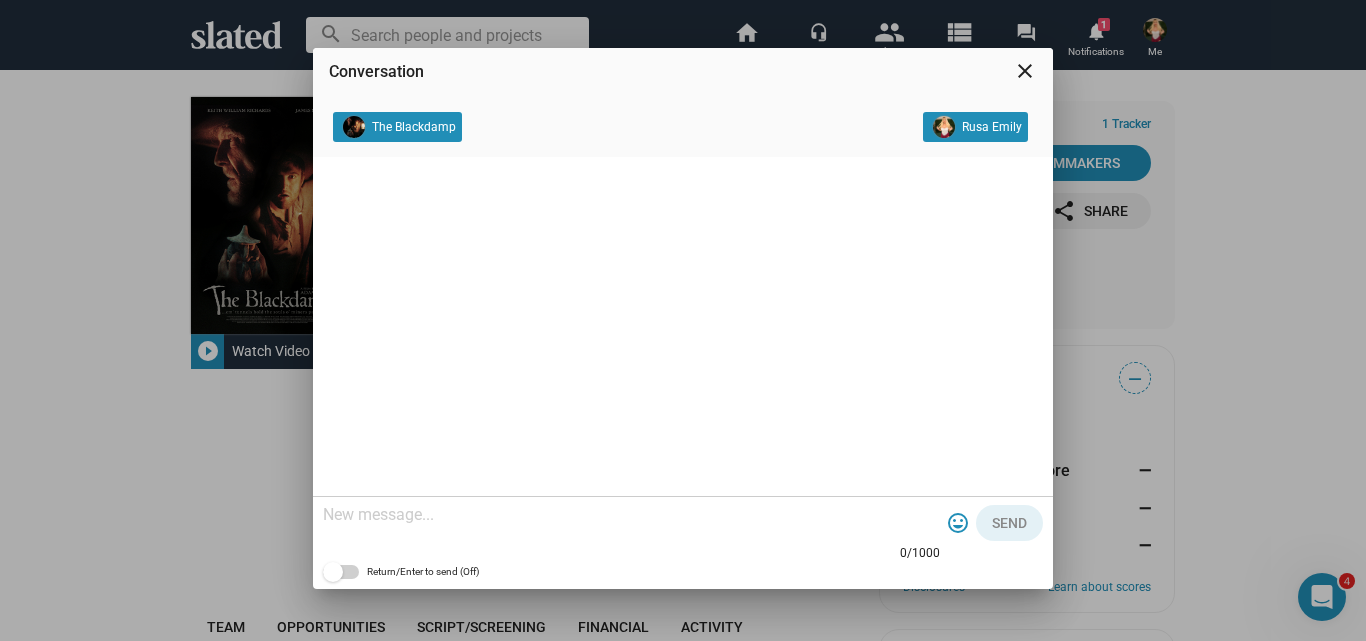 click at bounding box center (631, 515) 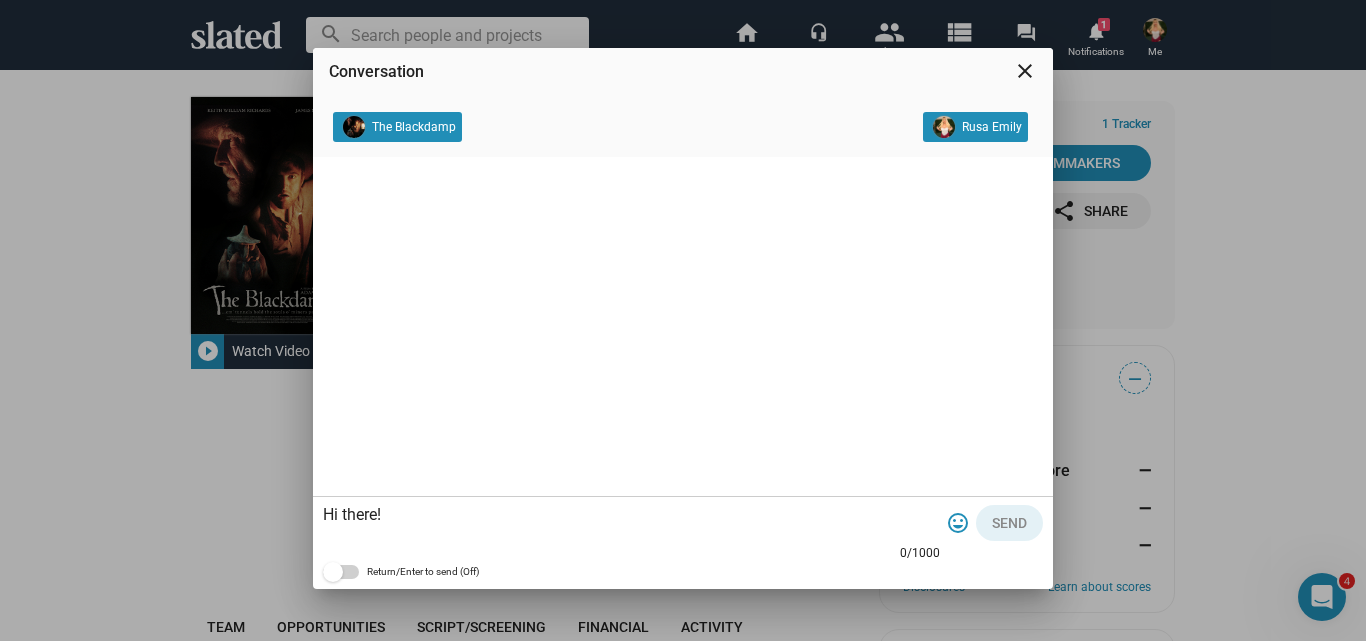 scroll, scrollTop: 59, scrollLeft: 0, axis: vertical 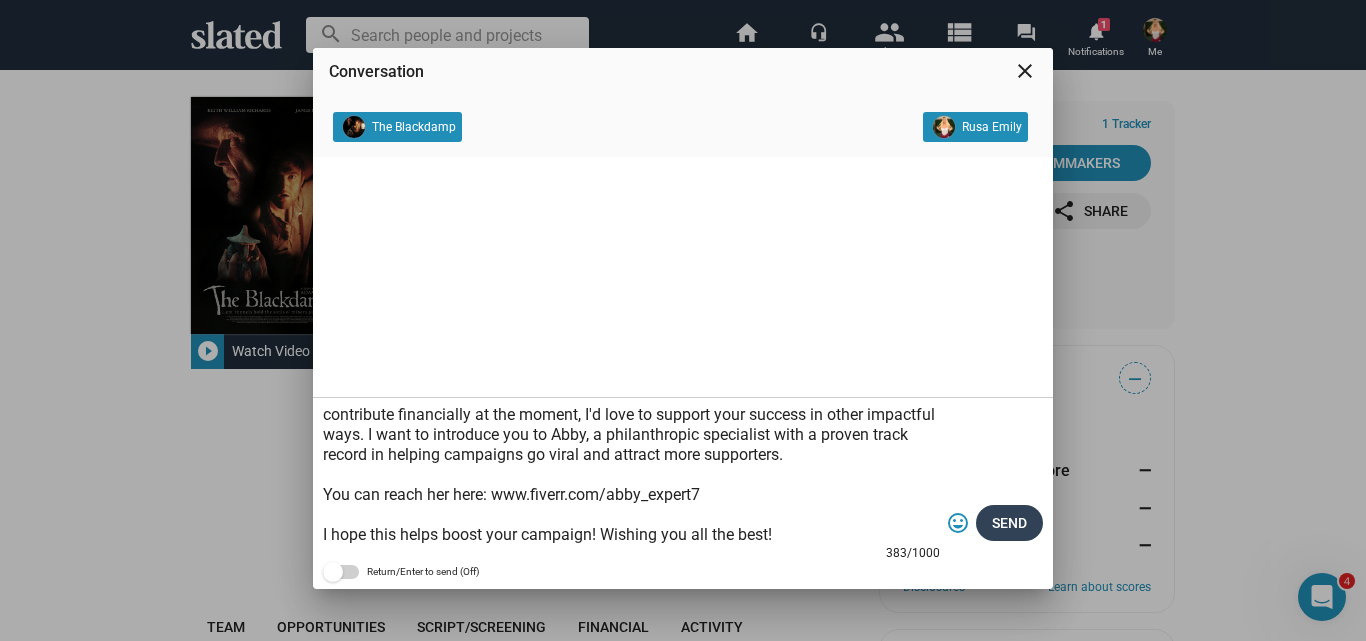 type on "Hi there!
I'm a big admirer of your project and truly believe in its potential. While I'm unable to contribute financially at the moment, I'd love to support your success in other impactful ways. I want to introduce you to Abby, a philanthropic specialist with a proven track record in helping campaigns go viral and attract more supporters.
You can reach her here: www.fiverr.com/abby_expert7
I hope this helps boost your campaign! Wishing you all the best!" 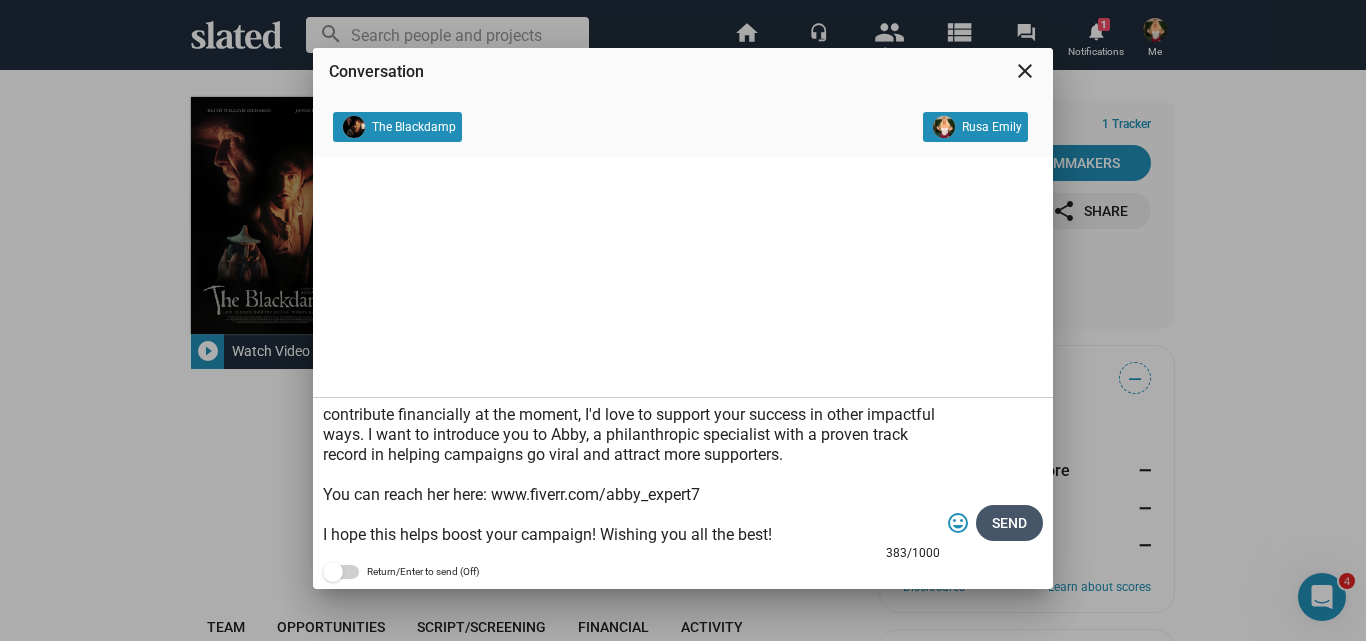 click on "Send" 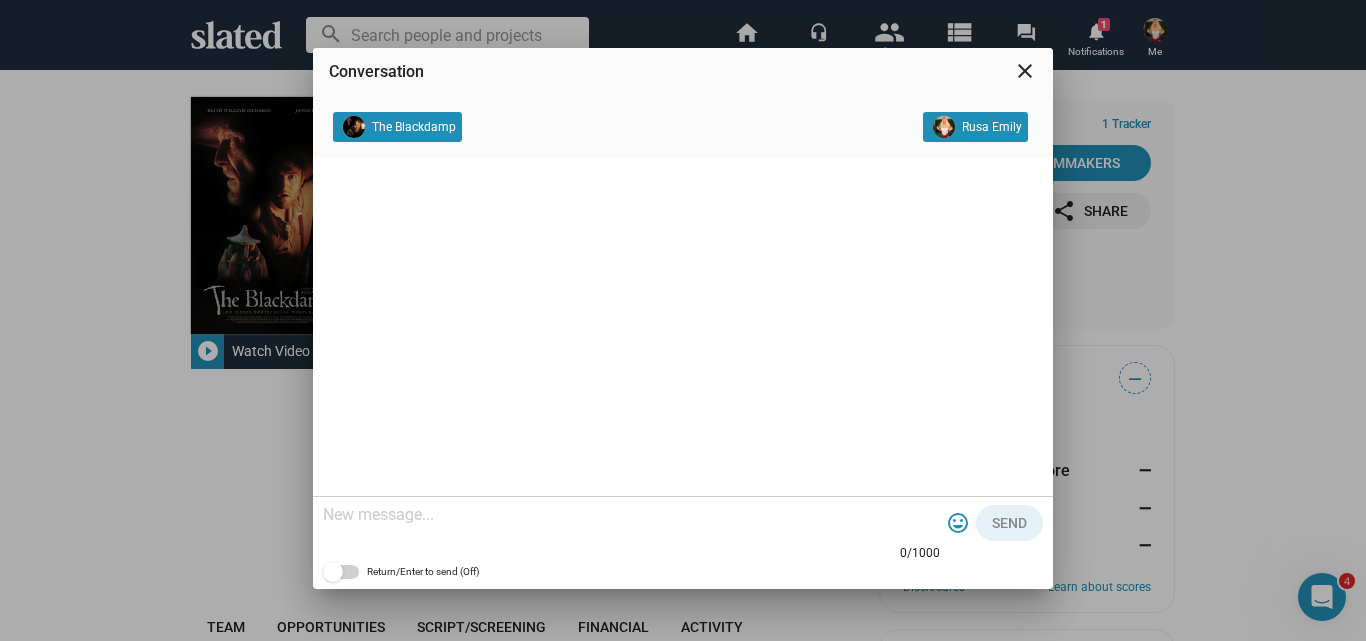 scroll, scrollTop: 0, scrollLeft: 0, axis: both 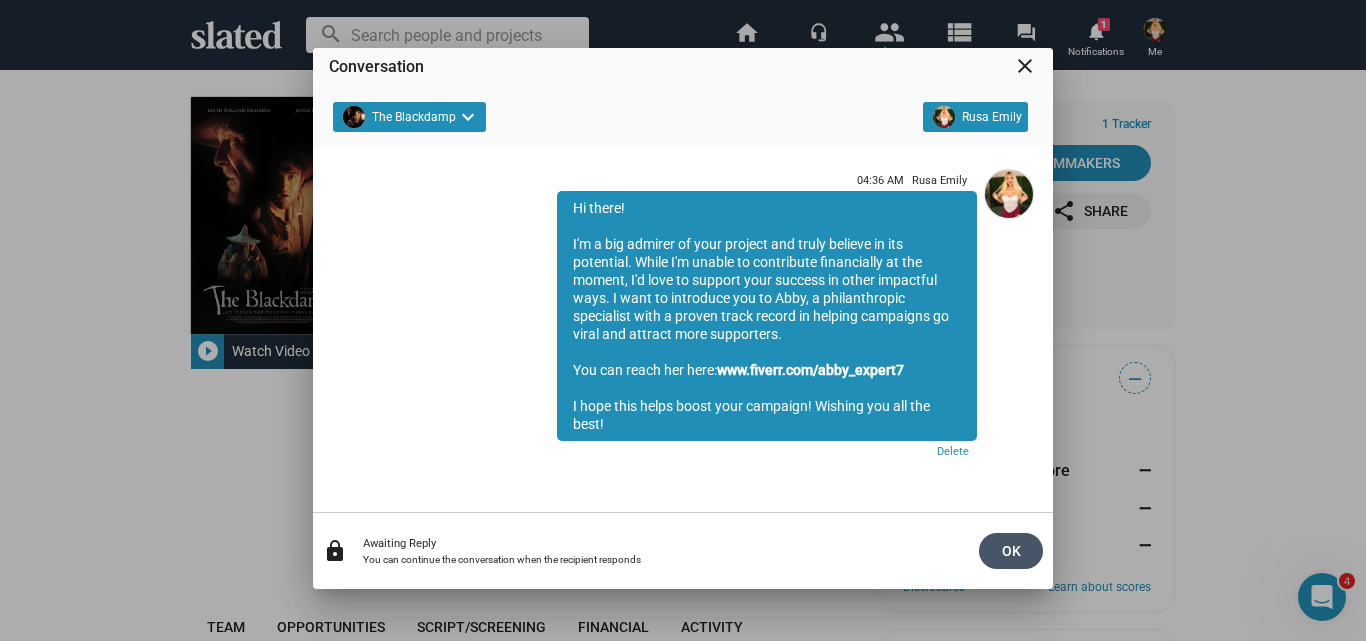 click on "OK" 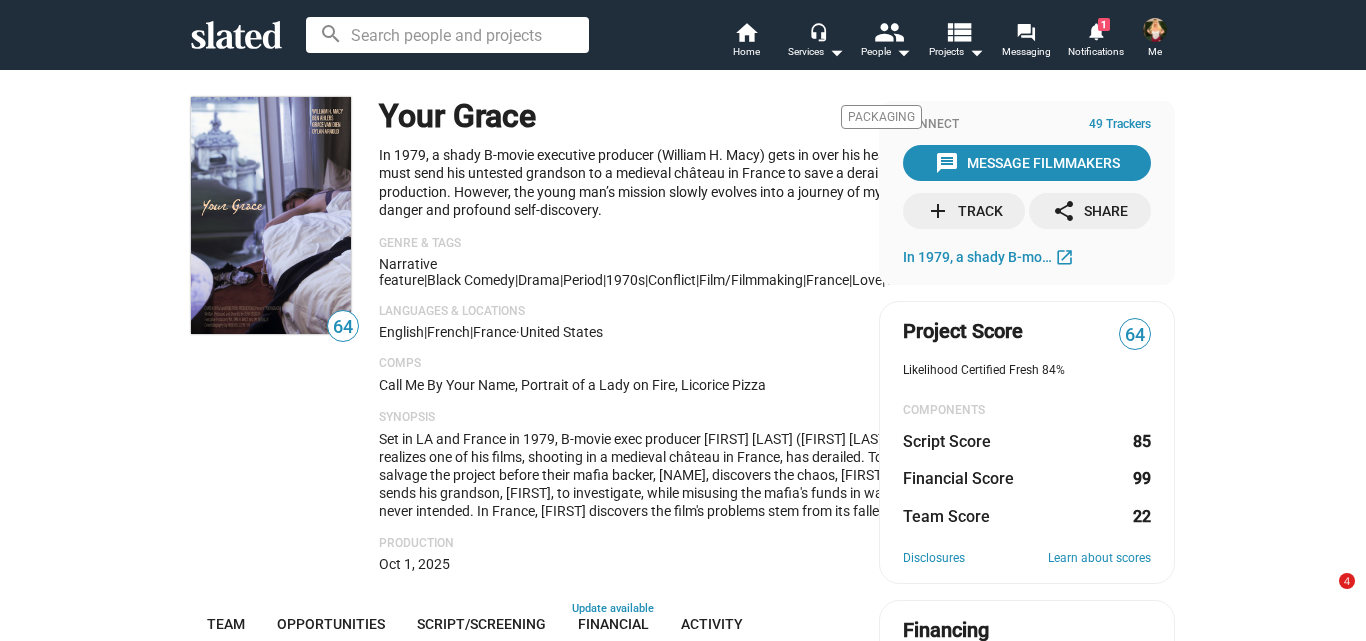scroll, scrollTop: 0, scrollLeft: 0, axis: both 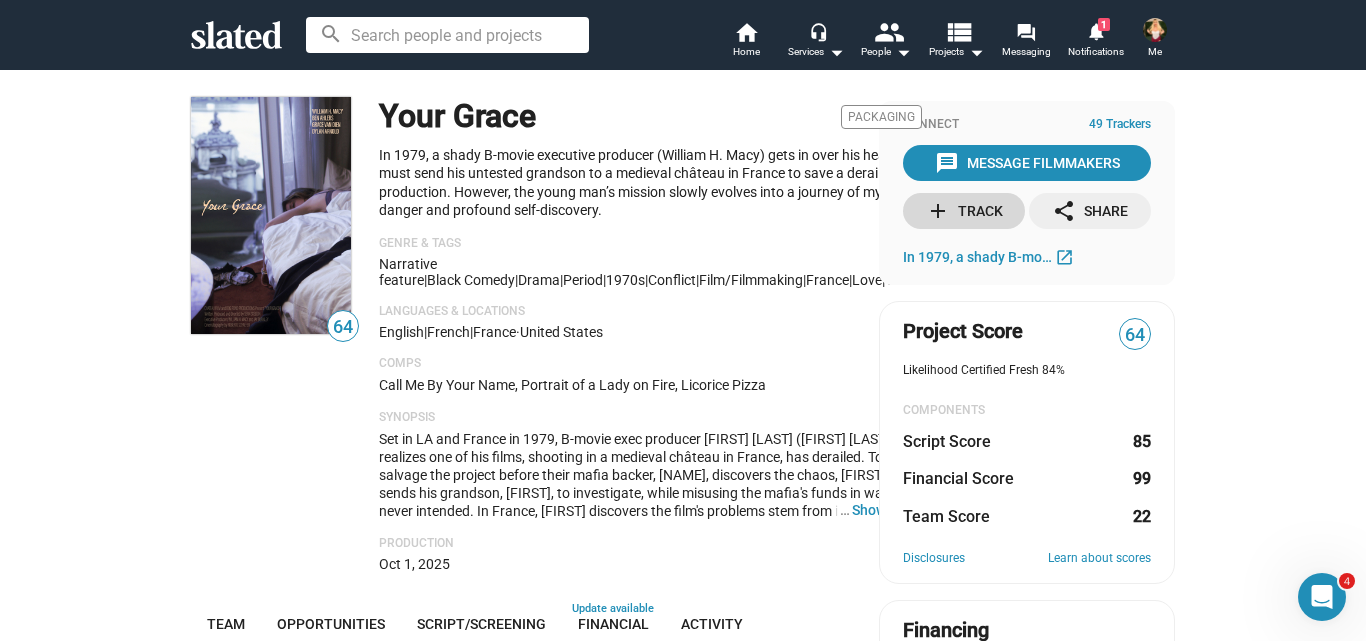click on "add  Track" 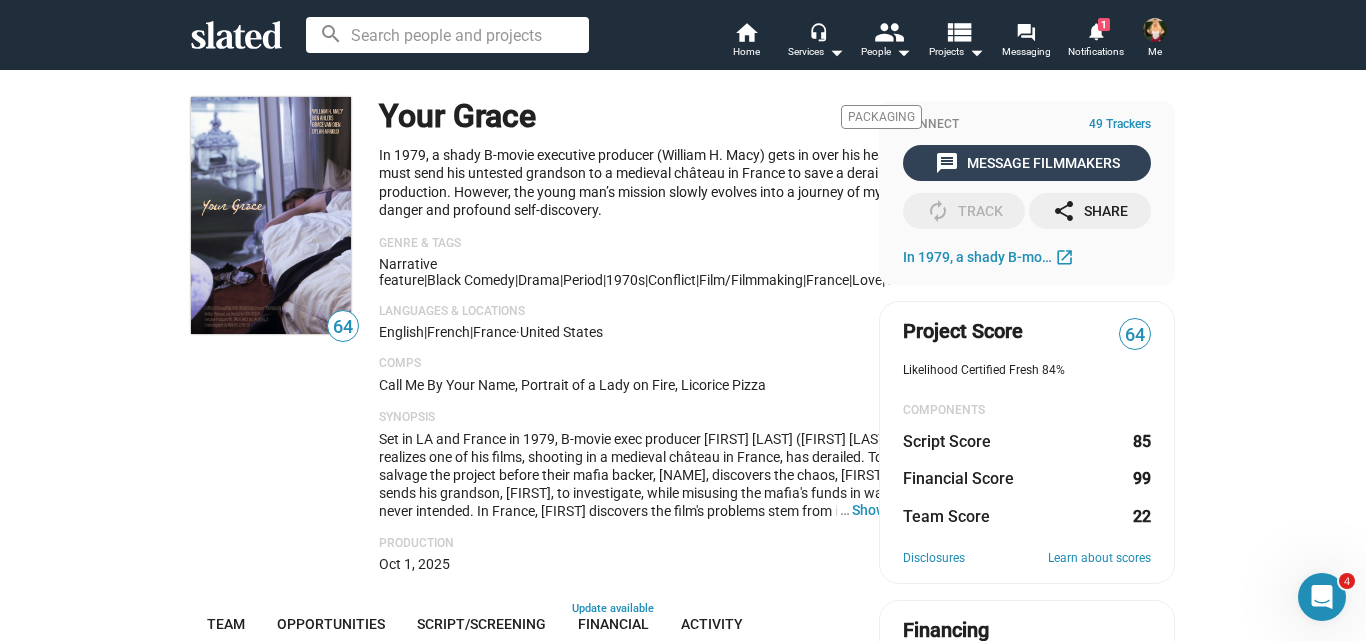 click on "message  Message Filmmakers" 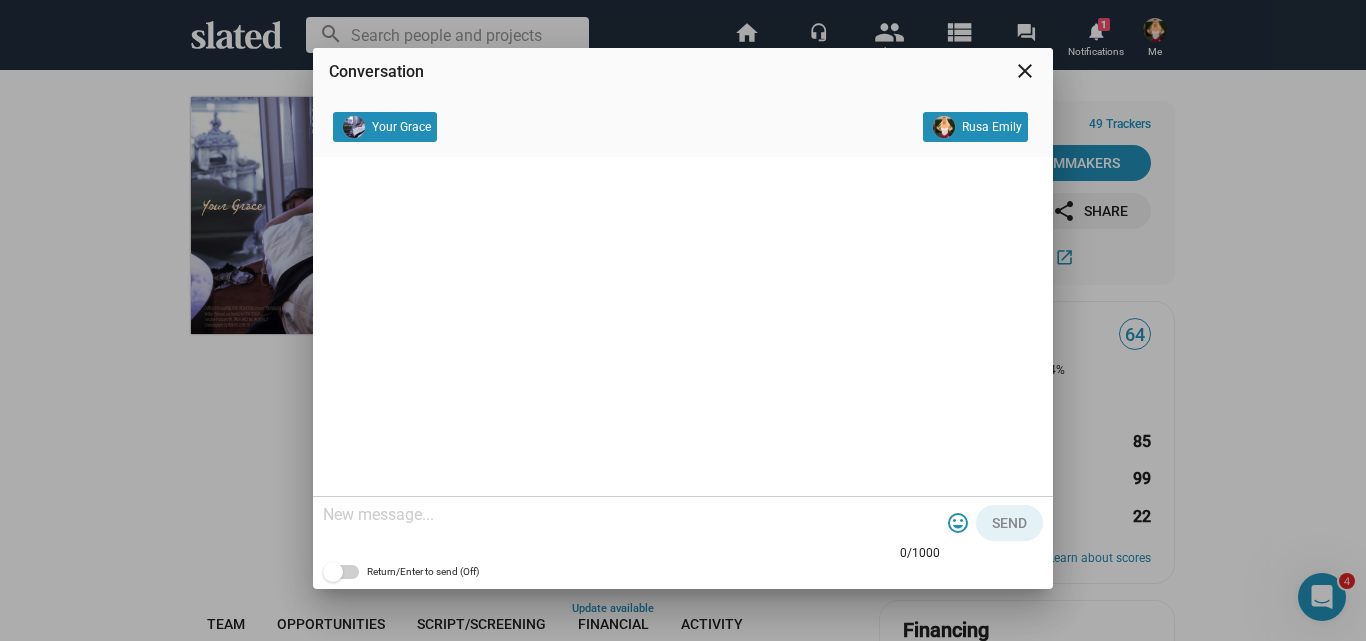 click at bounding box center [631, 515] 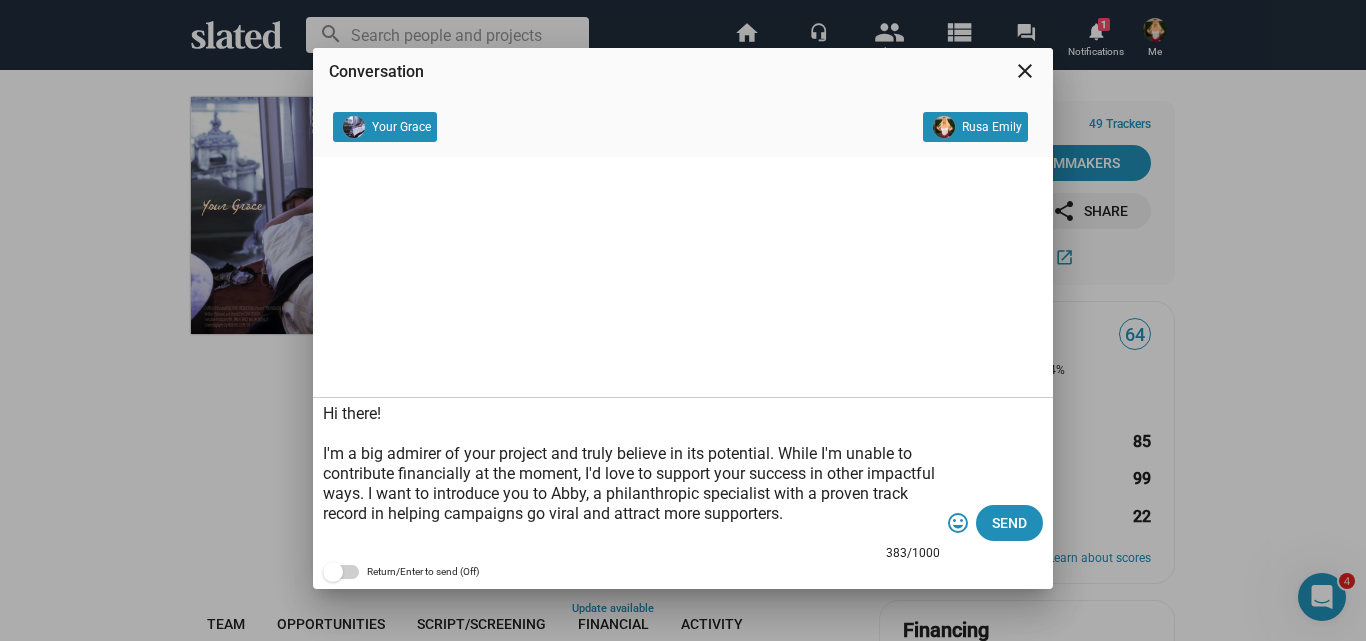 scroll, scrollTop: 59, scrollLeft: 0, axis: vertical 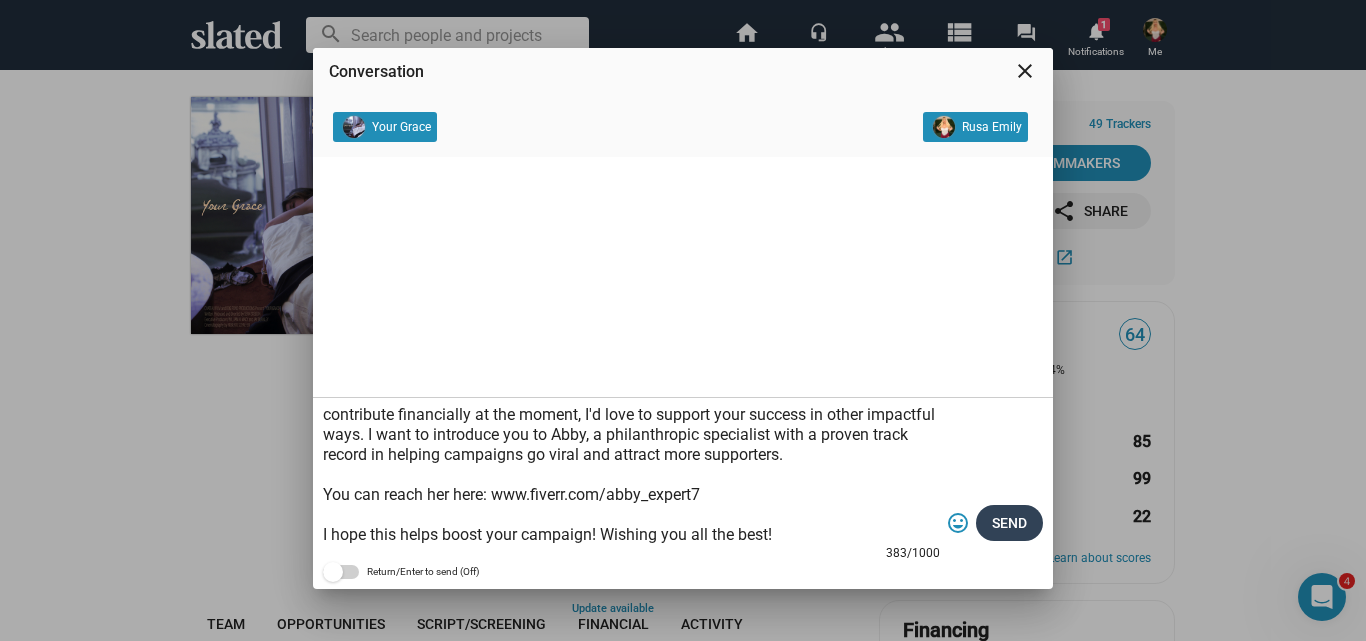 type on "Hi there!
I'm a big admirer of your project and truly believe in its potential. While I'm unable to contribute financially at the moment, I'd love to support your success in other impactful ways. I want to introduce you to Abby, a philanthropic specialist with a proven track record in helping campaigns go viral and attract more supporters.
You can reach her here: www.fiverr.com/abby_expert7
I hope this helps boost your campaign! Wishing you all the best!" 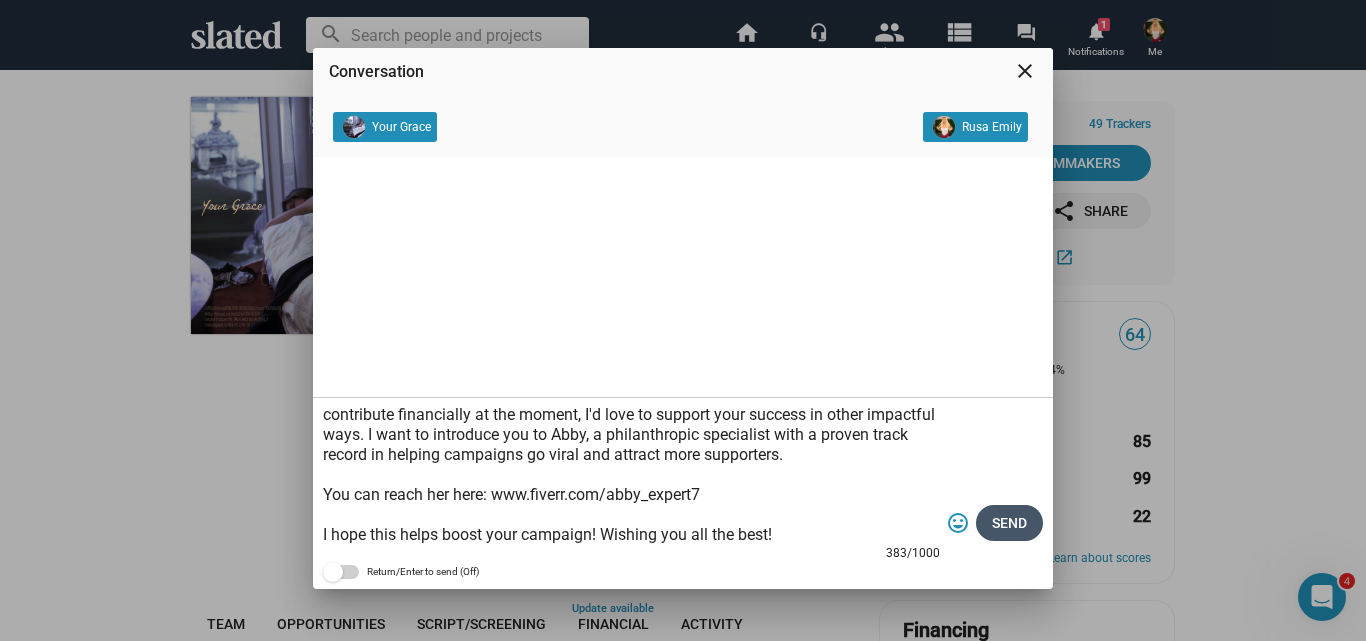 click on "Send" 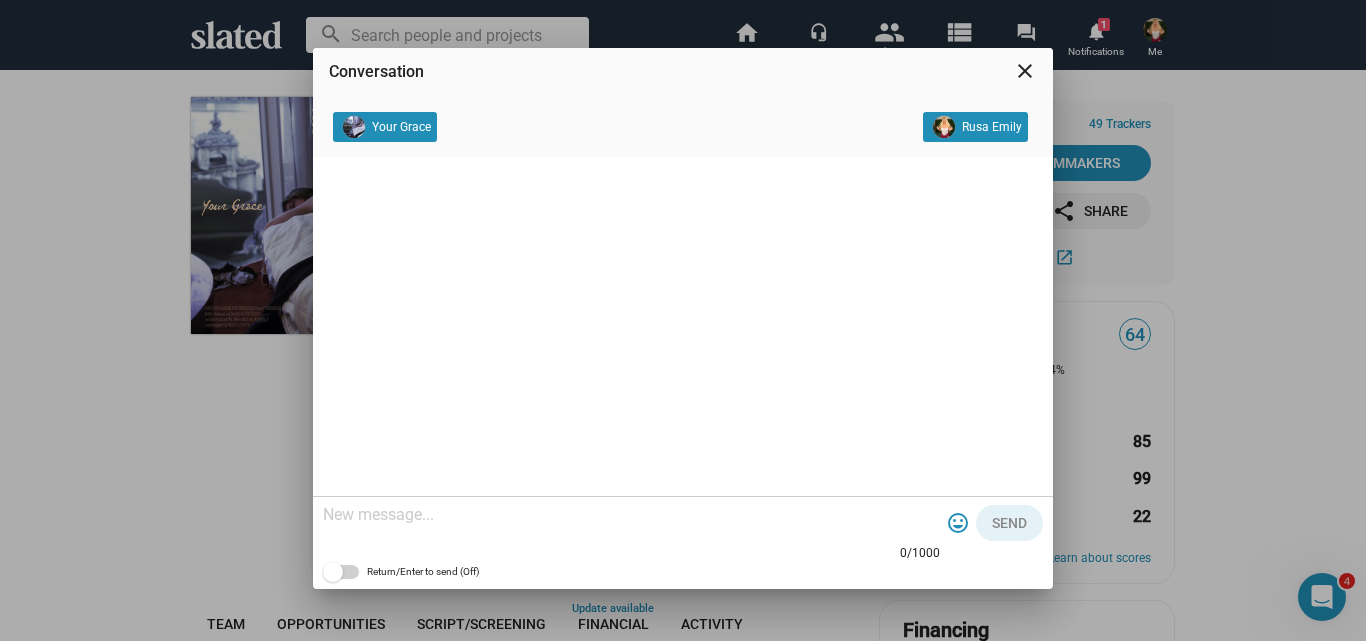 scroll, scrollTop: 0, scrollLeft: 0, axis: both 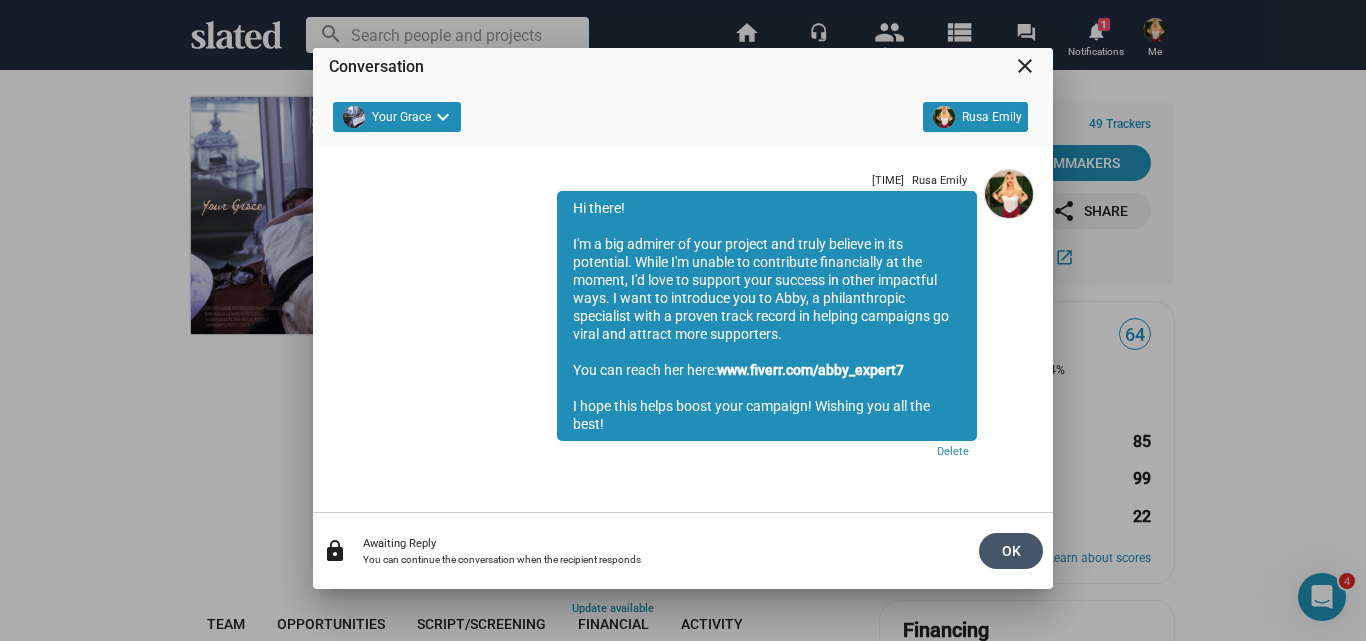 click on "OK" 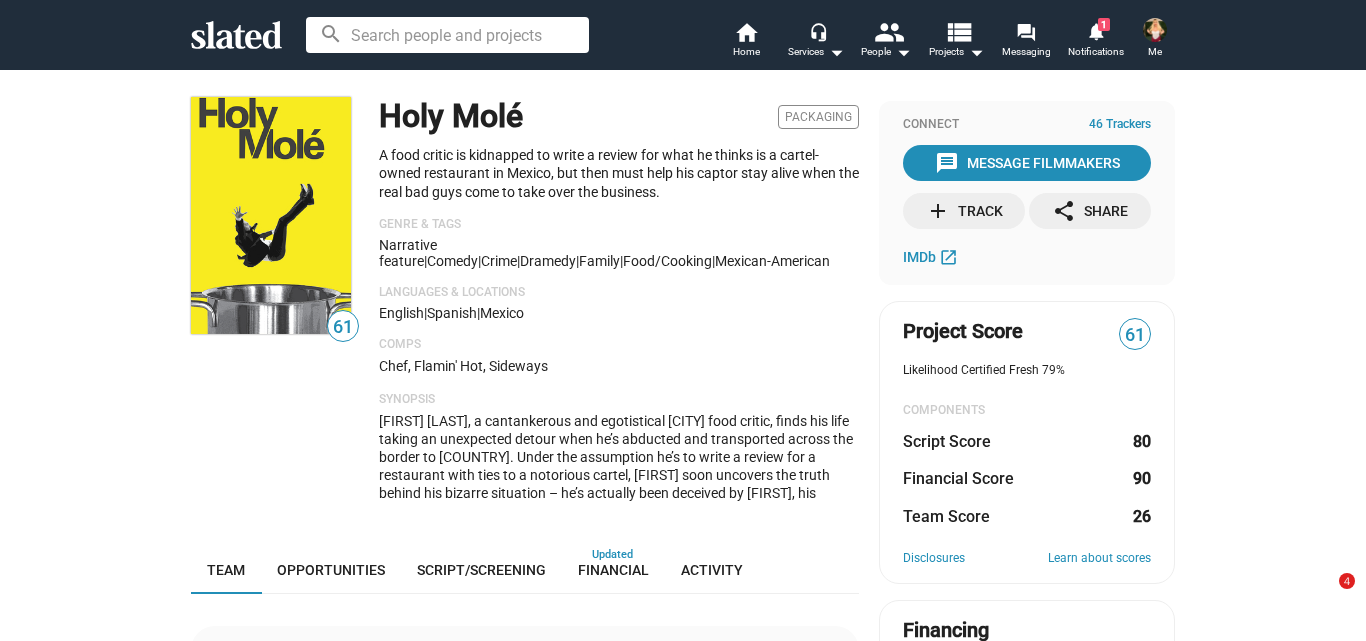 scroll, scrollTop: 0, scrollLeft: 0, axis: both 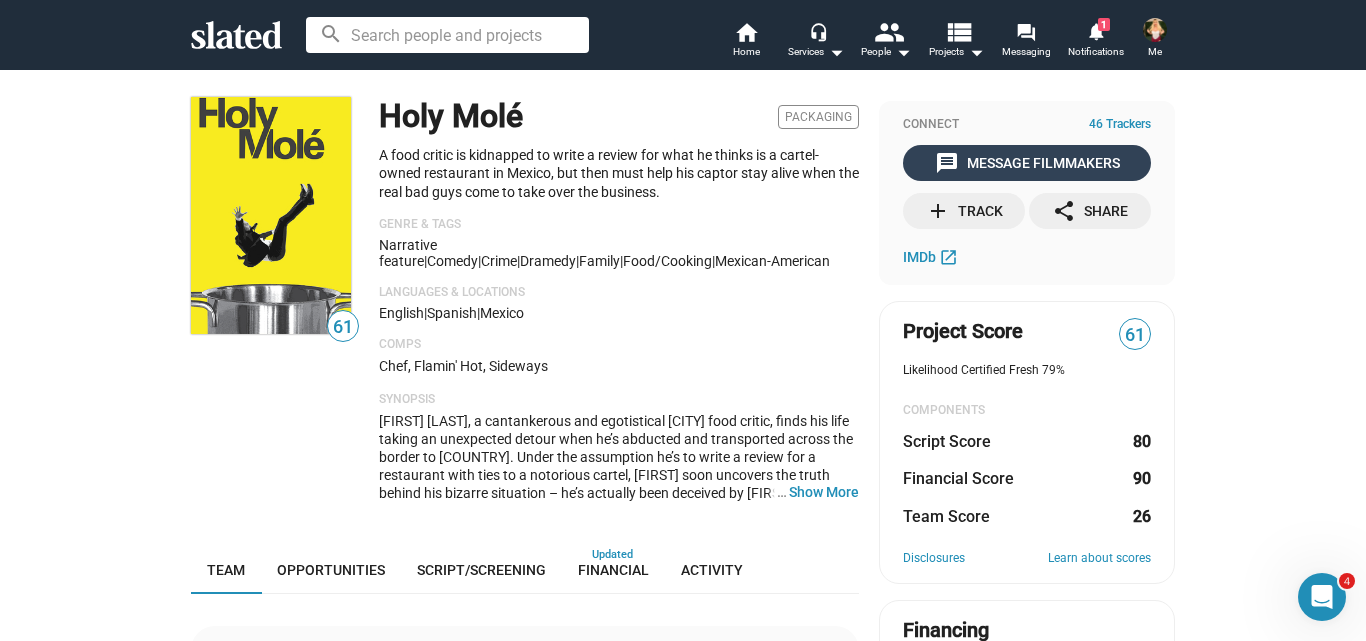 click on "message  Message Filmmakers" 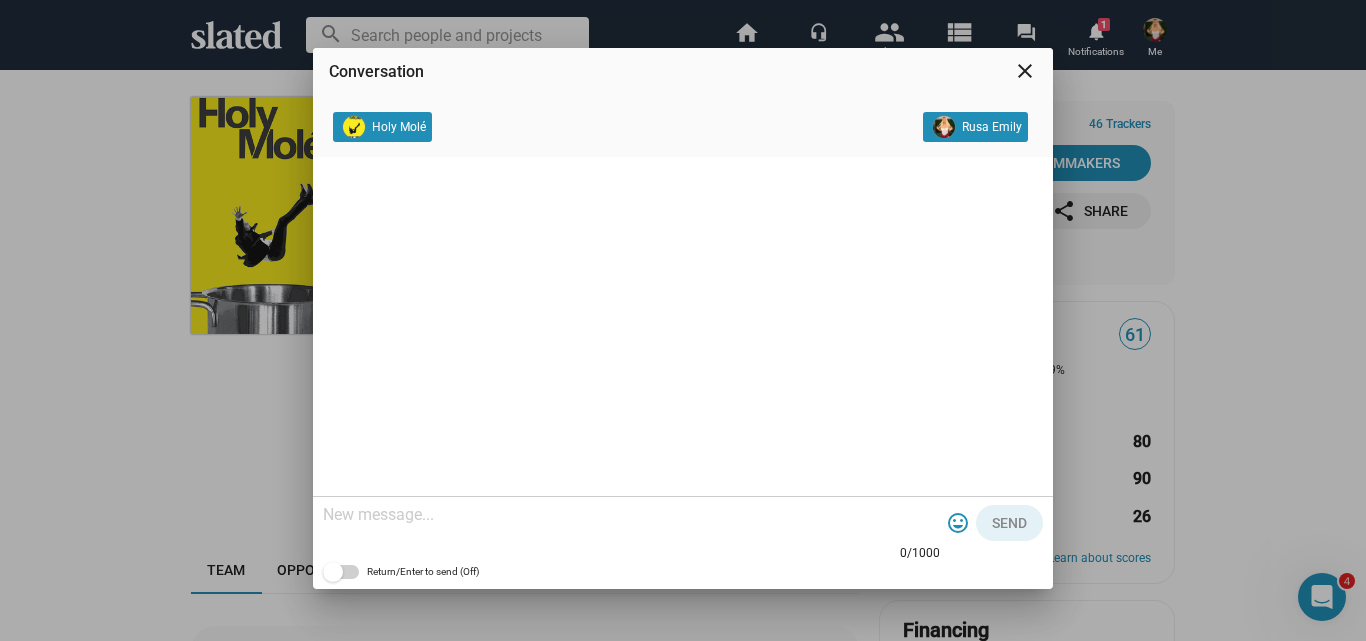 click at bounding box center (631, 515) 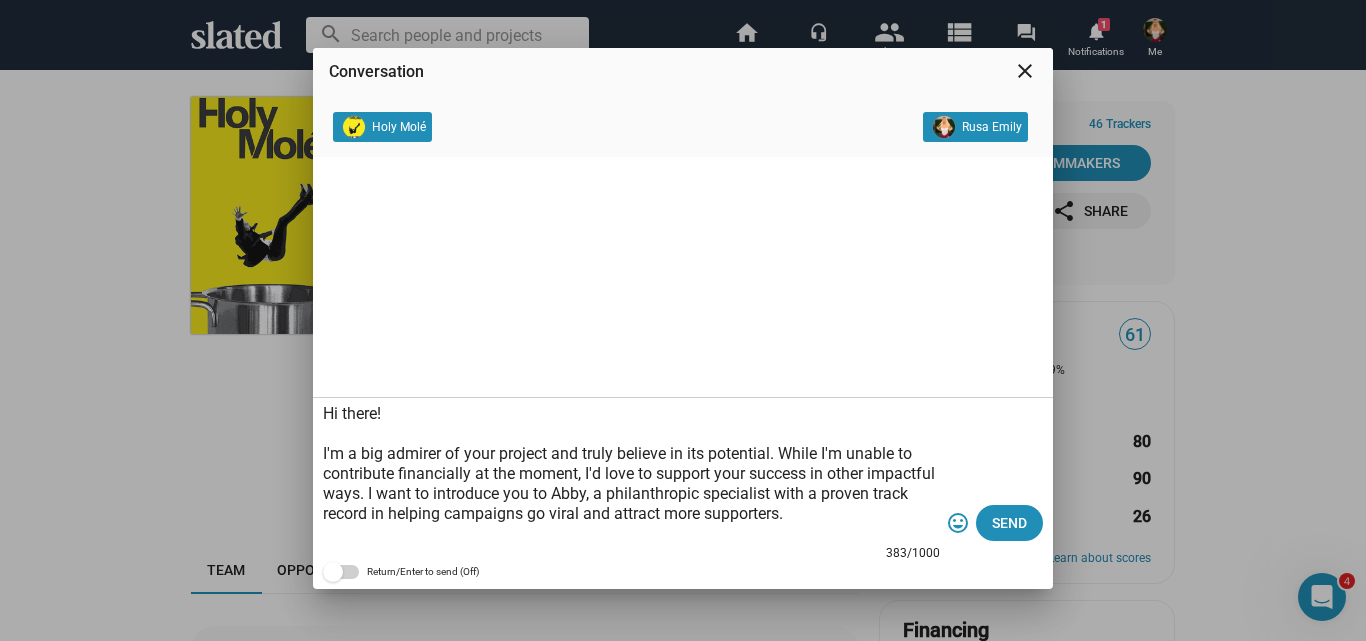 scroll, scrollTop: 59, scrollLeft: 0, axis: vertical 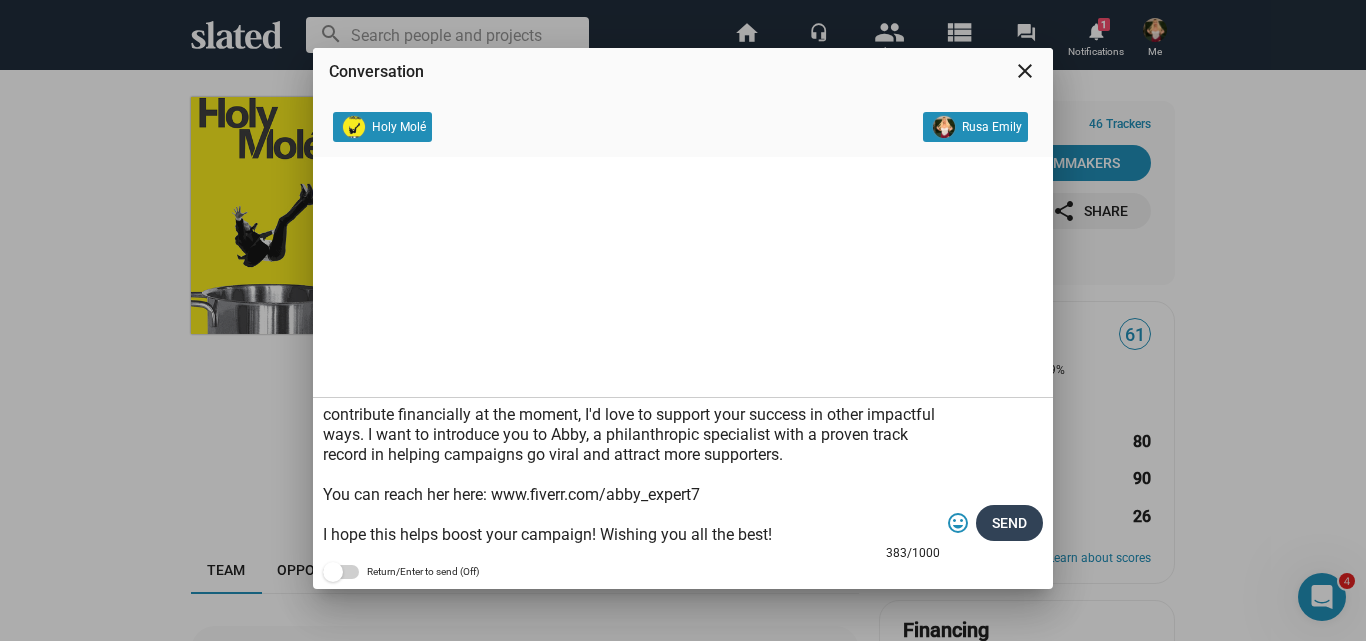 type on "Hi there!
I'm a big admirer of your project and truly believe in its potential. While I'm unable to contribute financially at the moment, I'd love to support your success in other impactful ways. I want to introduce you to Abby, a philanthropic specialist with a proven track record in helping campaigns go viral and attract more supporters.
You can reach her here: www.fiverr.com/abby_expert7
I hope this helps boost your campaign! Wishing you all the best!" 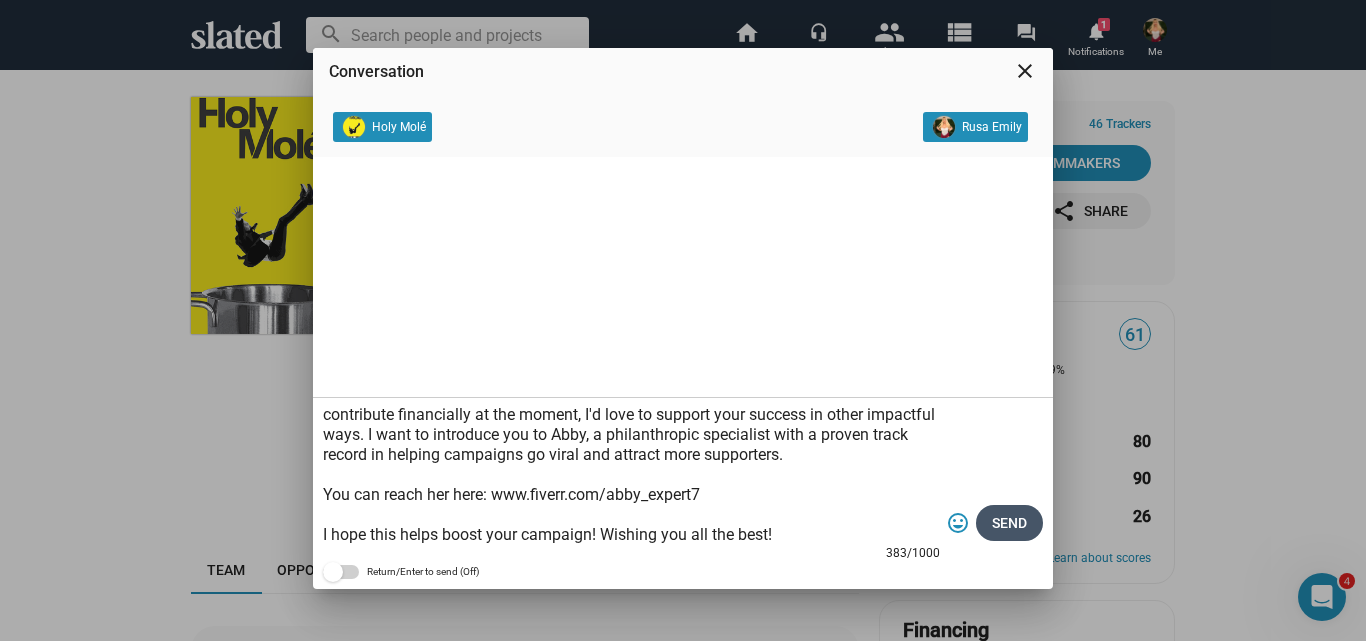 click on "Send" 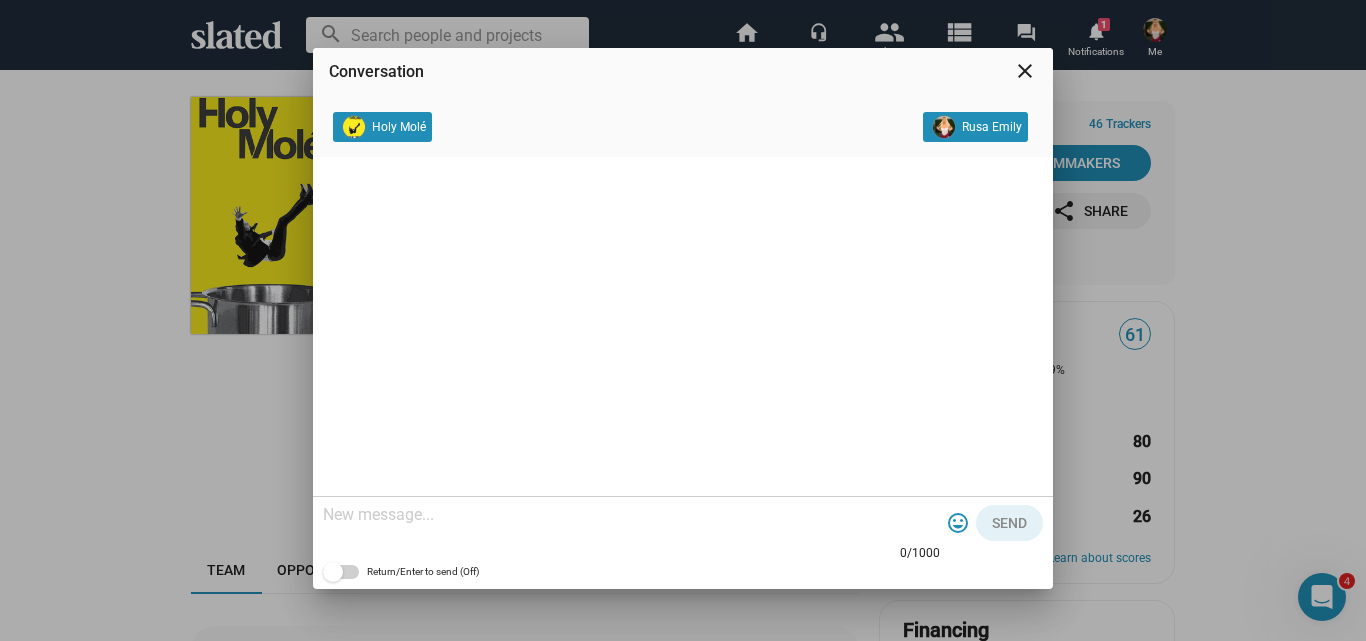 scroll, scrollTop: 0, scrollLeft: 0, axis: both 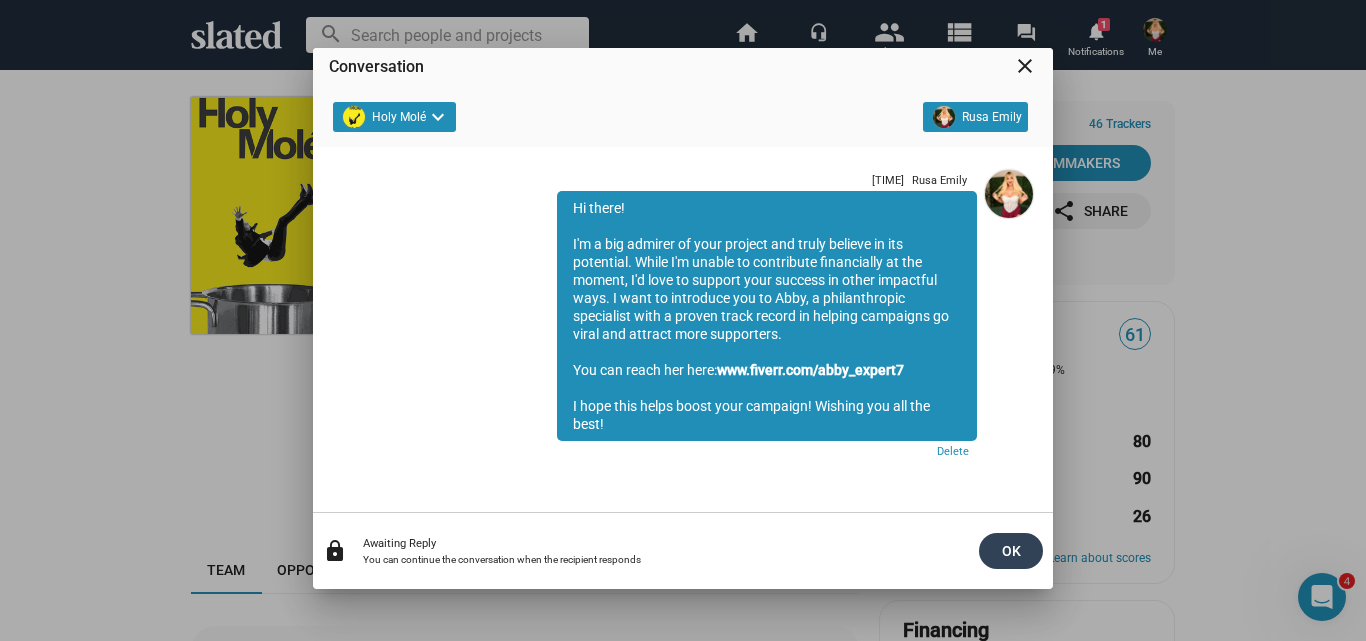 click on "OK" 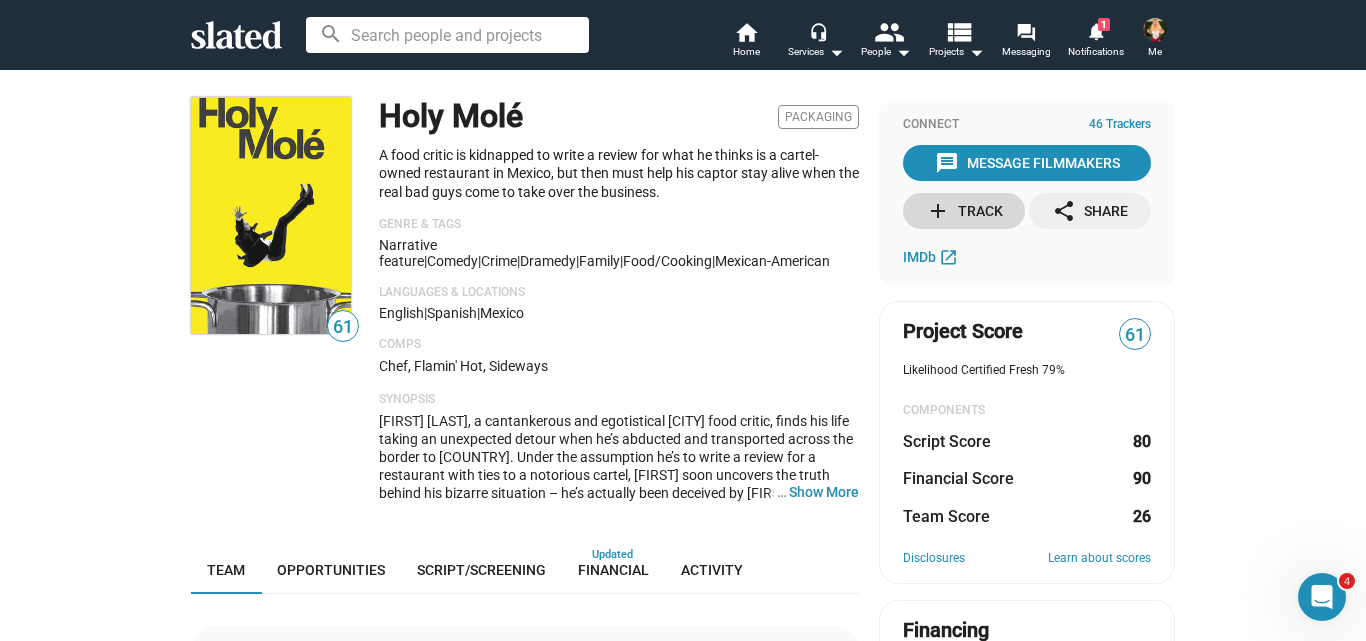 click on "add  Track" 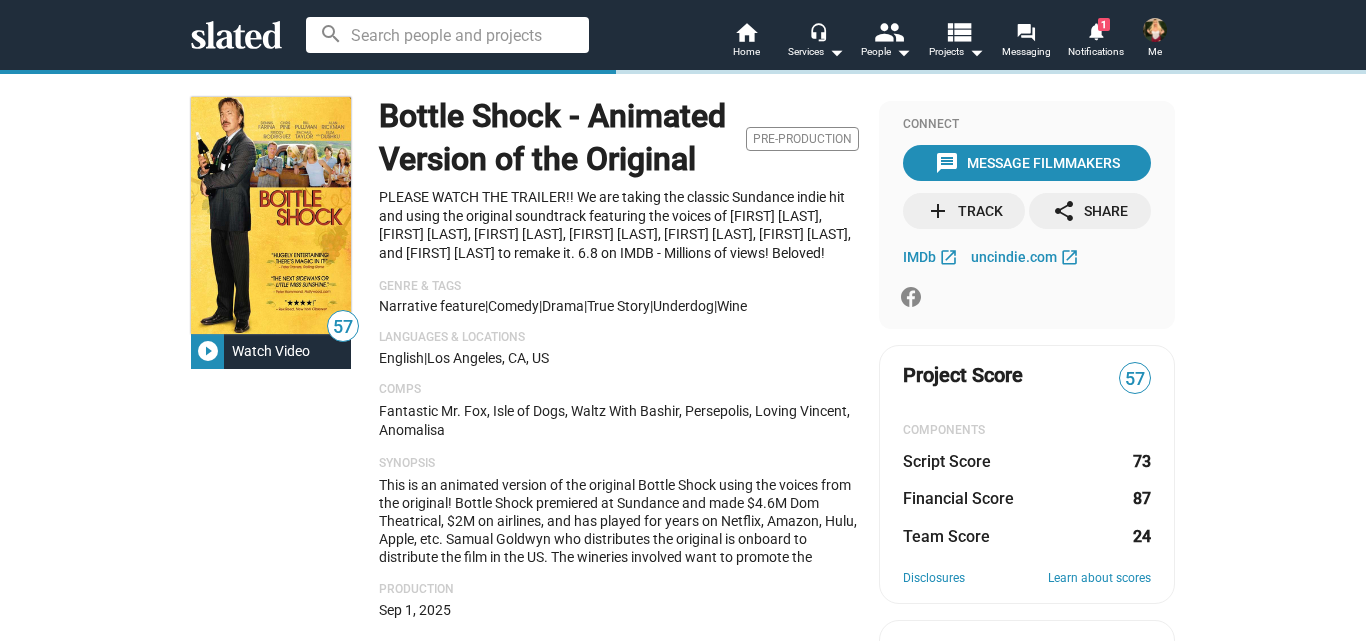 scroll, scrollTop: 0, scrollLeft: 0, axis: both 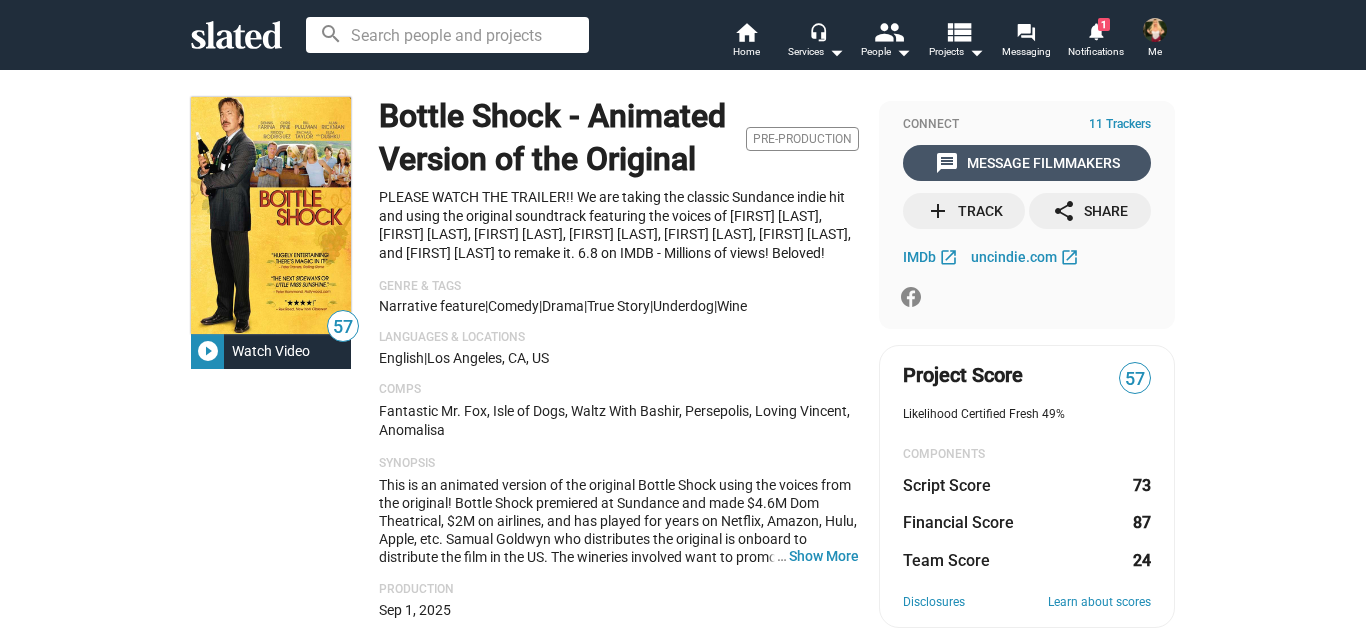 click on "message  Message Filmmakers" 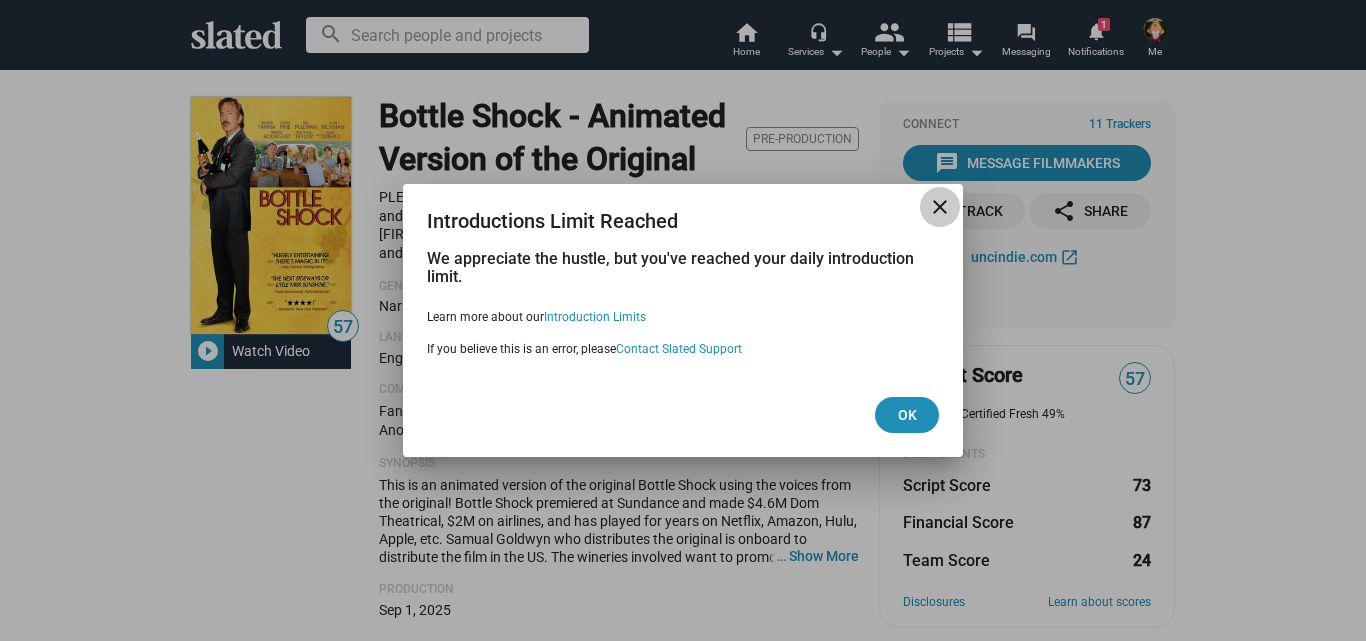 click on "close" at bounding box center [940, 207] 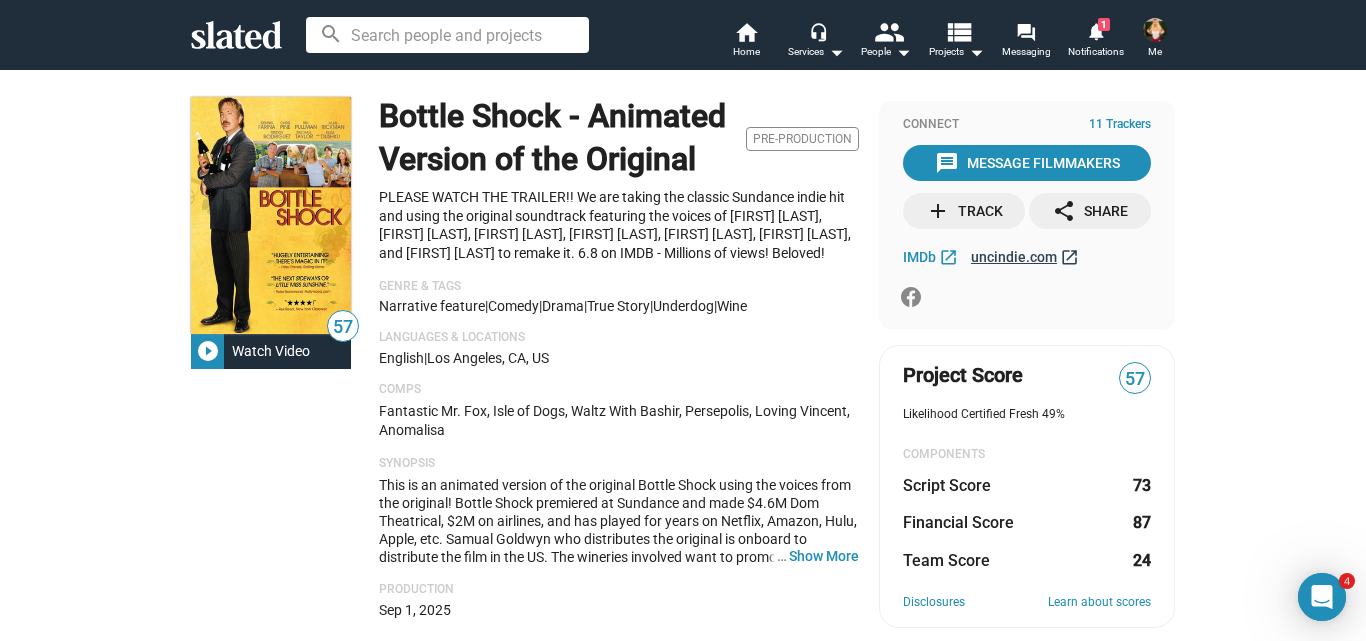 scroll, scrollTop: 0, scrollLeft: 0, axis: both 